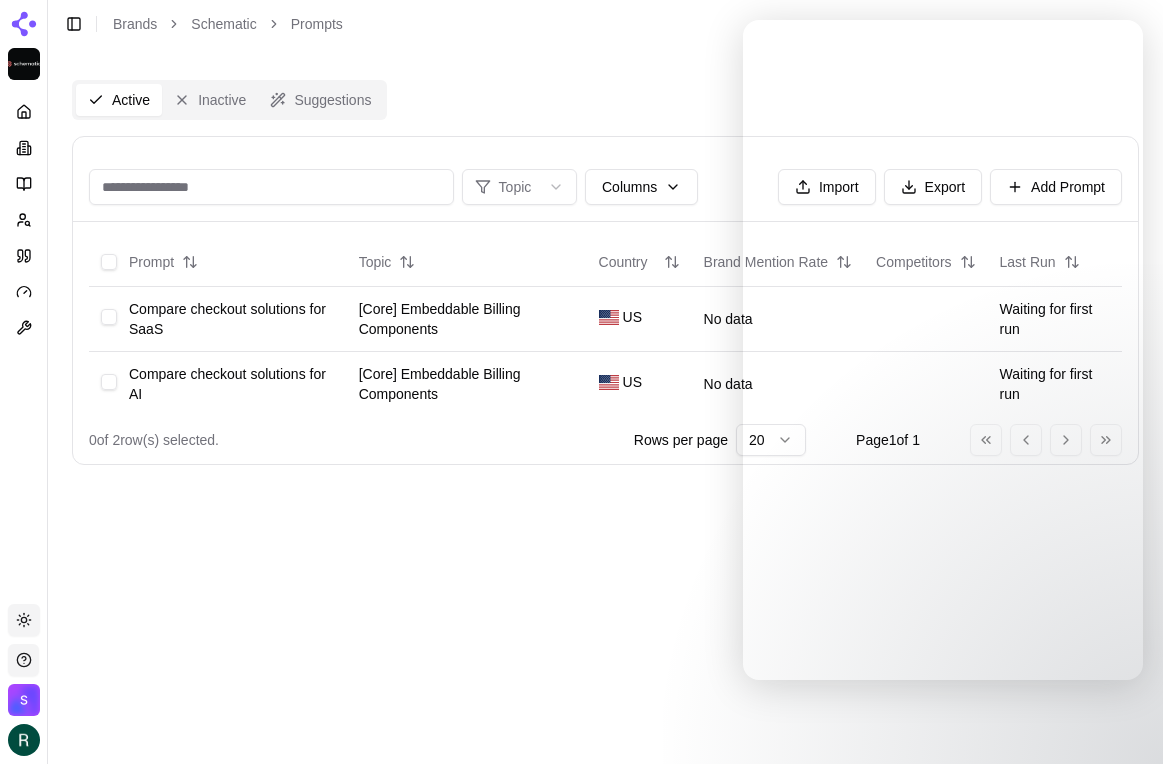 scroll, scrollTop: 0, scrollLeft: 0, axis: both 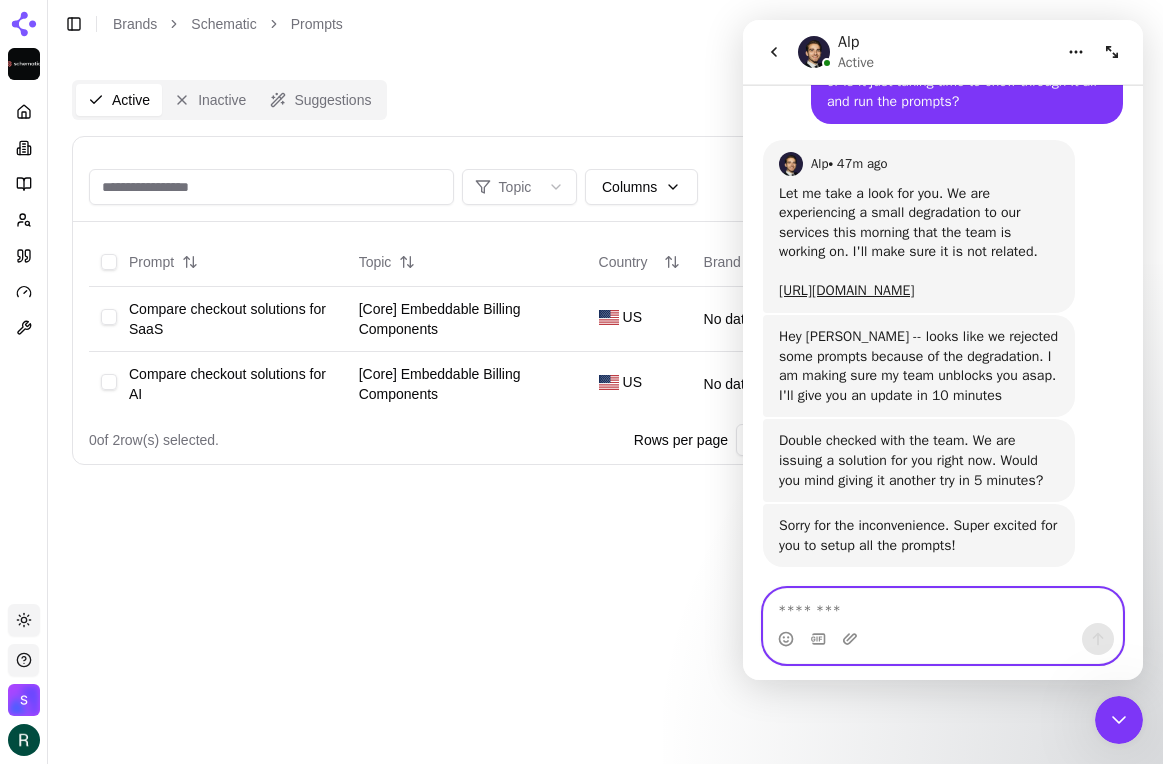 click at bounding box center [943, 606] 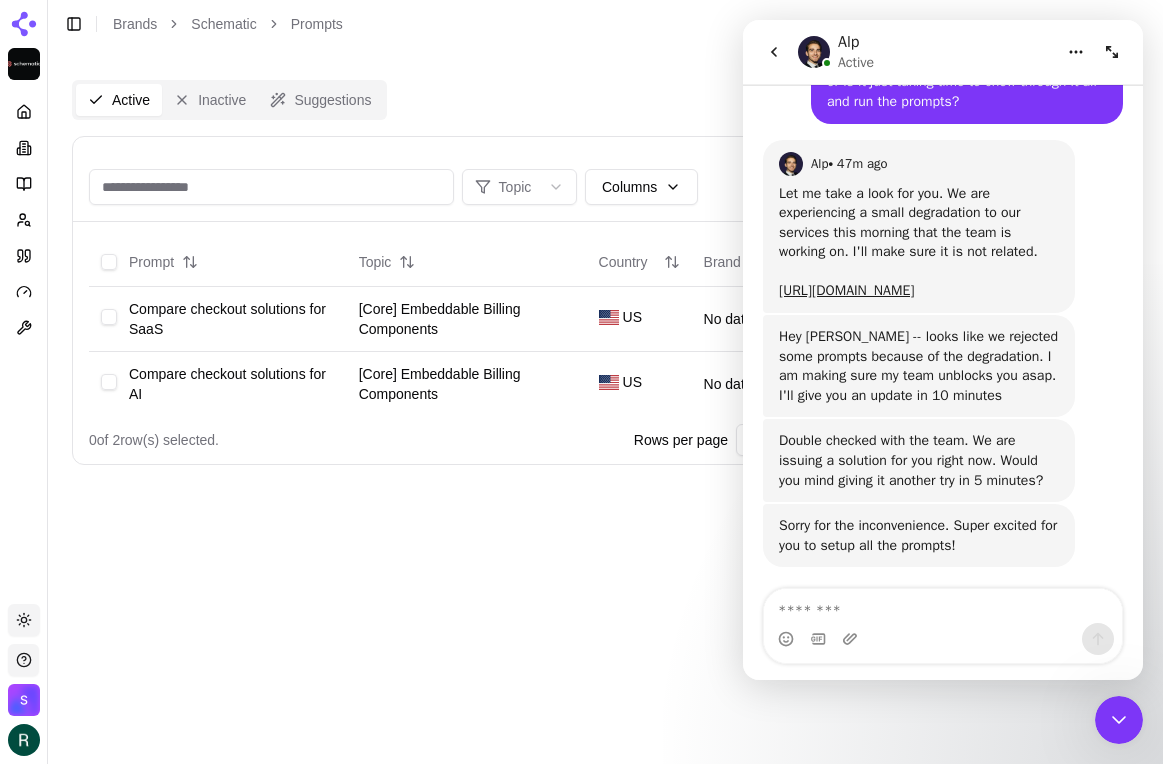 click on "Active Inactive Suggestions Topic Columns Import Export Add Prompt Prompt Topic Country Brand Mention Rate Competitors Last Run Compare checkout solutions for SaaS [Core] Embeddable Billing Components US No data Waiting for first run Compare checkout solutions for AI [Core] Embeddable Billing Components US No data Waiting for first run 0  of   2  row(s) selected. Rows per page 20 Page  1  of   1 Go to first page Go to previous page Go to next page Go to last page" at bounding box center (605, 406) 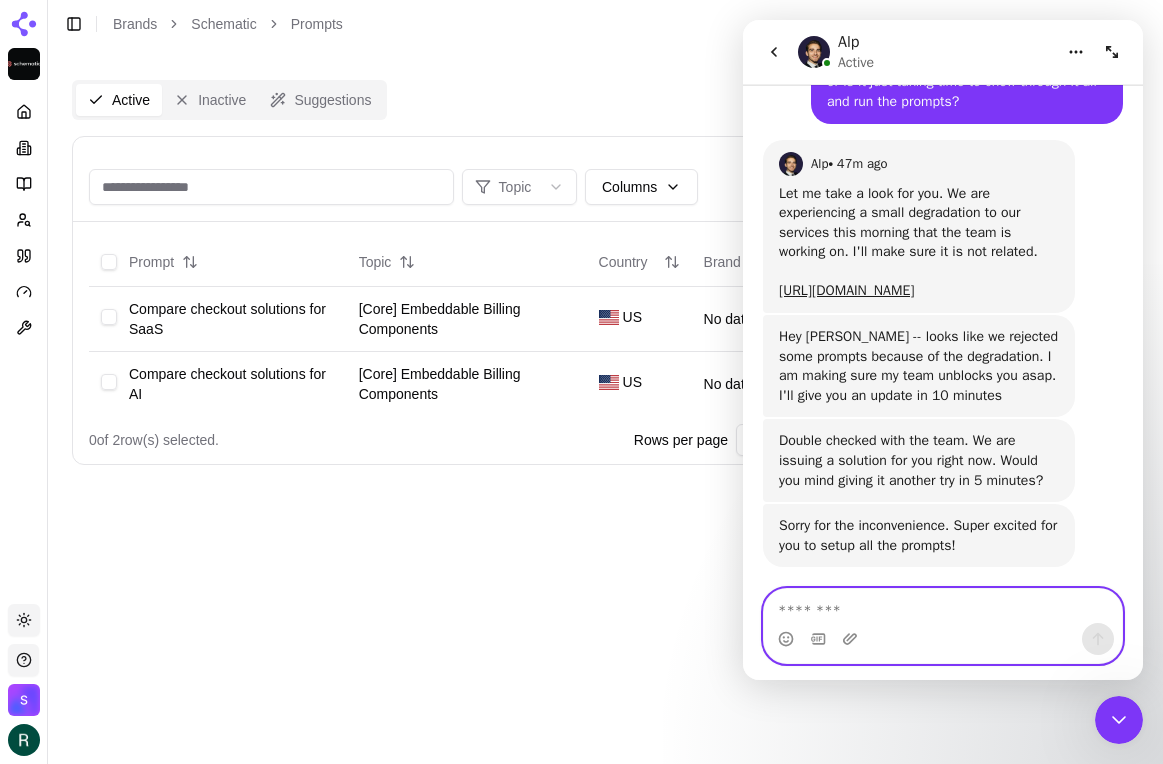 click at bounding box center [943, 606] 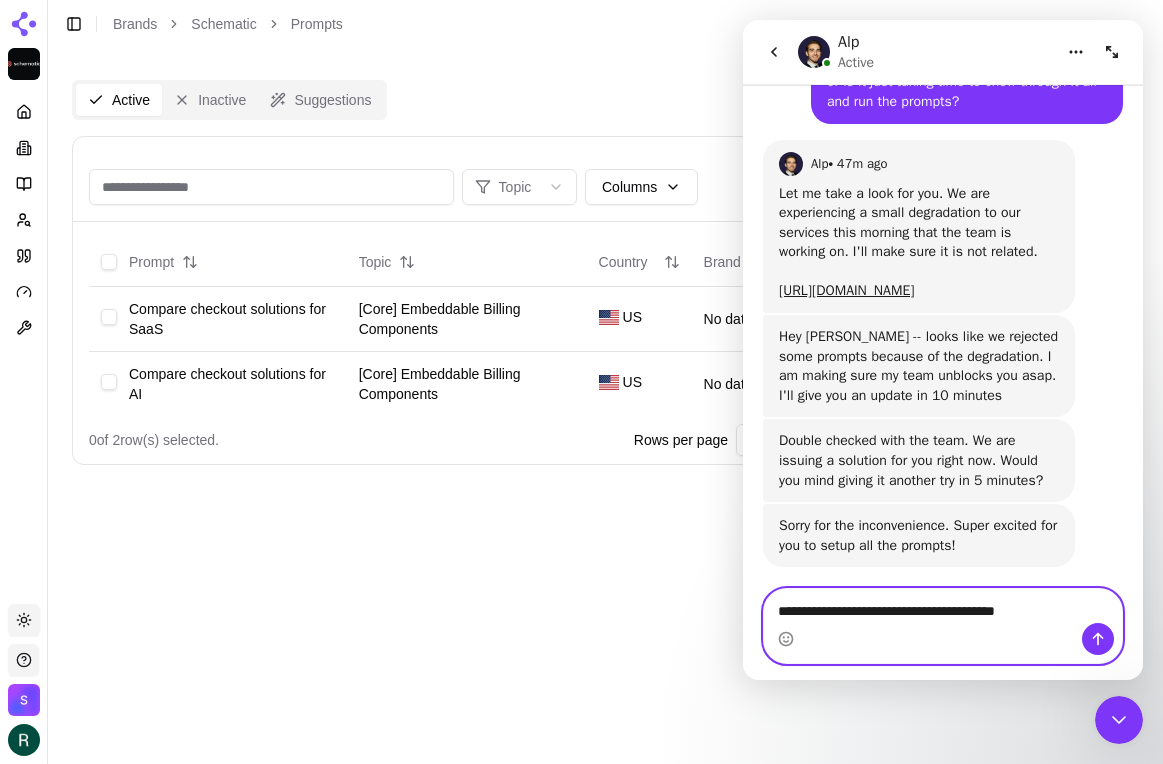 type on "**********" 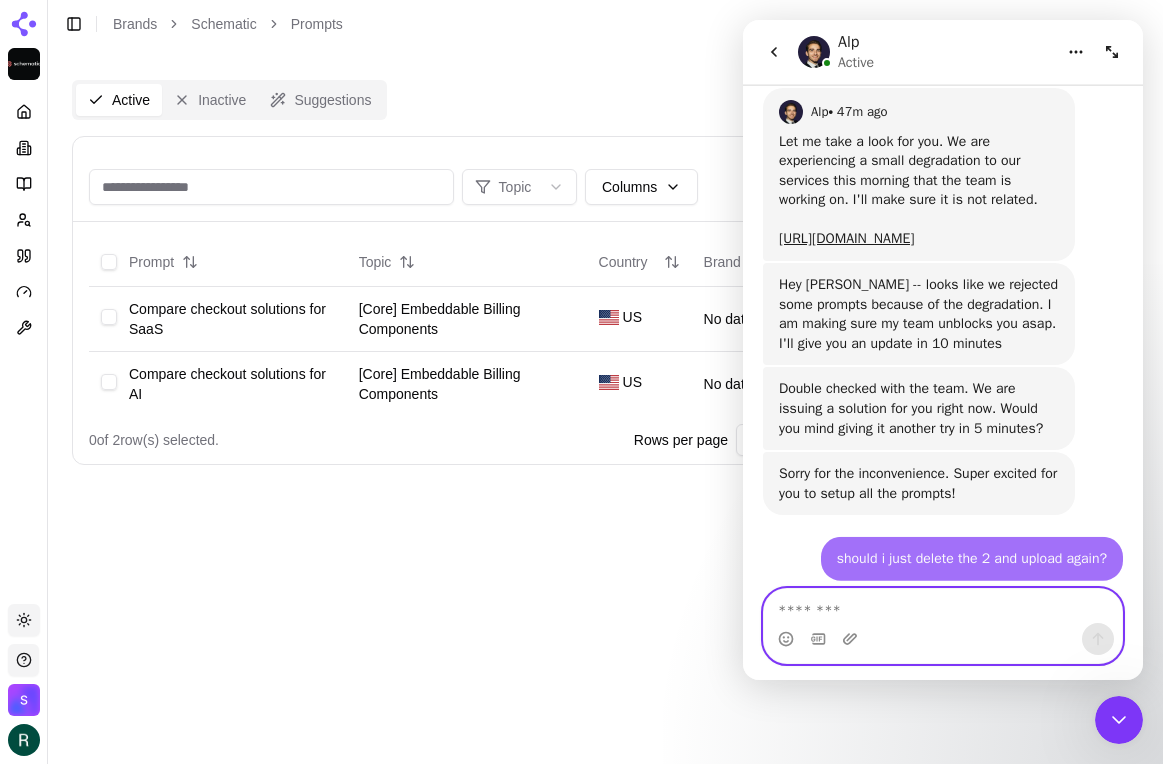 scroll, scrollTop: 1687, scrollLeft: 0, axis: vertical 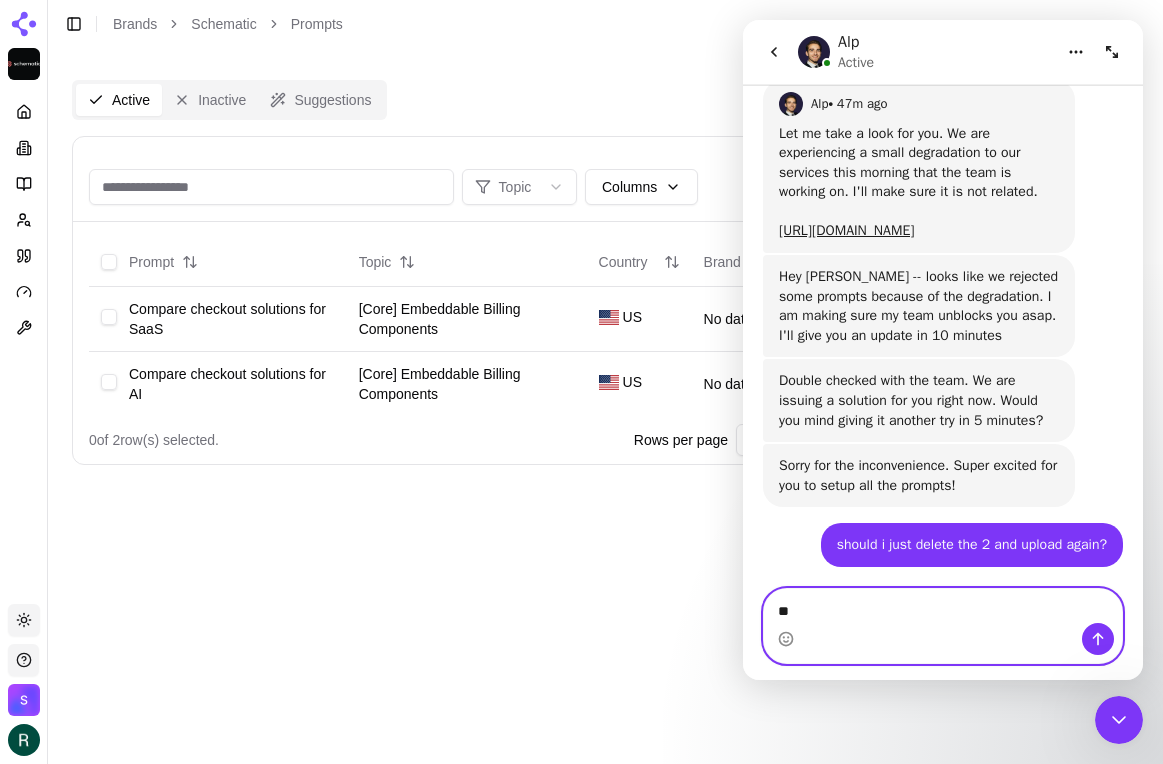 type on "*" 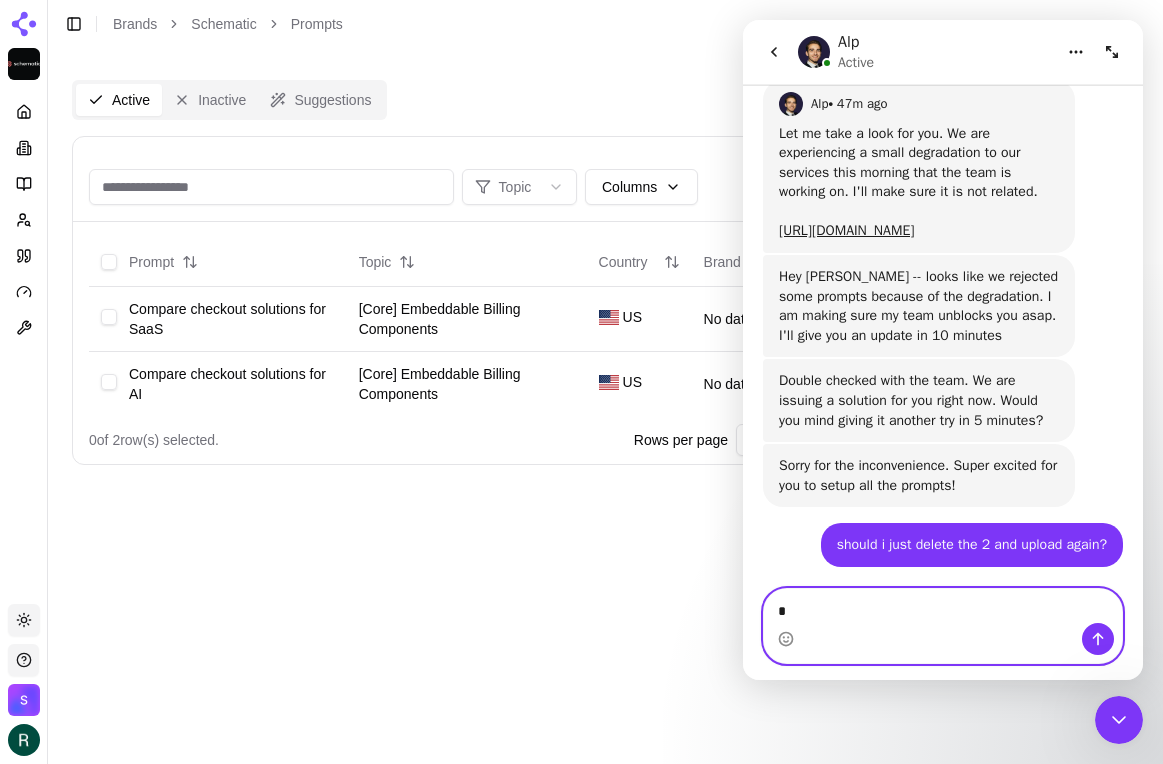 type 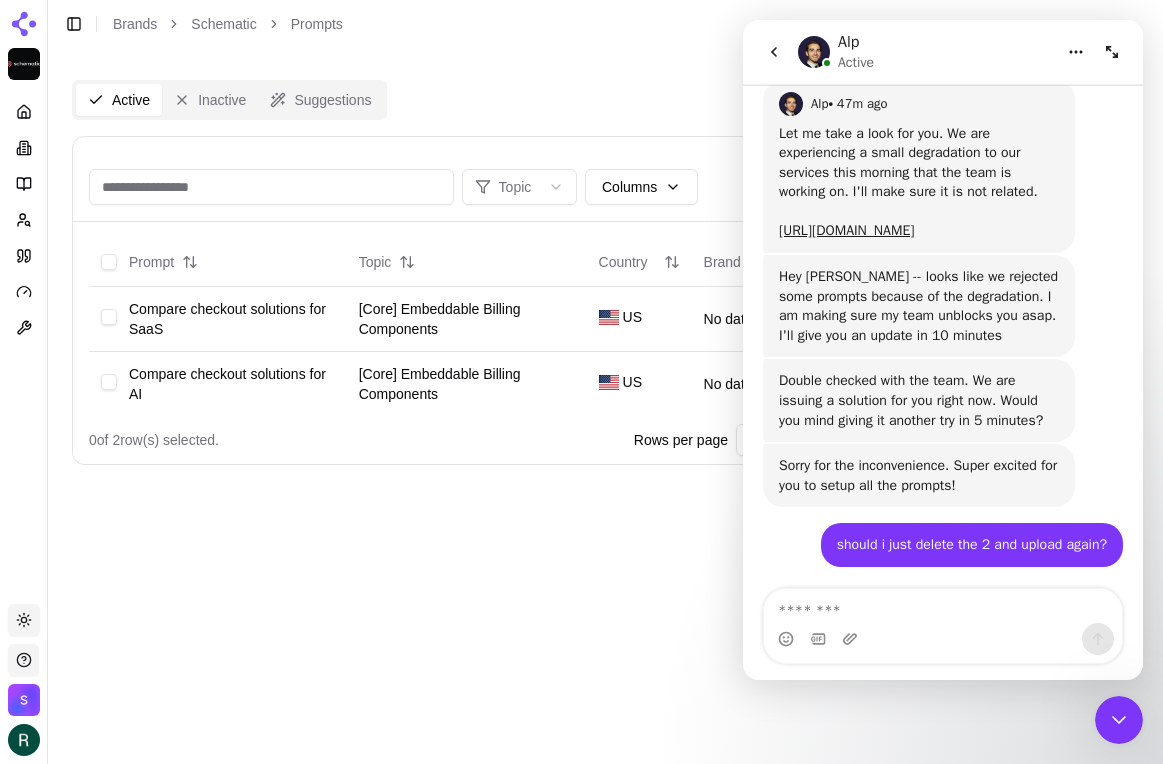 click on "Active Inactive Suggestions Topic Columns Import Export Add Prompt Prompt Topic Country Brand Mention Rate Competitors Last Run Compare checkout solutions for SaaS [Core] Embeddable Billing Components US No data Waiting for first run Compare checkout solutions for AI [Core] Embeddable Billing Components US No data Waiting for first run 0  of   2  row(s) selected. Rows per page 20 Page  1  of   1 Go to first page Go to previous page Go to next page Go to last page" at bounding box center [605, 406] 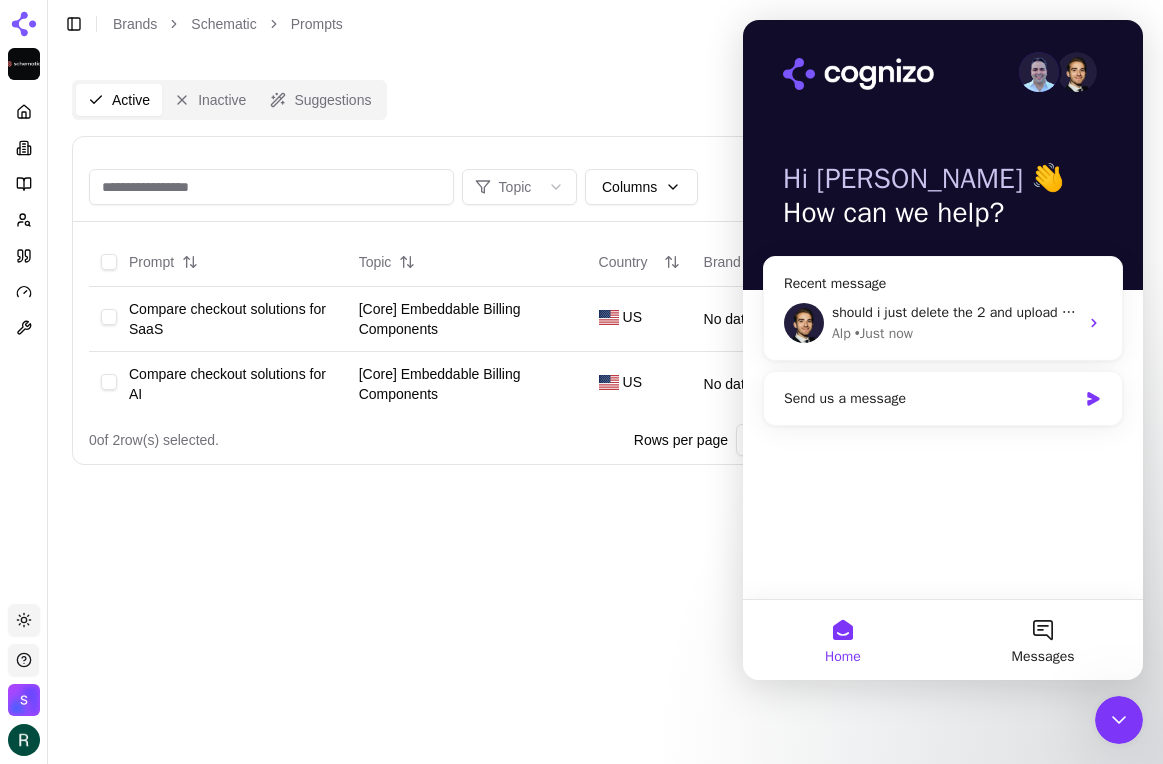 click on "Active Inactive Suggestions" at bounding box center [605, 100] 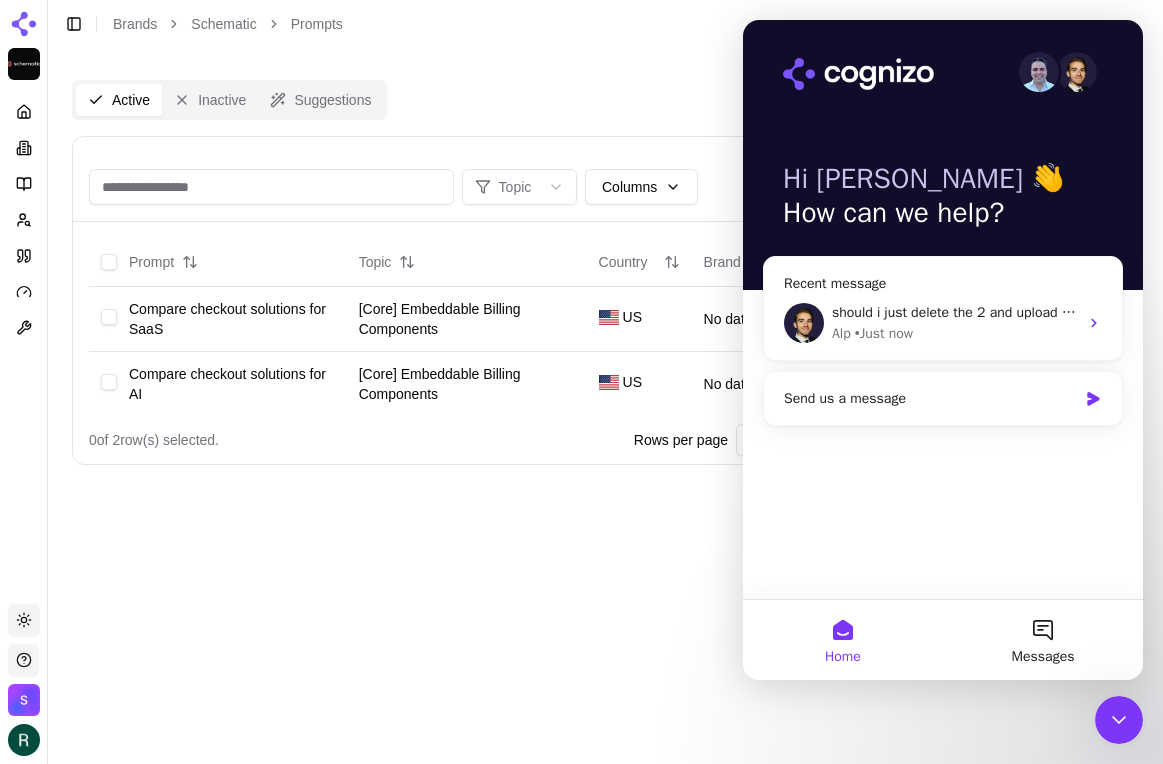 click 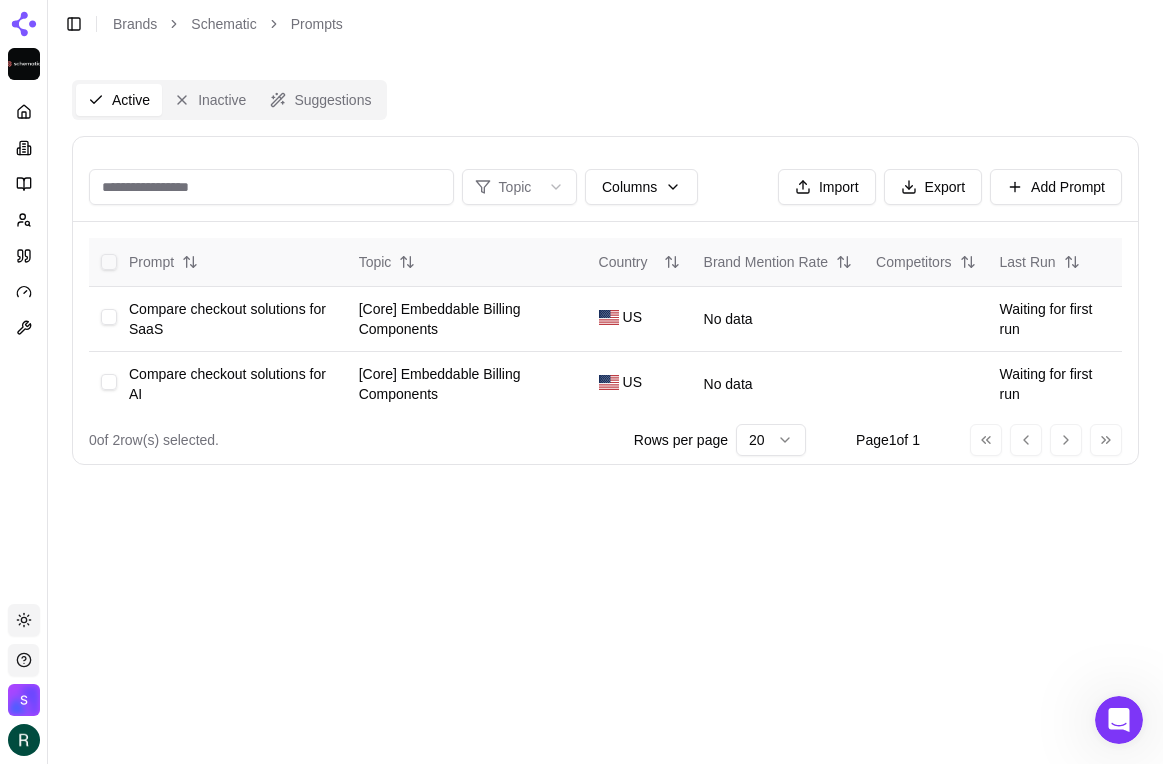 scroll, scrollTop: 0, scrollLeft: 0, axis: both 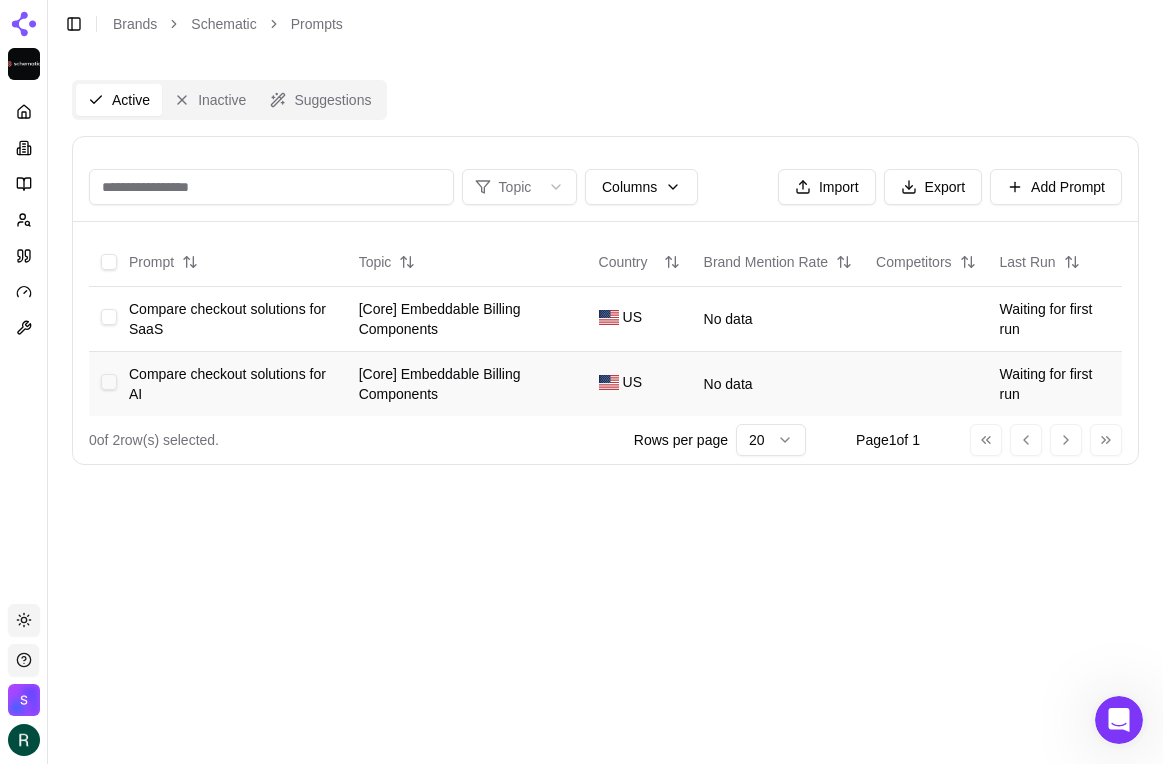 drag, startPoint x: 108, startPoint y: 312, endPoint x: 102, endPoint y: 384, distance: 72.249565 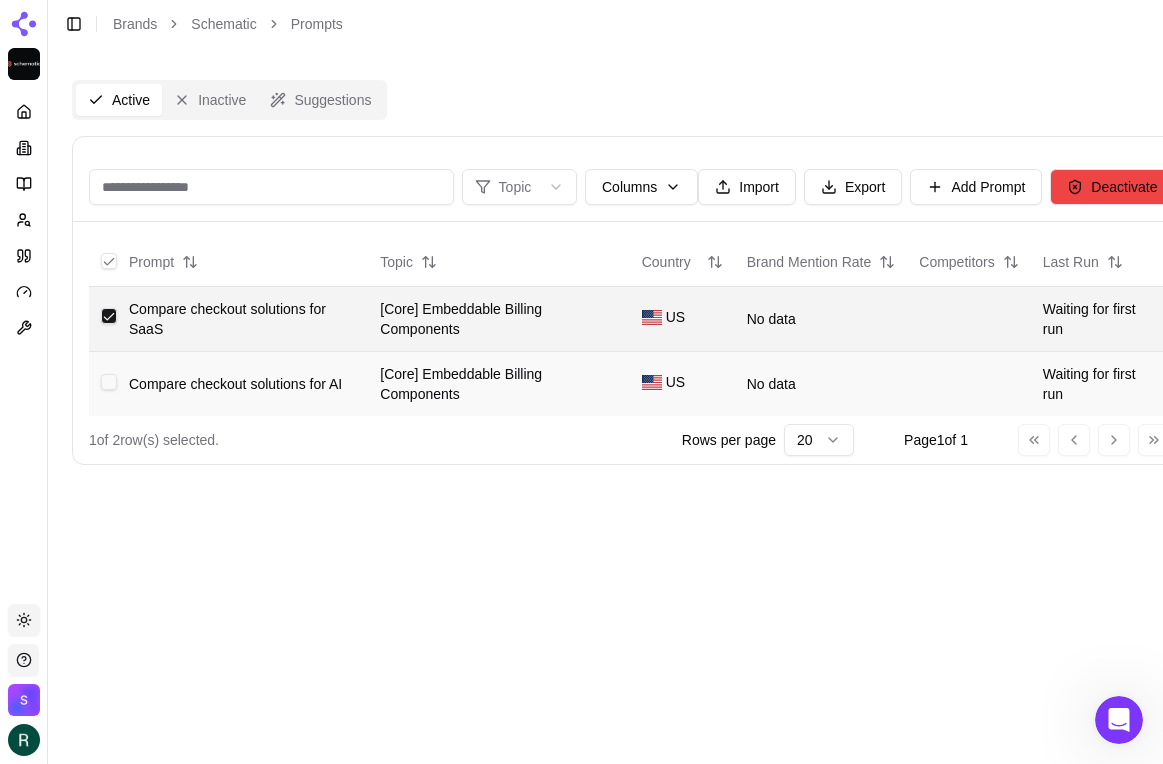 click at bounding box center (109, 382) 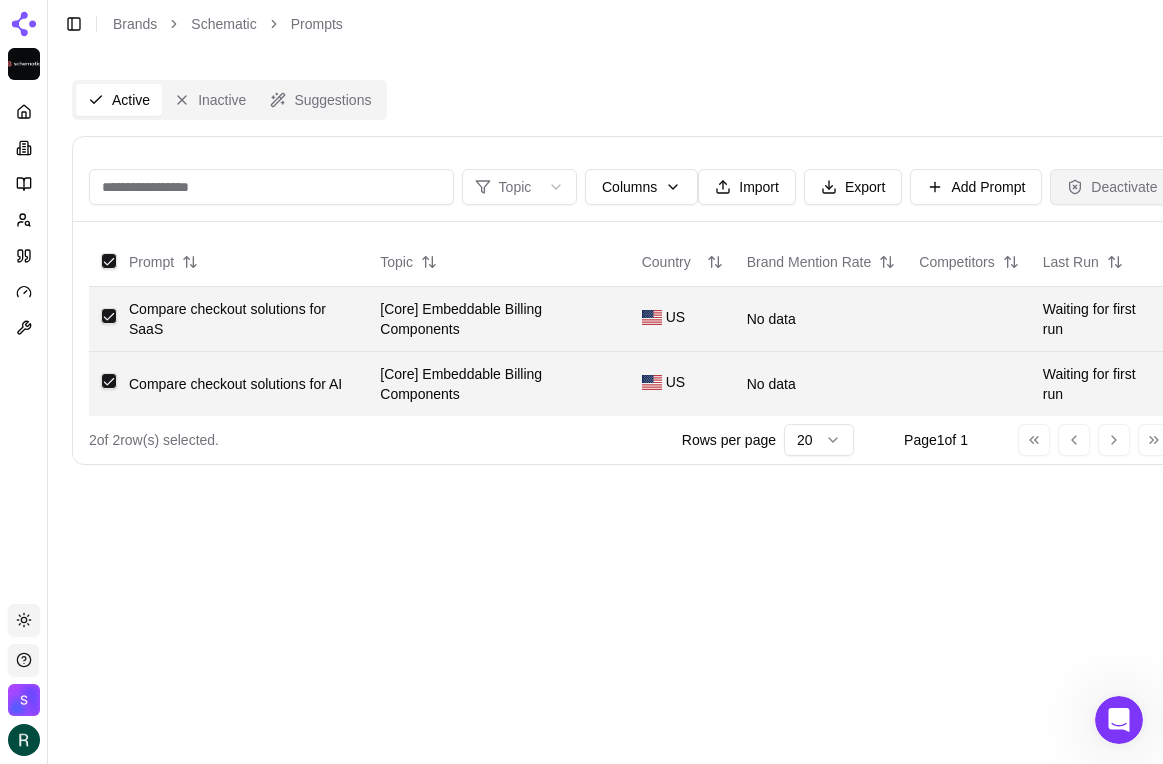 click on "Deactivate" at bounding box center (1112, 187) 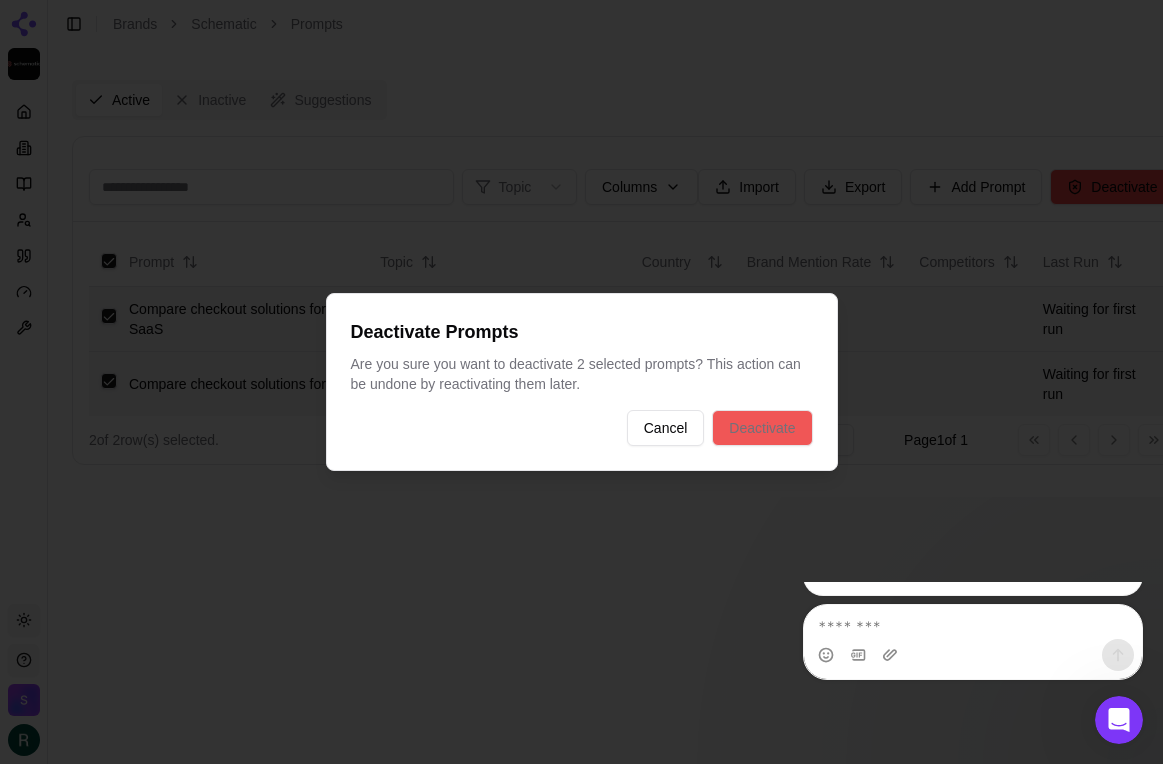 scroll, scrollTop: 0, scrollLeft: 0, axis: both 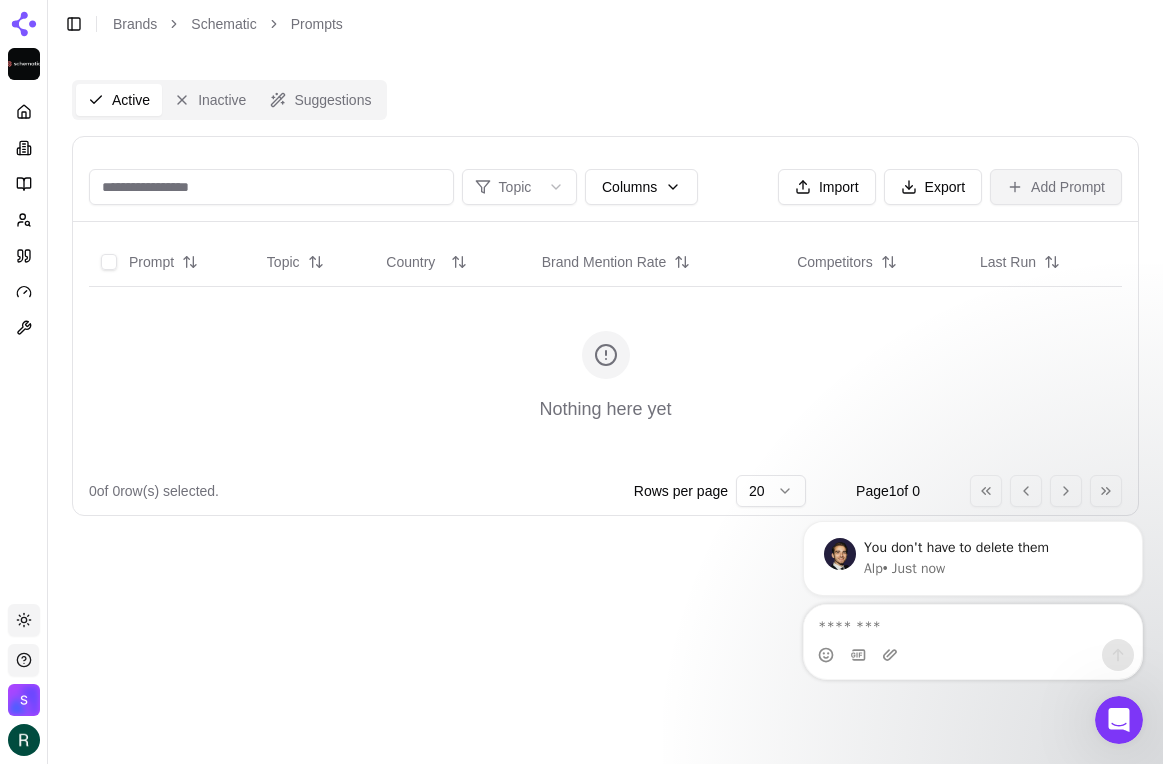 click on "Add Prompt" at bounding box center (1056, 187) 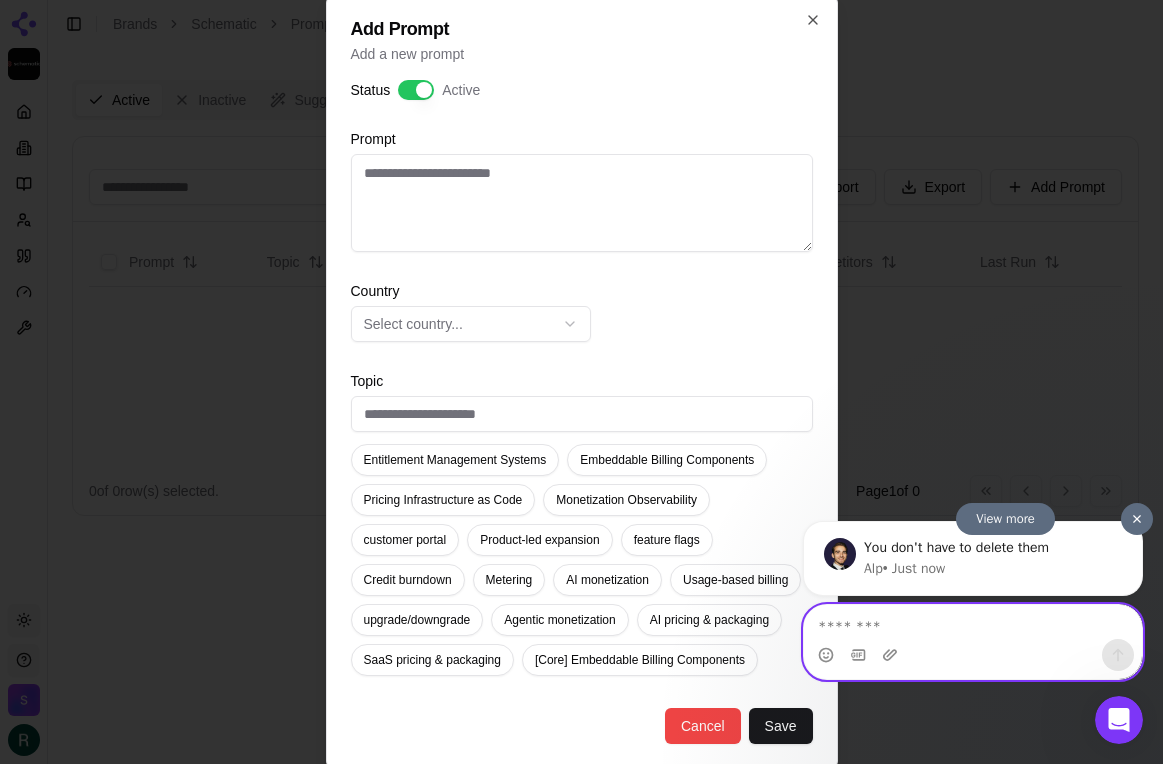 click at bounding box center [973, 622] 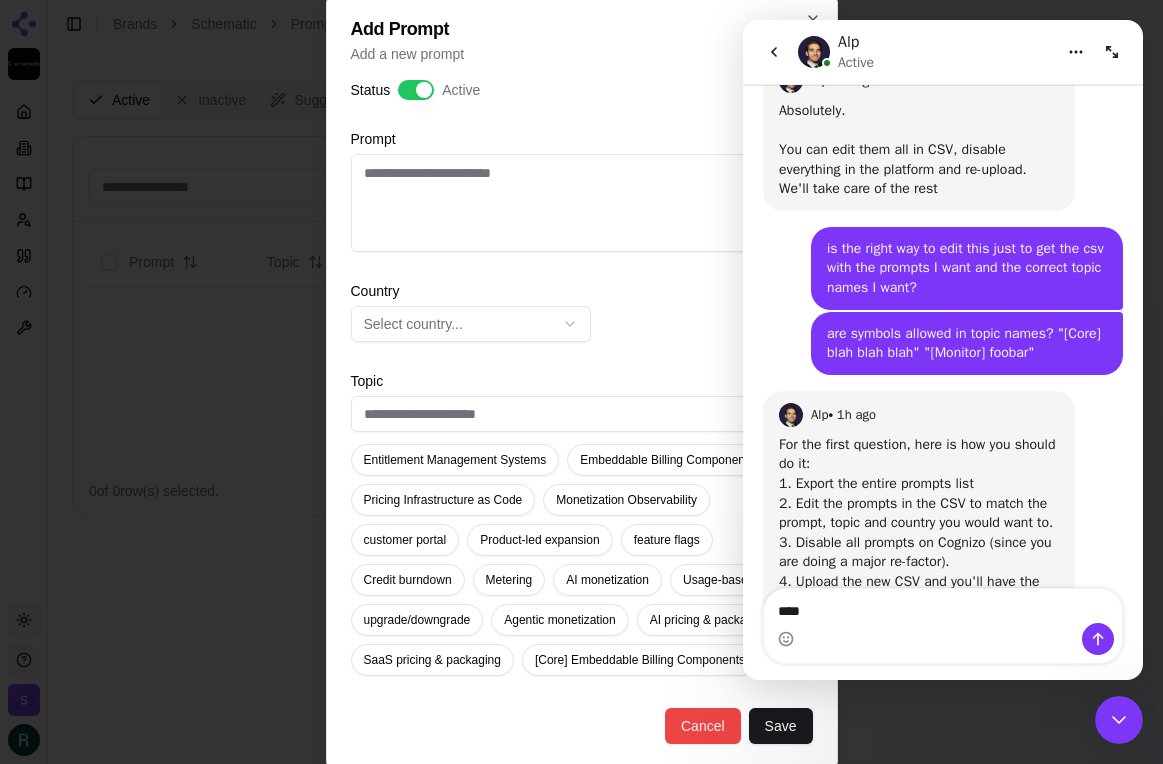 type on "****" 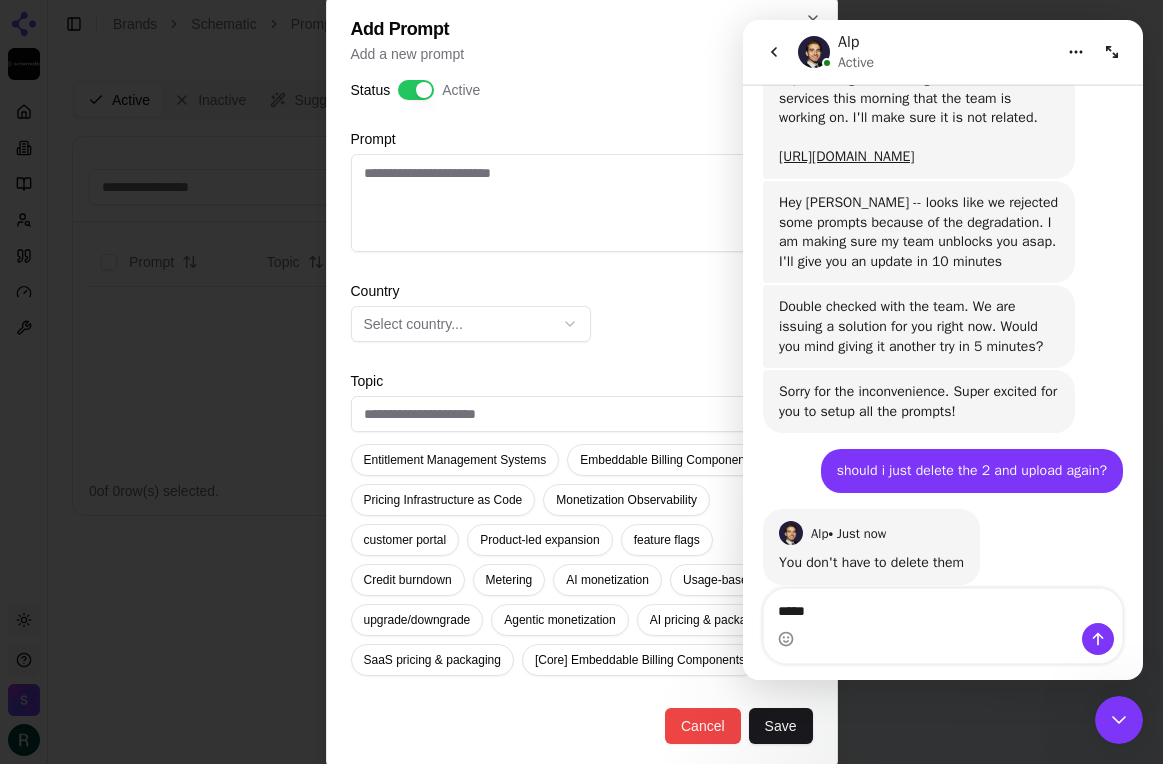 scroll, scrollTop: 1778, scrollLeft: 0, axis: vertical 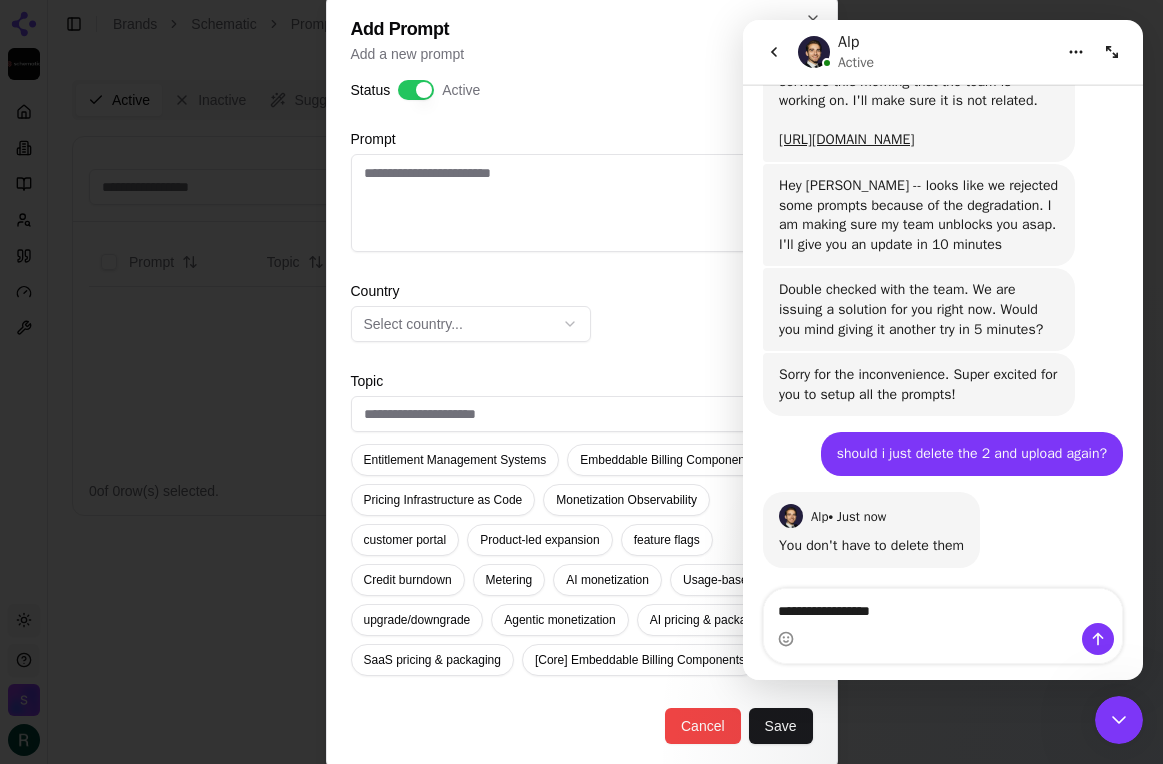 type on "**********" 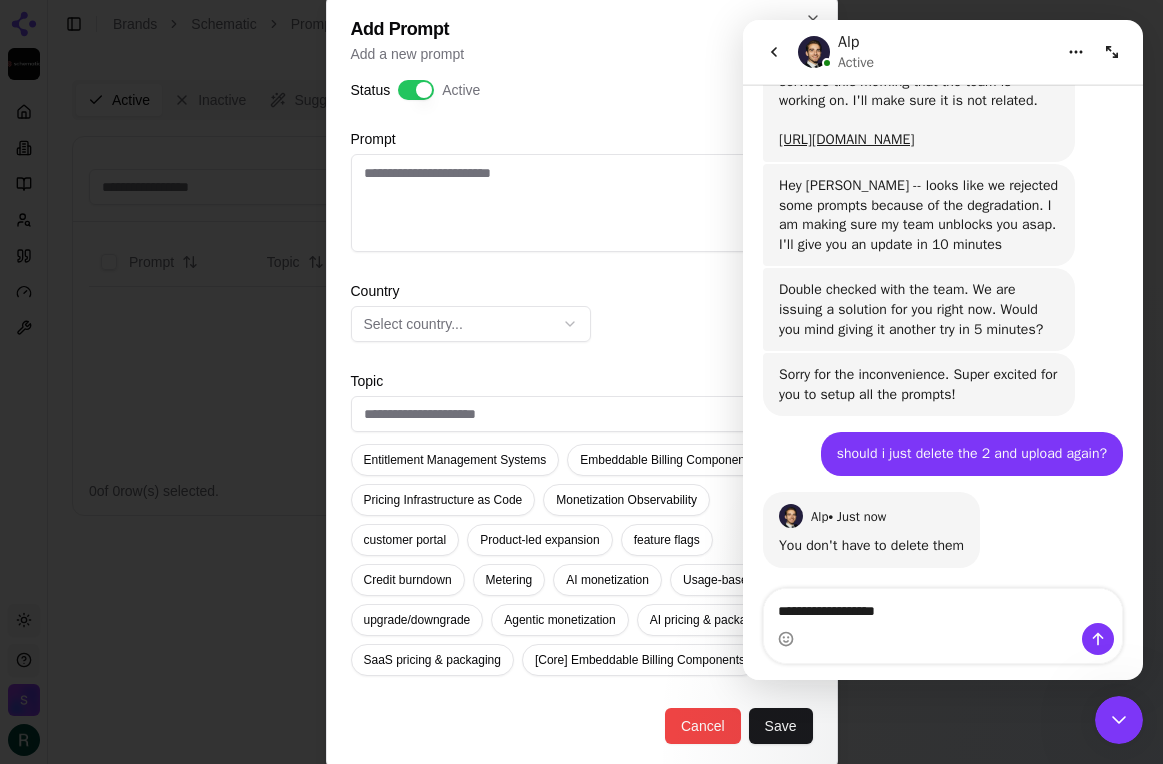 type 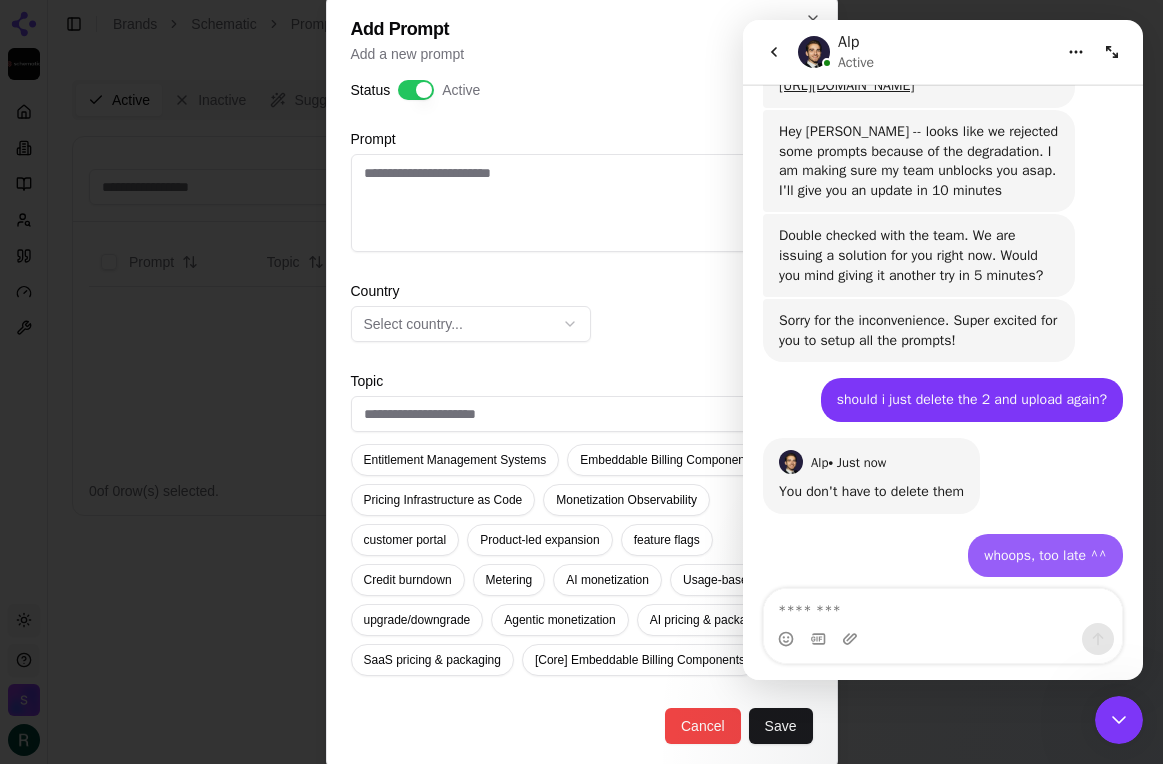 scroll, scrollTop: 1838, scrollLeft: 0, axis: vertical 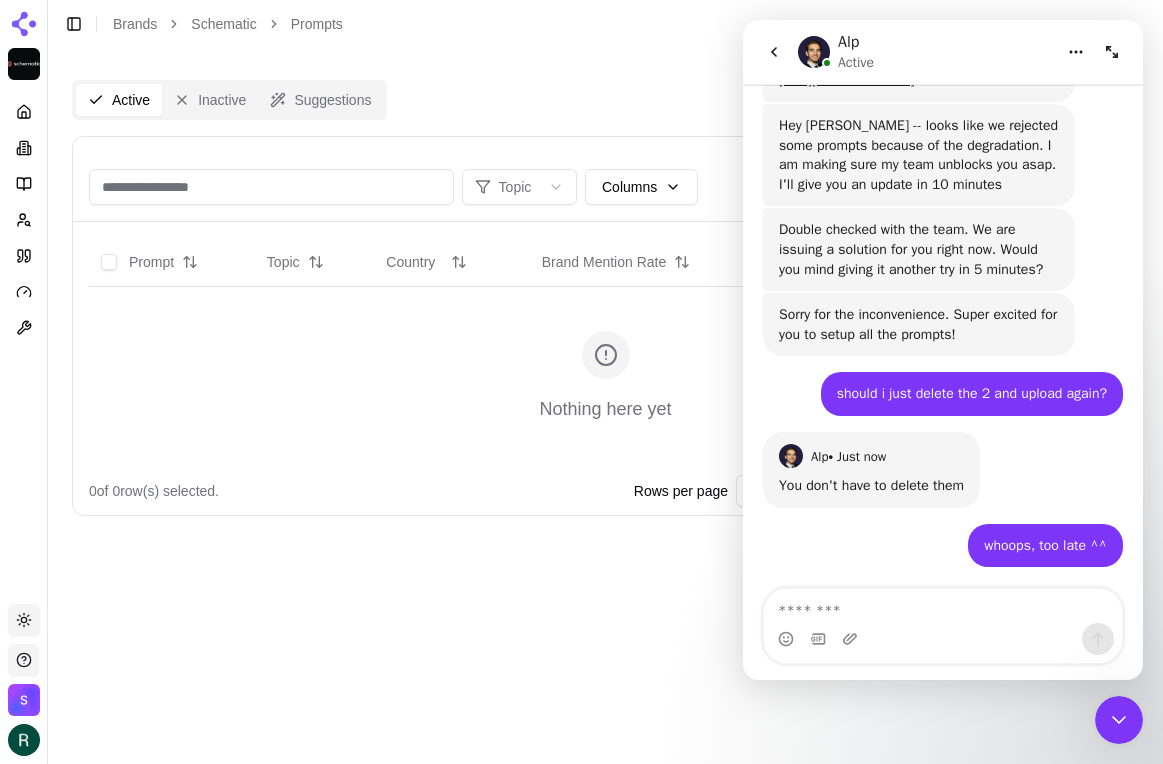 click on "Alp Active" at bounding box center [943, 52] 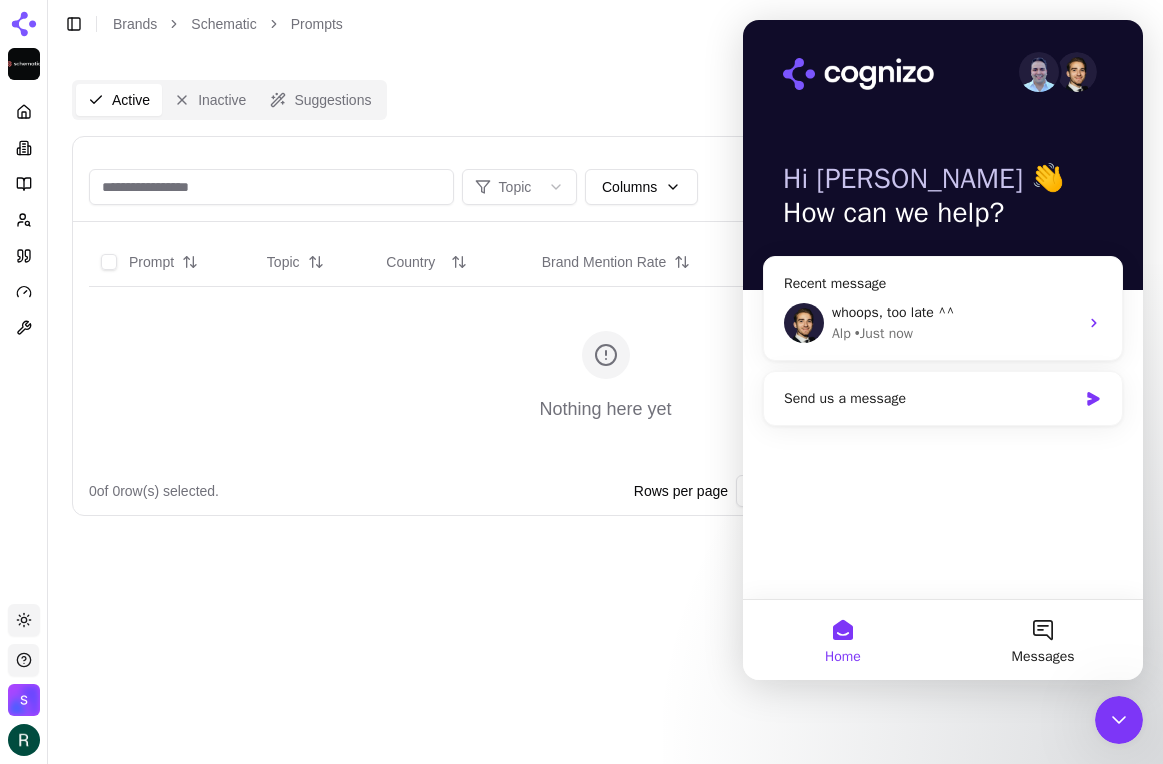 click on "Active Inactive Suggestions Topic Columns Import Export Add Prompt Prompt Topic Country Brand Mention Rate Competitors Last Run Nothing here yet 0  of   0  row(s) selected. Rows per page 20 Page  1  of   0 Go to first page Go to previous page Go to next page Go to last page" at bounding box center [605, 406] 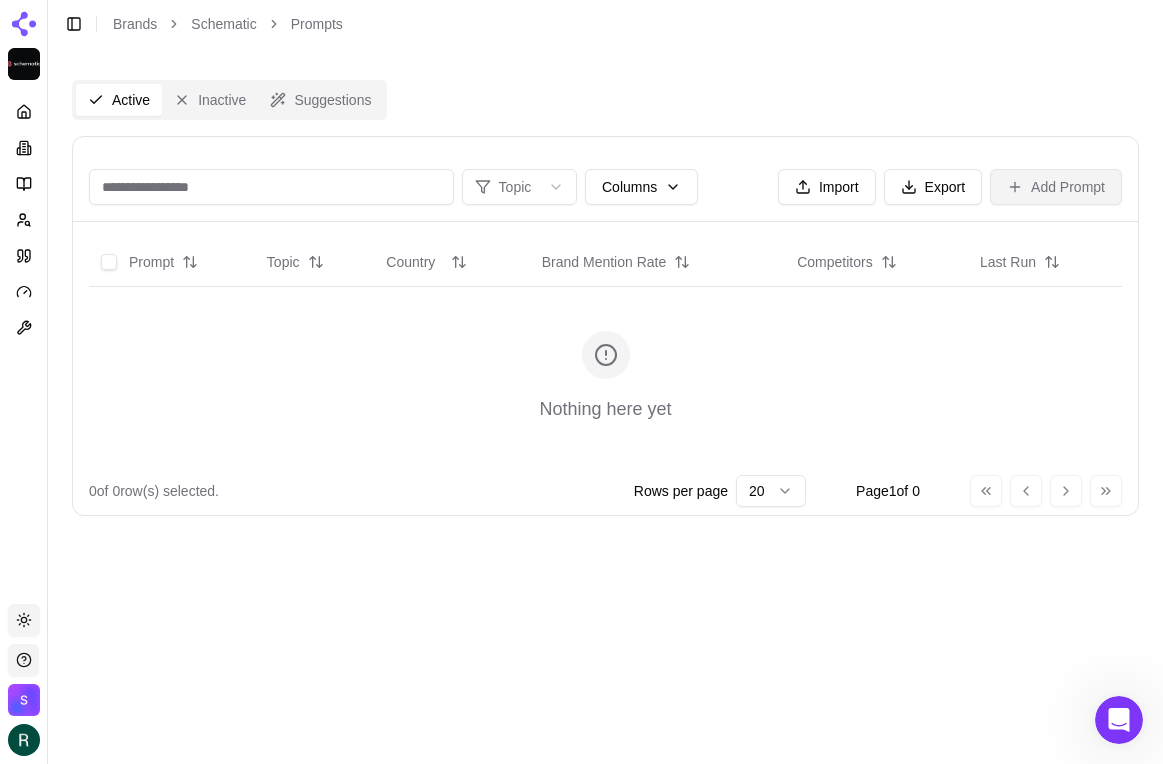 click on "Add Prompt" at bounding box center (1056, 187) 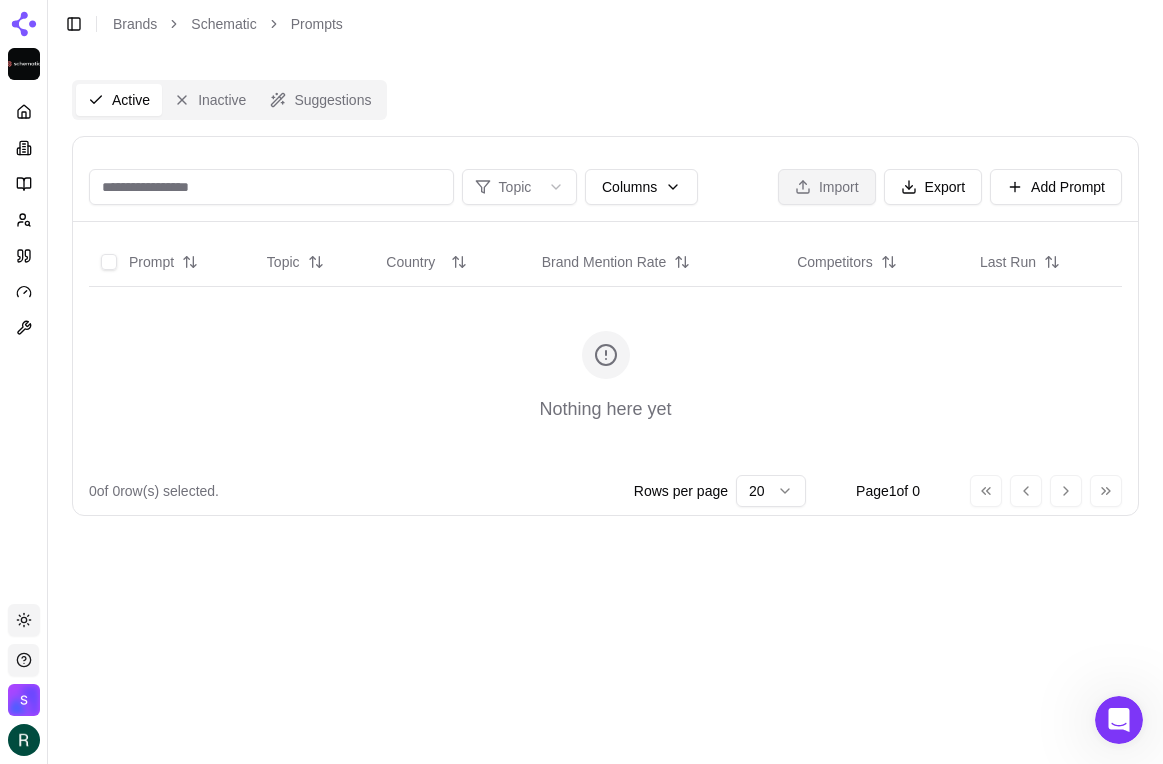 click on "Import" at bounding box center (827, 187) 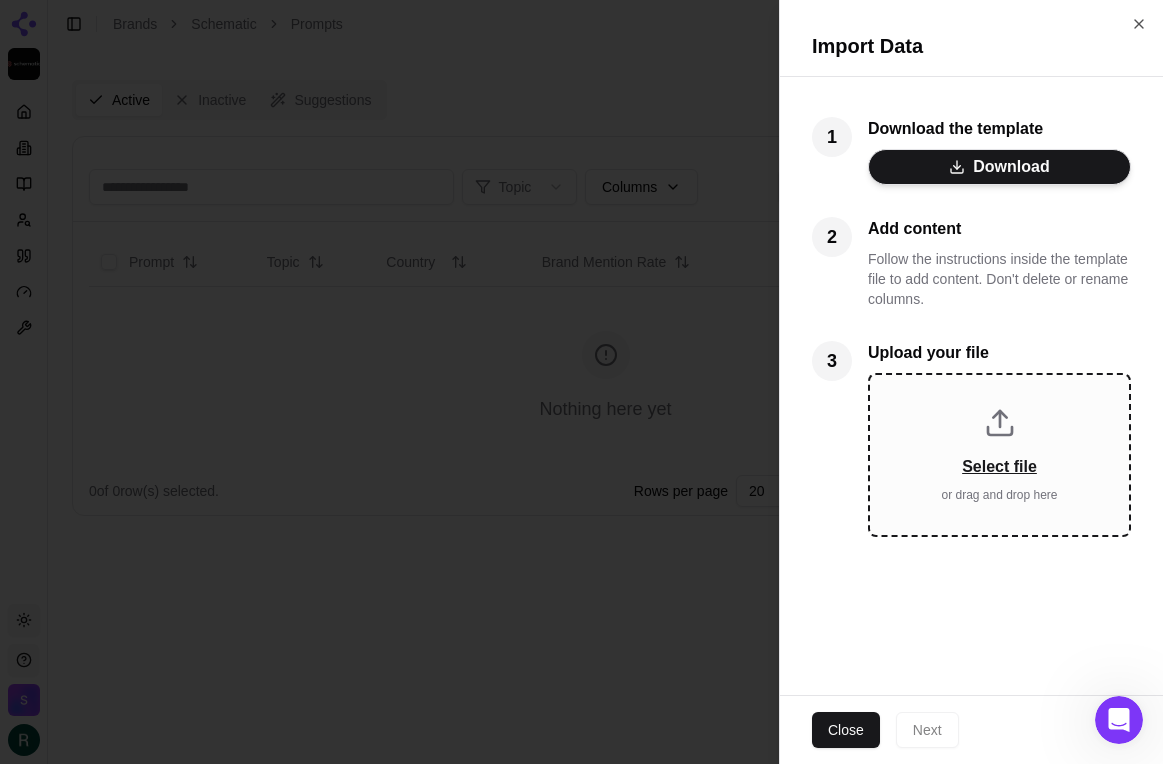 click on "Select file or drag and drop here" at bounding box center (999, 455) 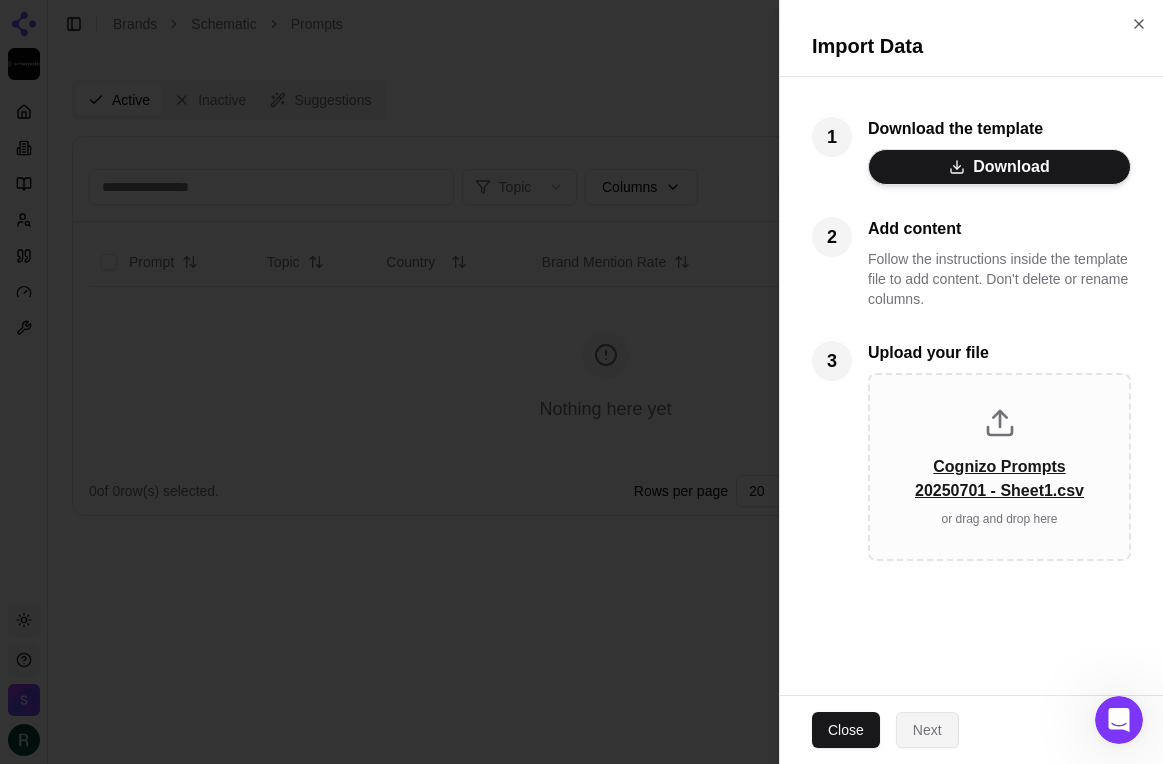 click on "Next" at bounding box center (927, 730) 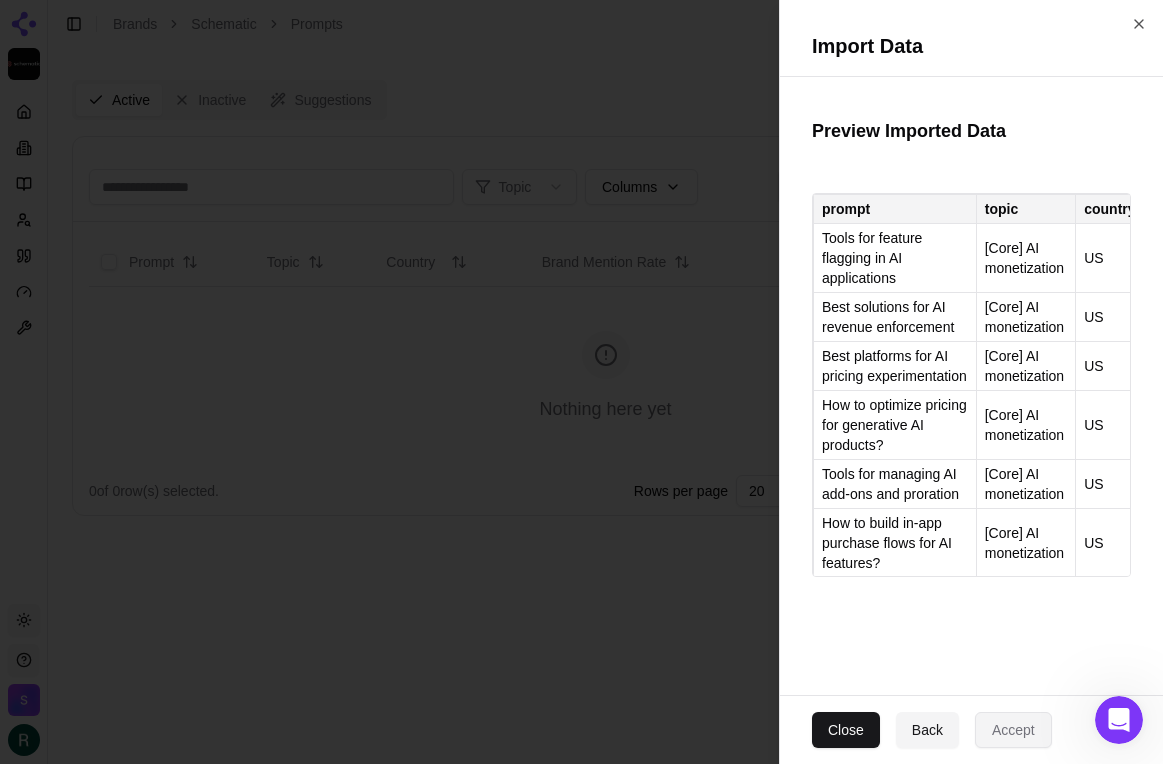 click on "Accept" at bounding box center [1013, 730] 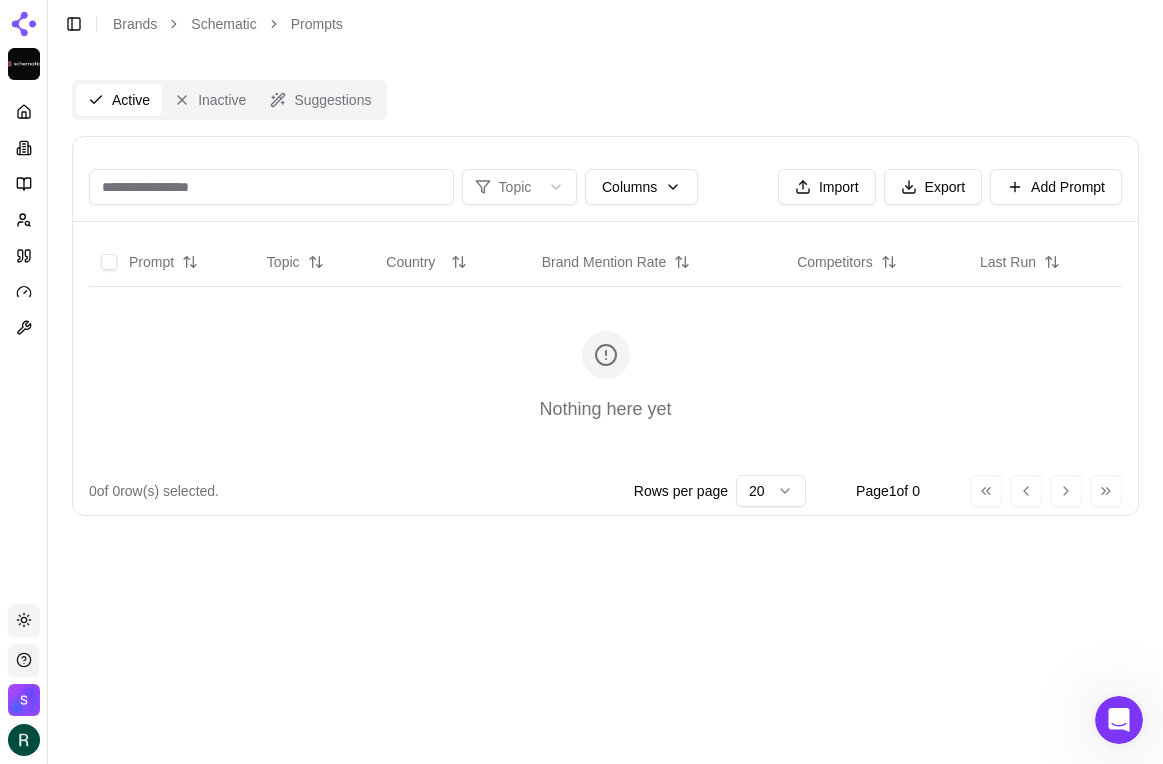 click at bounding box center [1119, 720] 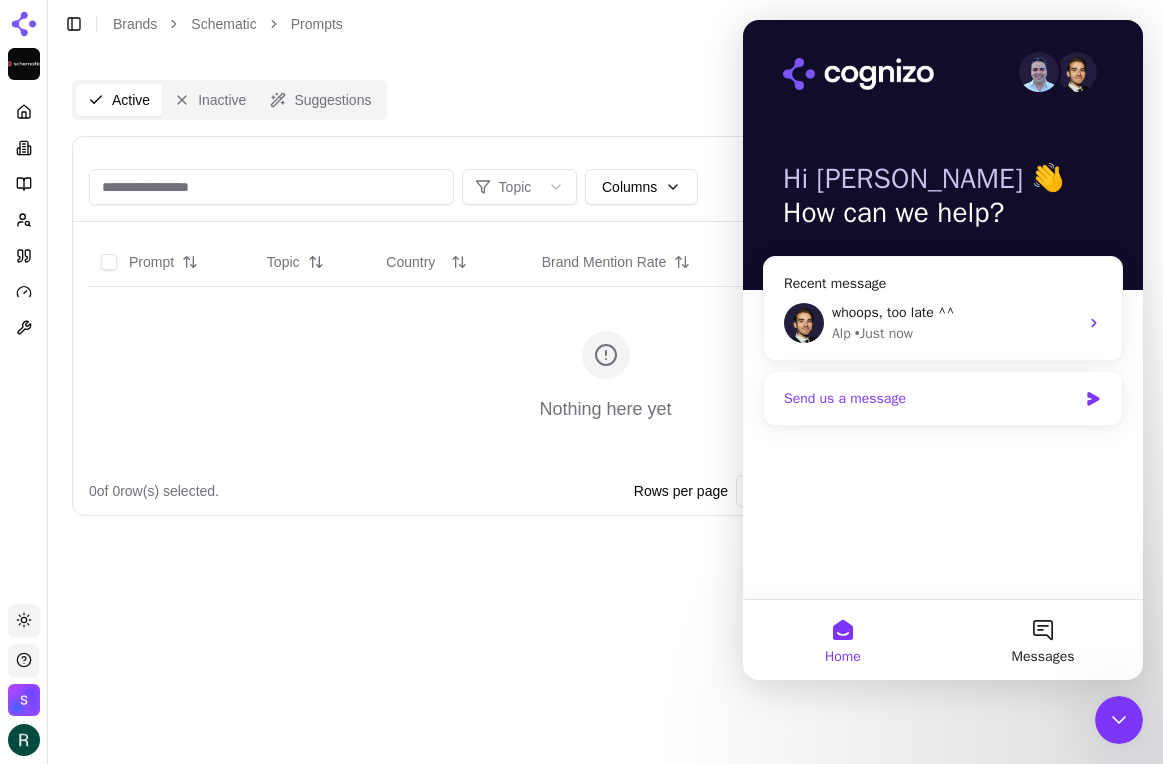 click on "Send us a message" at bounding box center [930, 398] 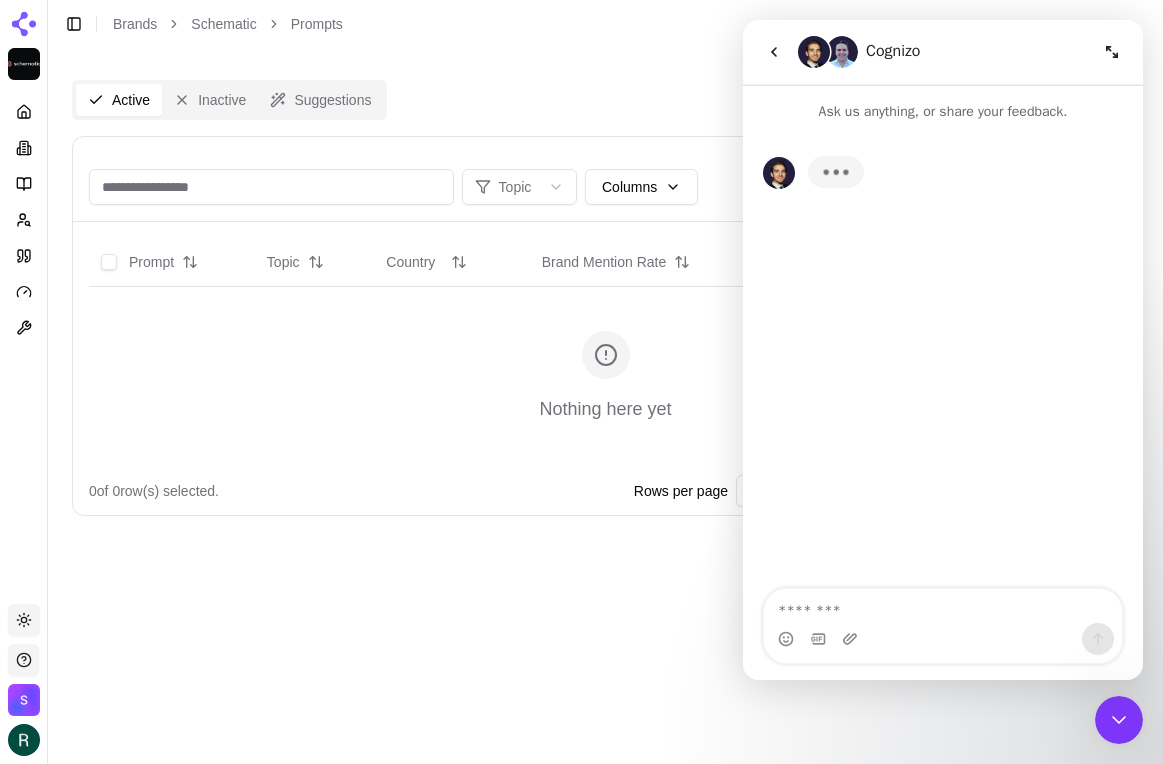 click at bounding box center [774, 52] 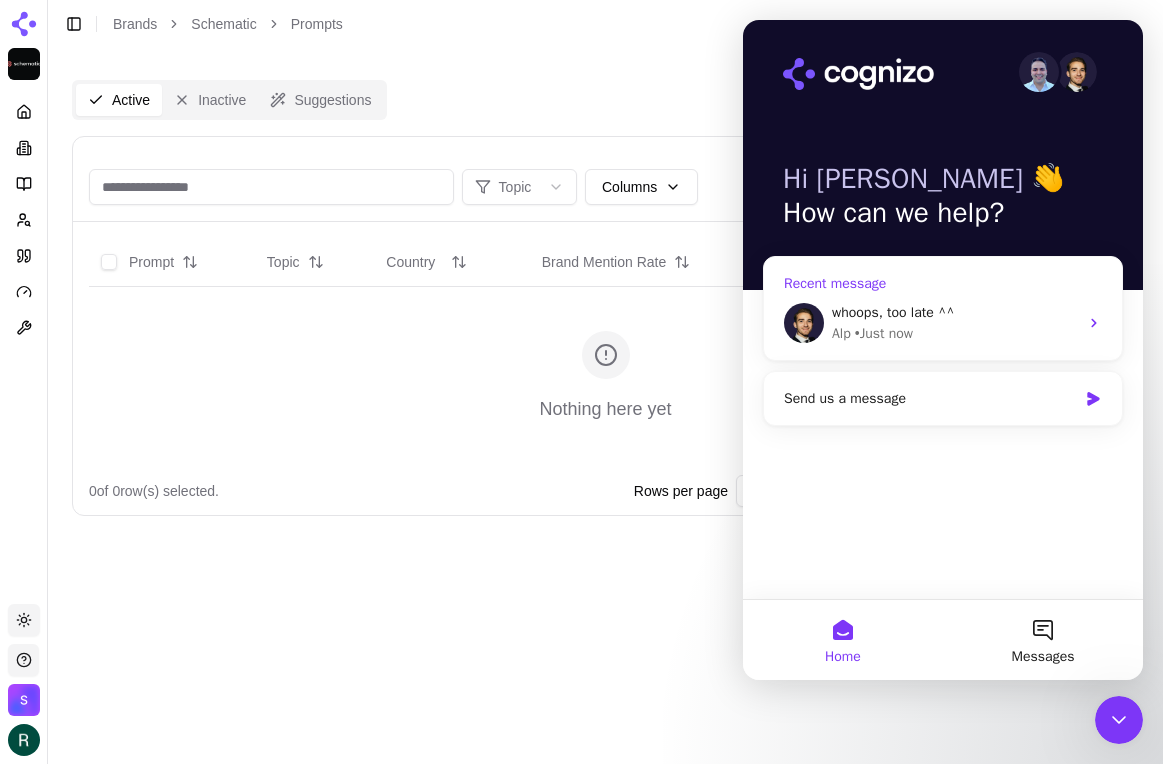 click on "whoops, too late ^^" at bounding box center [893, 312] 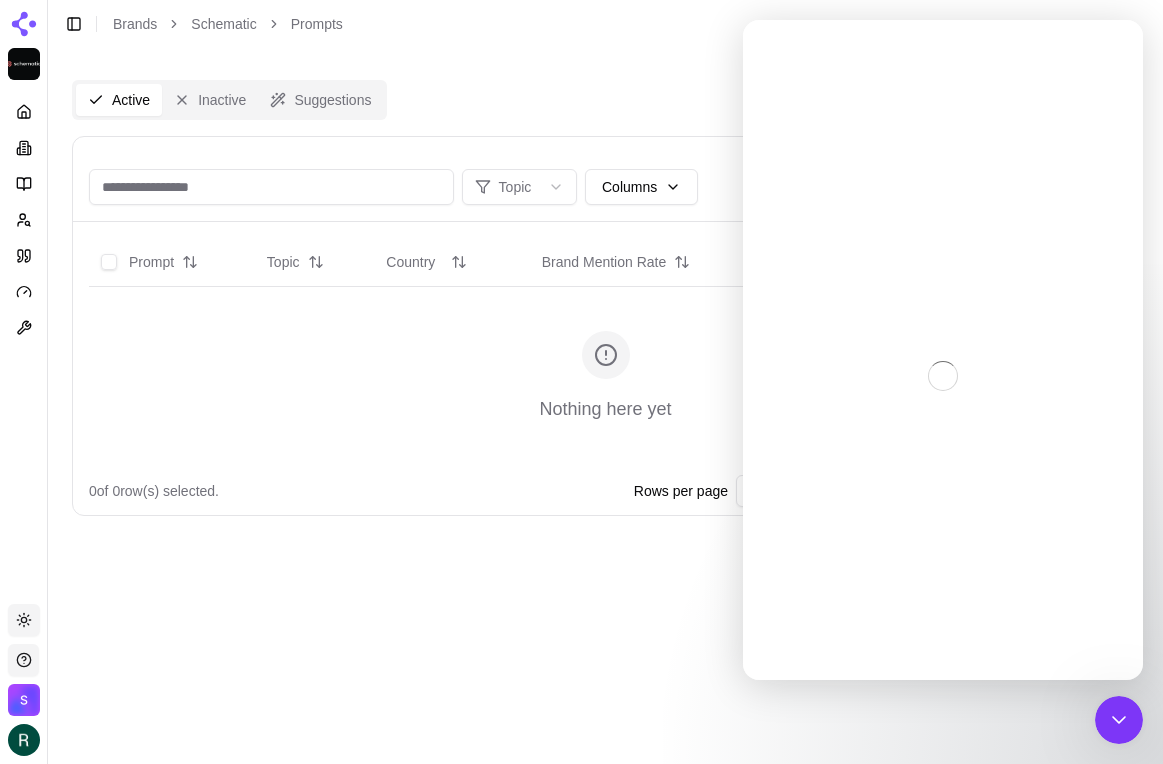scroll, scrollTop: 0, scrollLeft: 0, axis: both 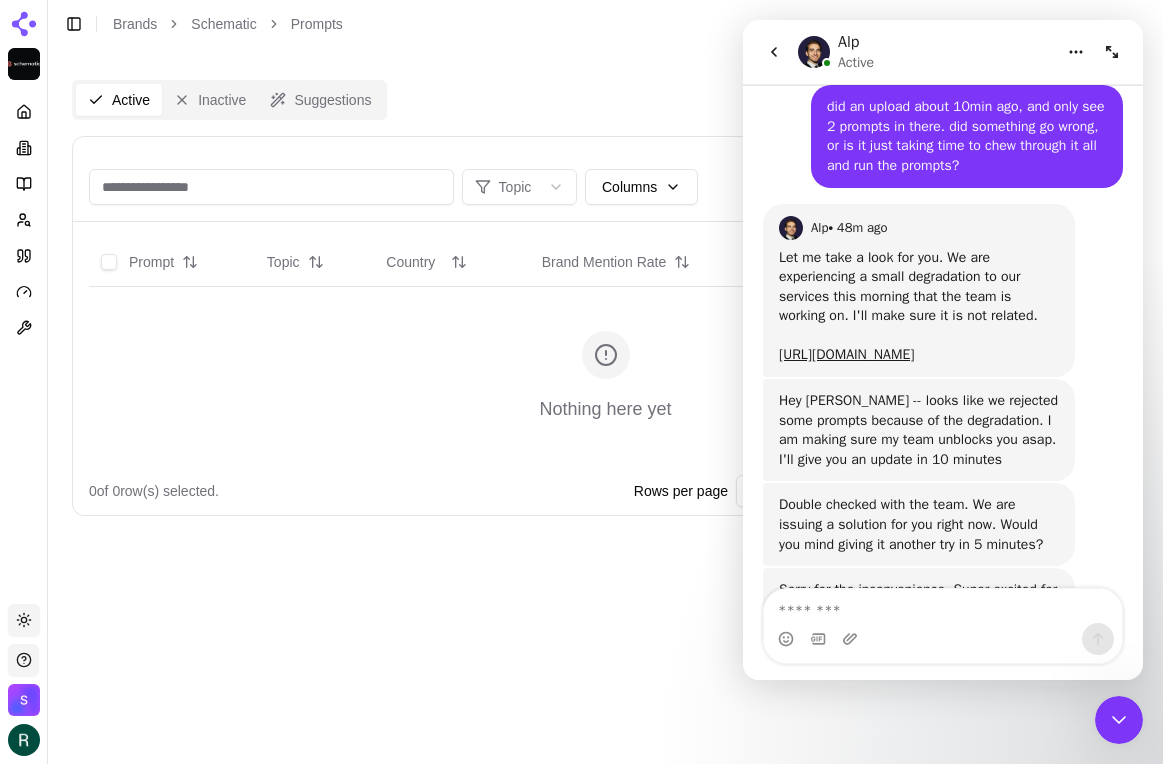 click at bounding box center (943, 606) 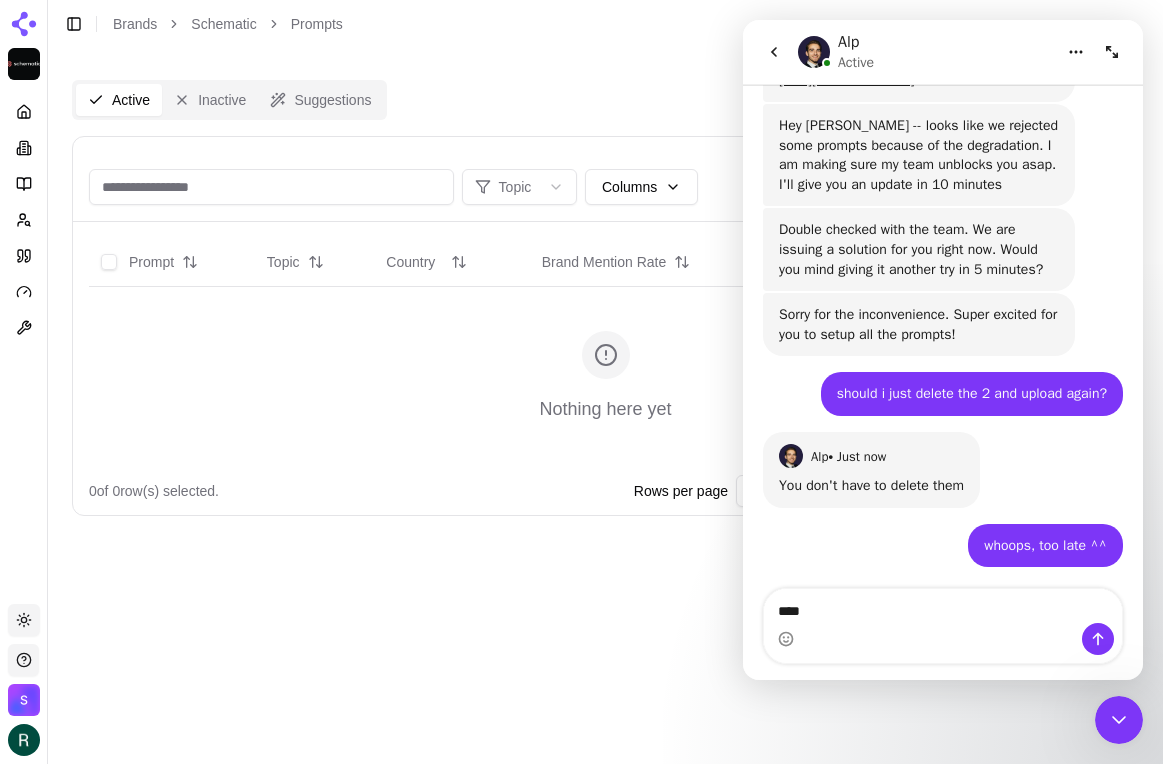 scroll, scrollTop: 1838, scrollLeft: 0, axis: vertical 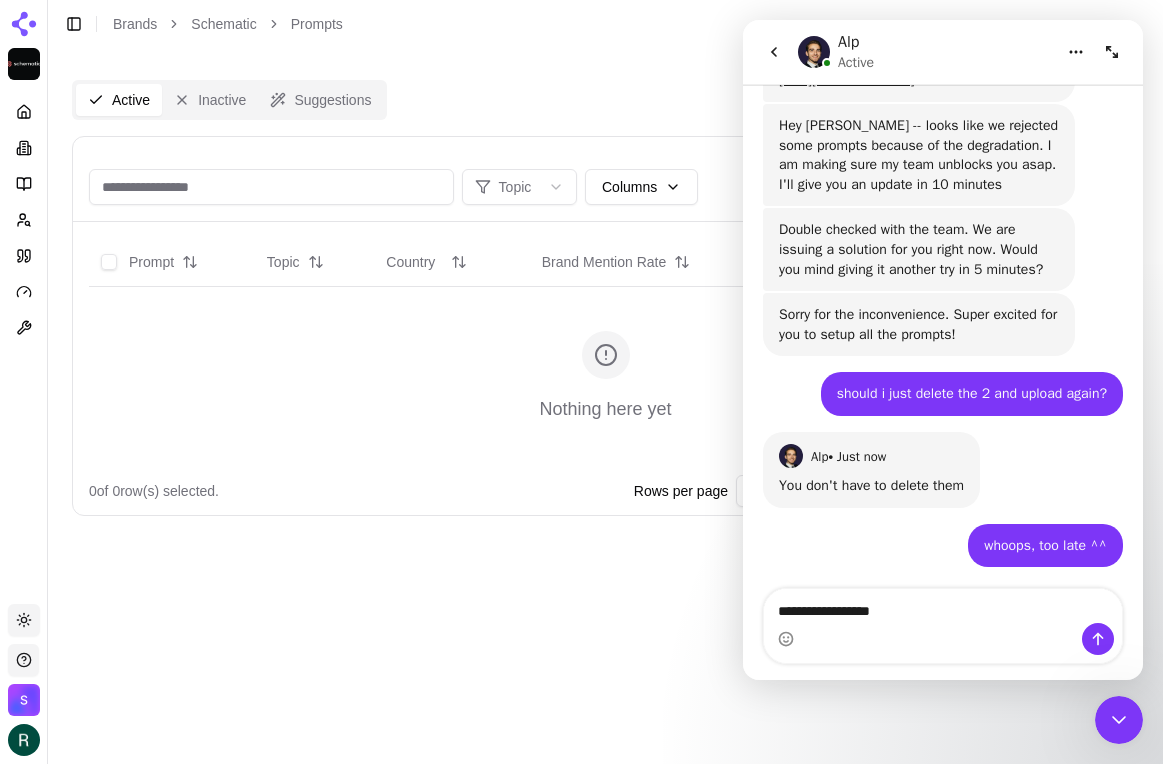 type on "**********" 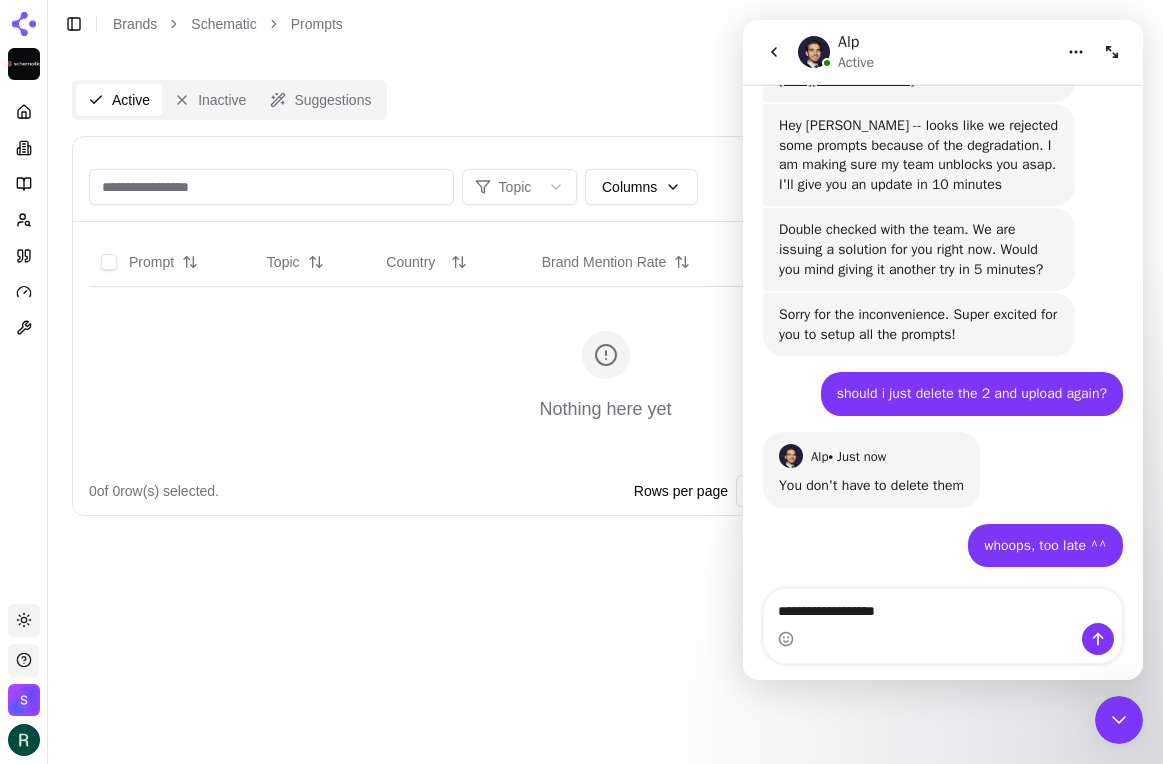 type 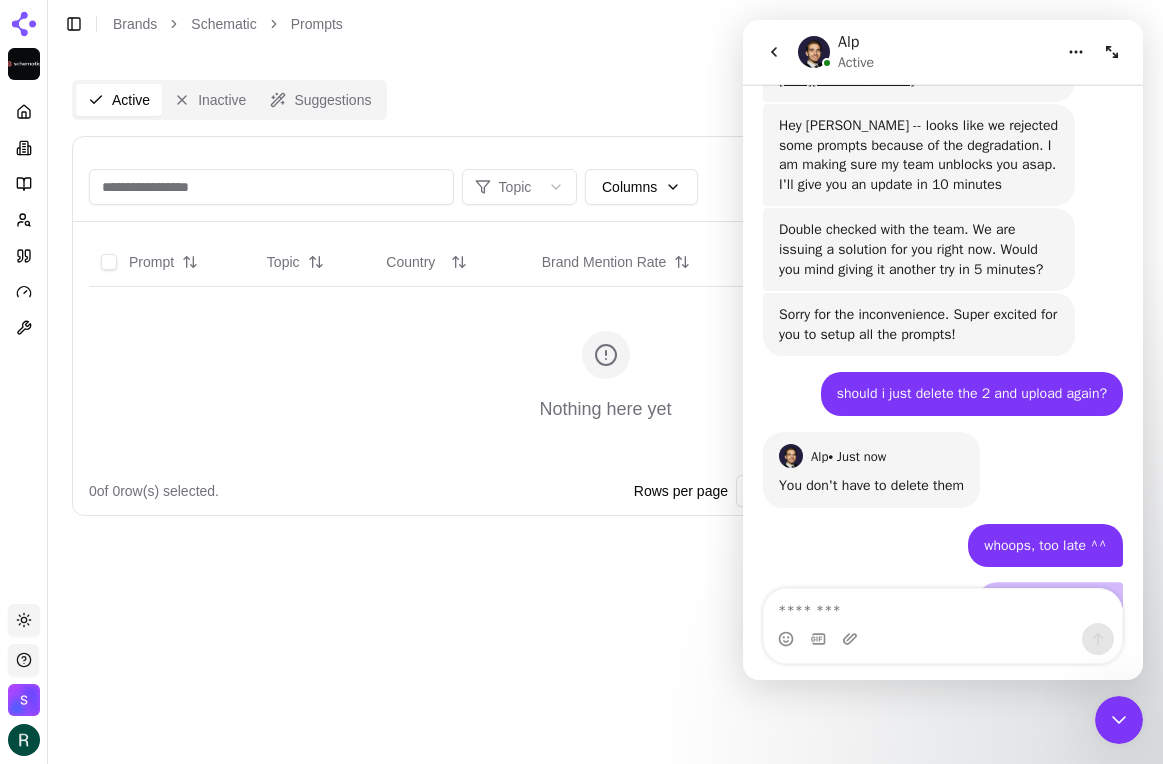 scroll, scrollTop: 1884, scrollLeft: 0, axis: vertical 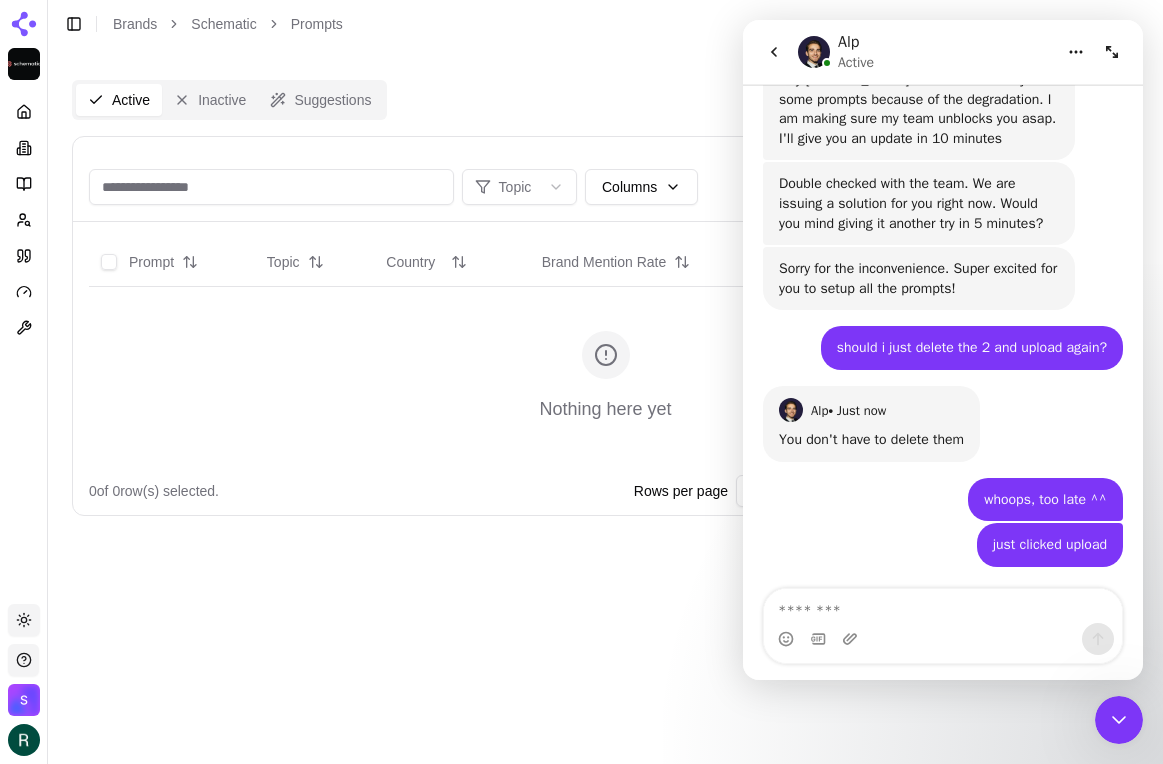 click on "Active Inactive Suggestions Topic Columns Import Export Add Prompt Prompt Topic Country Brand Mention Rate Competitors Last Run Nothing here yet 0  of   0  row(s) selected. Rows per page 20 Page  1  of   0 Go to first page Go to previous page Go to next page Go to last page" at bounding box center [605, 406] 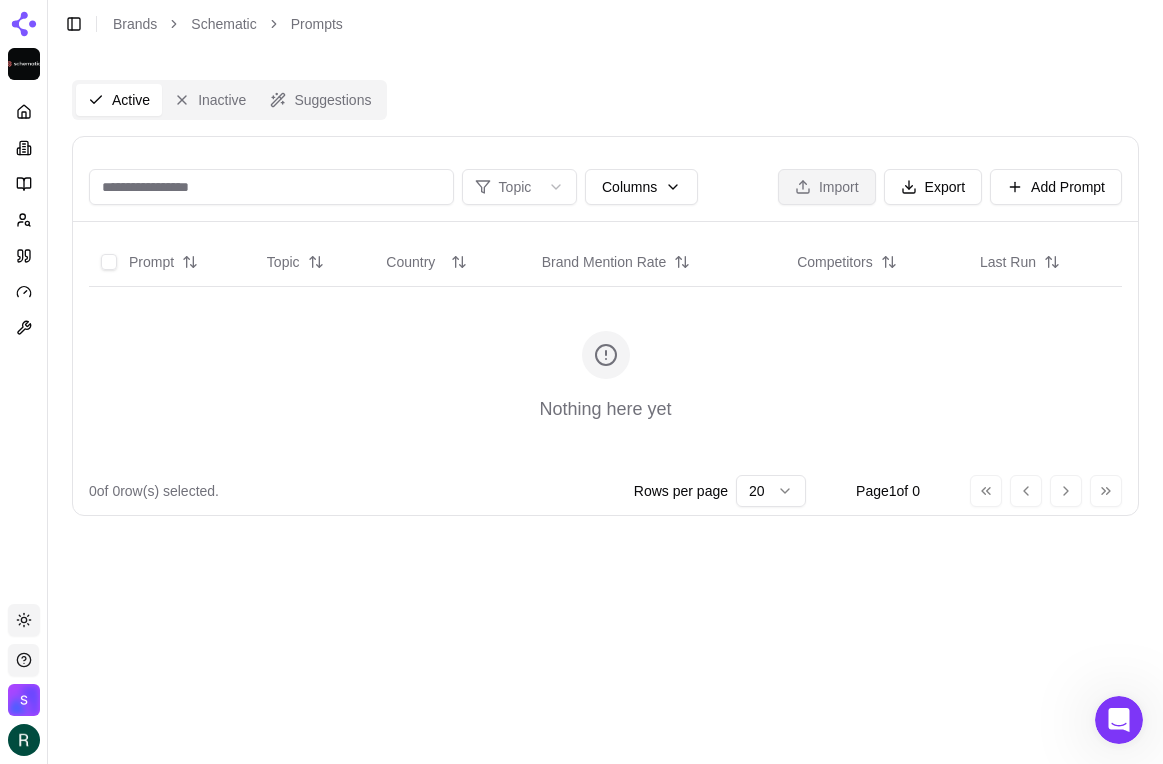 click on "Import" at bounding box center [827, 187] 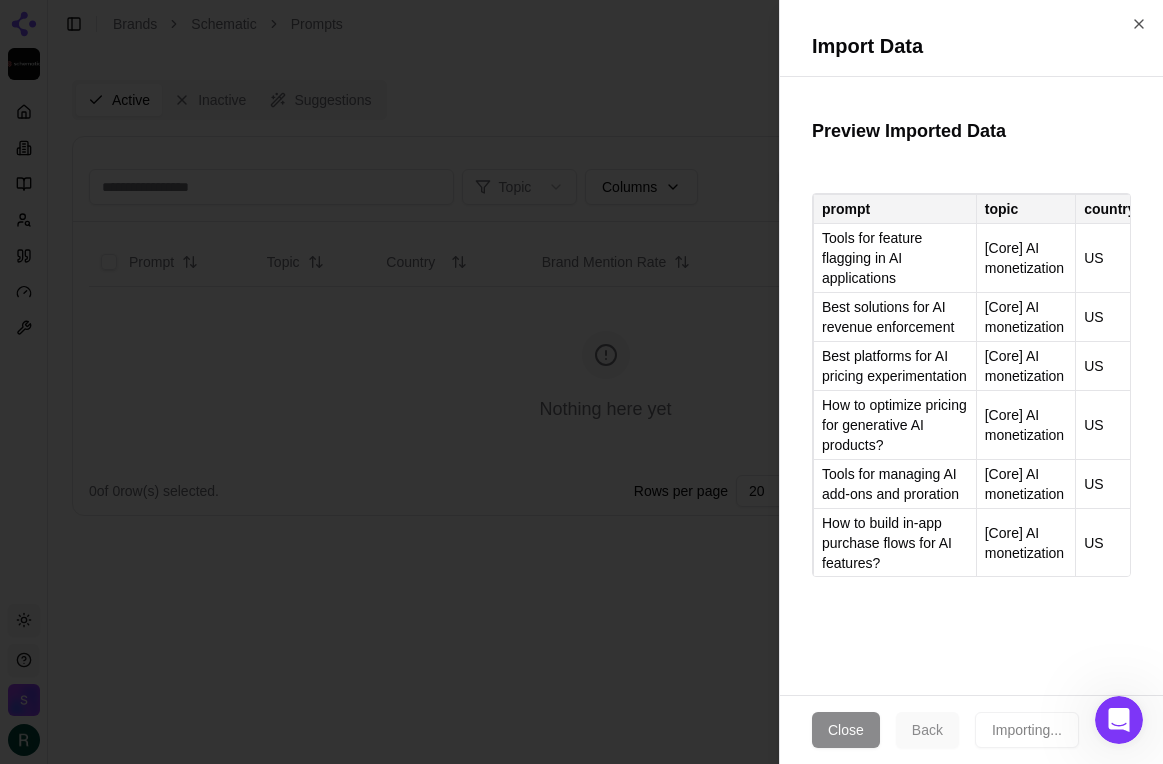 click on "Close Back Importing..." at bounding box center [971, 729] 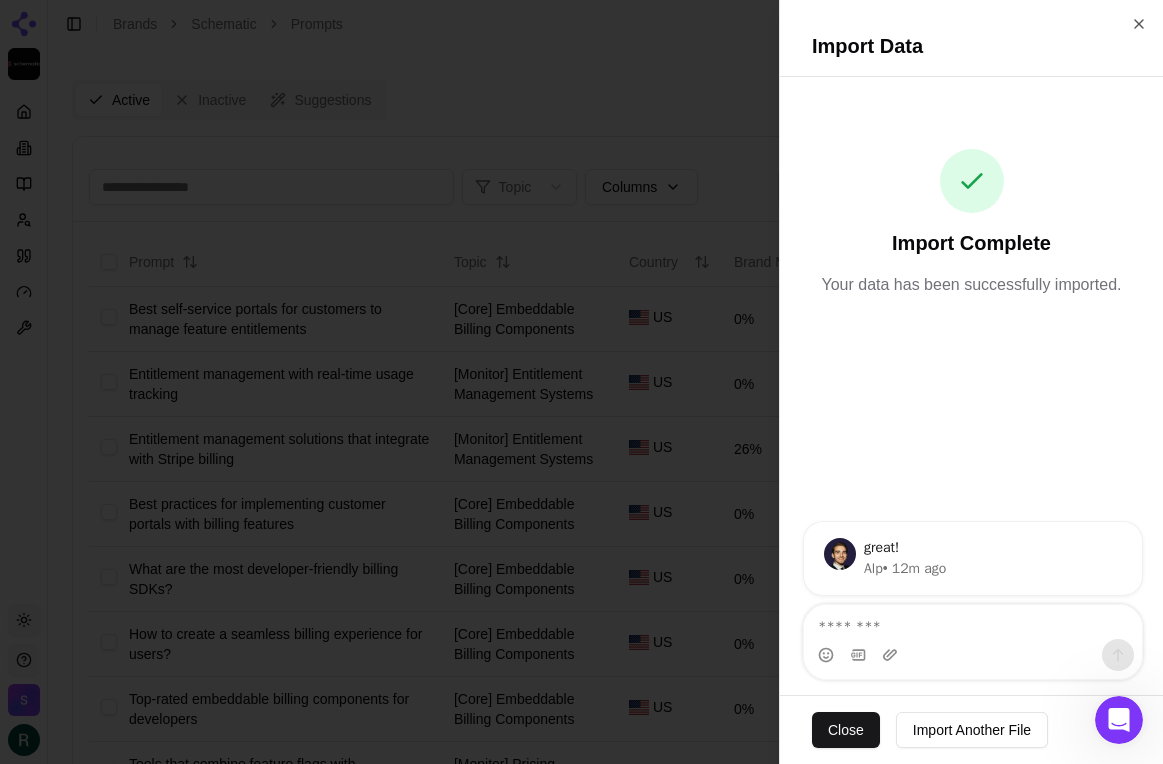 scroll, scrollTop: 0, scrollLeft: 0, axis: both 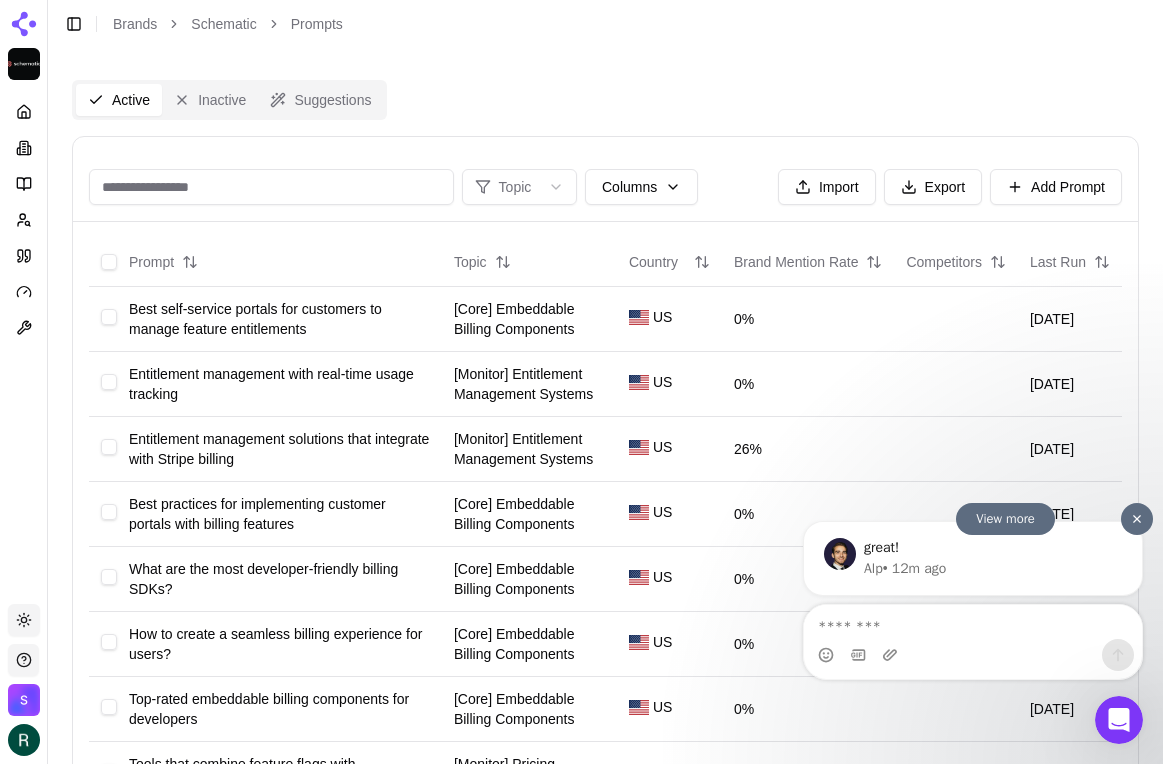 click at bounding box center [973, 655] 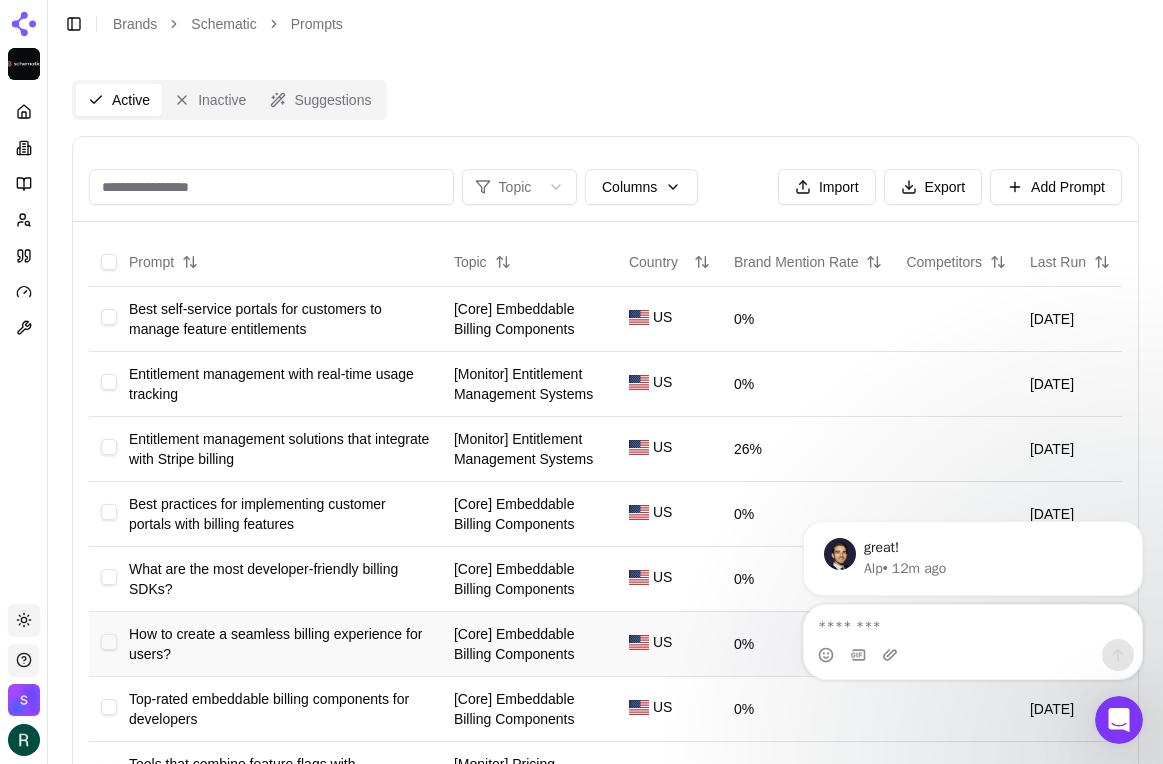 scroll, scrollTop: 0, scrollLeft: 0, axis: both 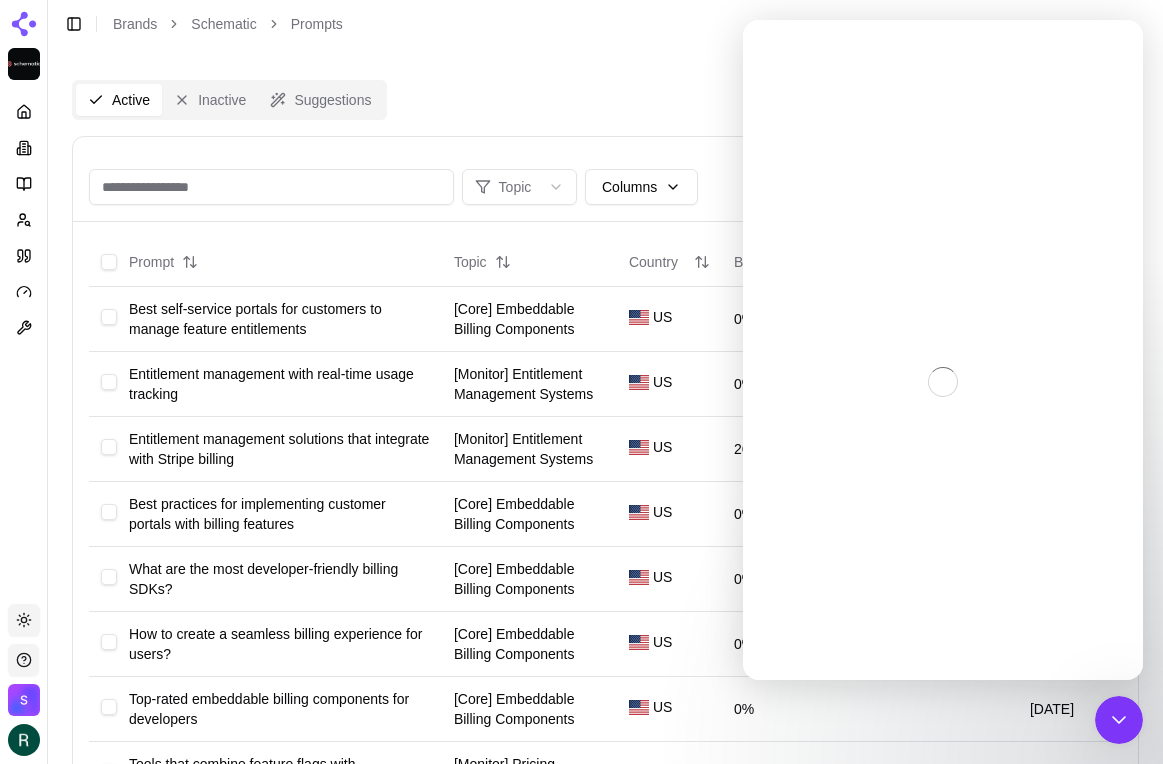 click on "Prompt Topic Country Brand Mention Rate Competitors Last Run Best self-service portals for customers to manage feature entitlements [Core] Embeddable Billing Components US 0% 7/1/2025 Entitlement management with real-time usage tracking [Monitor] Entitlement Management Systems US 0% 7/1/2025 Entitlement management solutions that integrate with Stripe billing [Monitor] Entitlement Management Systems US 26% 7/1/2025 Best practices for implementing customer portals with billing features [Core] Embeddable Billing Components US 0% 7/1/2025 What are the most developer-friendly billing SDKs? [Core] Embeddable Billing Components US 0% 7/1/2025 How to create a seamless billing experience for users? [Core] Embeddable Billing Components US 0% 7/1/2025 Top-rated embeddable billing components for developers [Core] Embeddable Billing Components US 0% 7/1/2025 Tools that combine feature flags with subscription management [Monitor] Pricing Infrastructure as Code US 5% 7/1/2025 [Monitor] Pricing Infrastructure as Code US 24%" at bounding box center [605, 944] 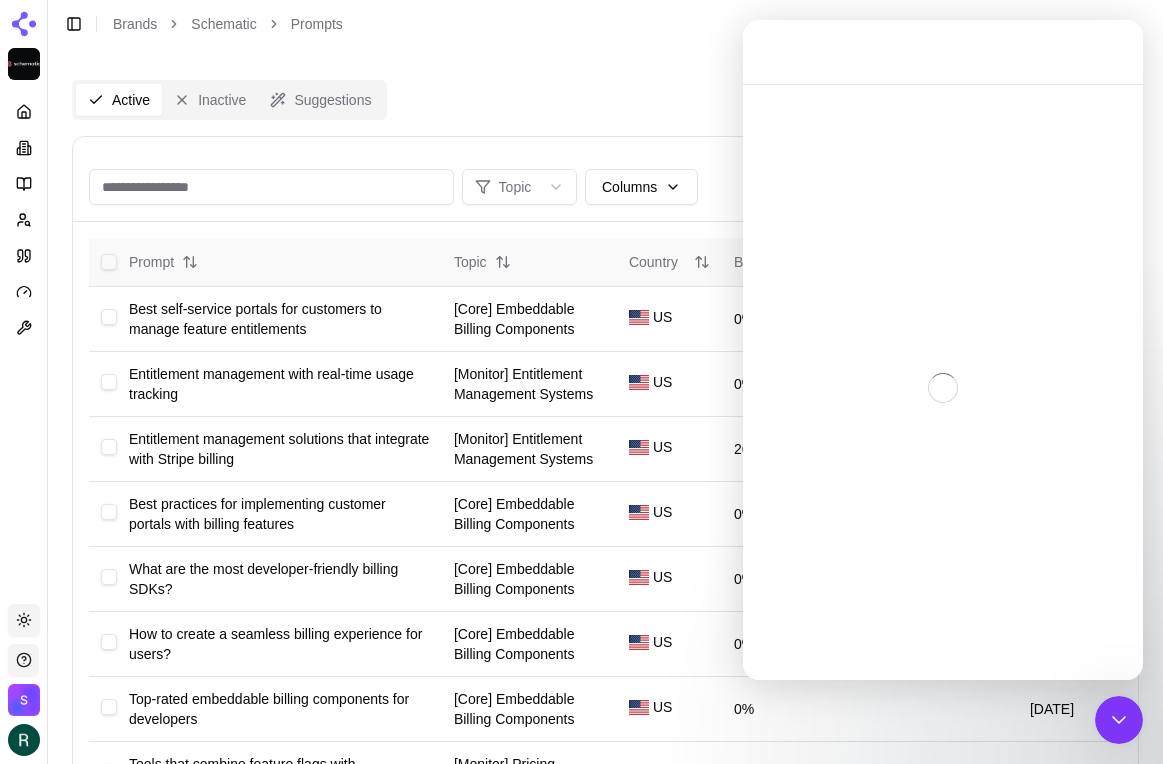 click on "Topic" at bounding box center (529, 262) 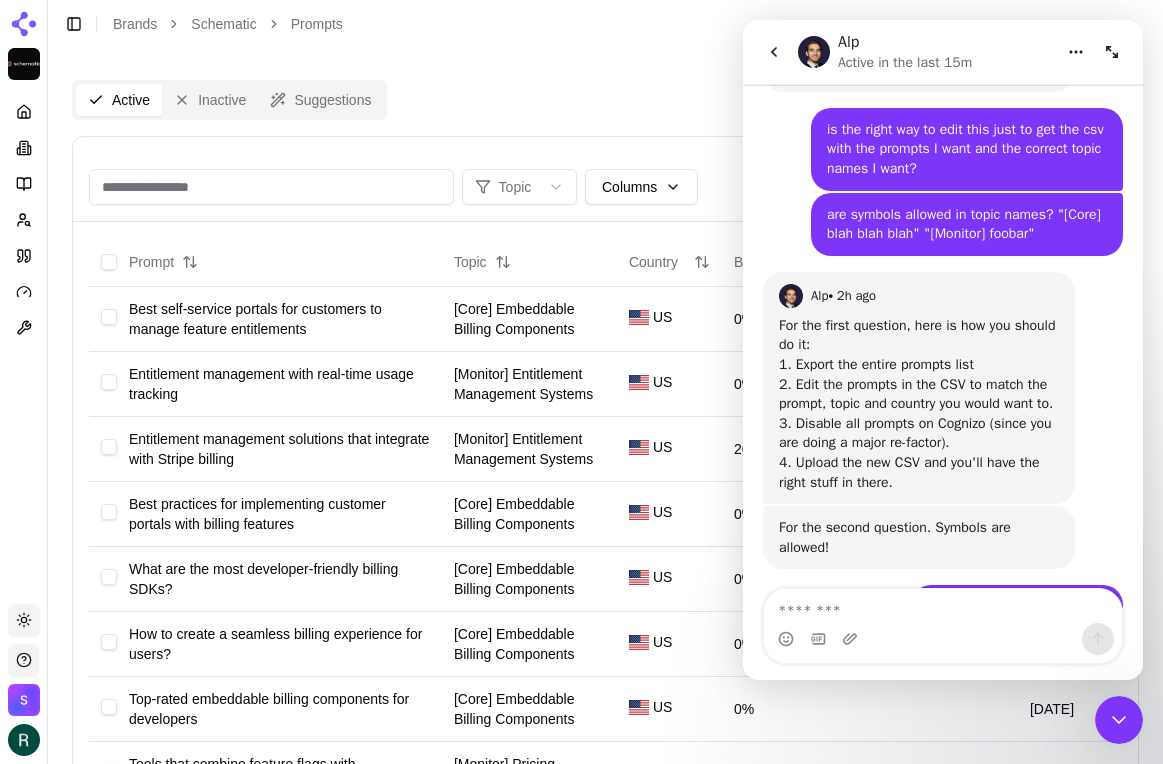 click on "Active Inactive Suggestions" at bounding box center (605, 100) 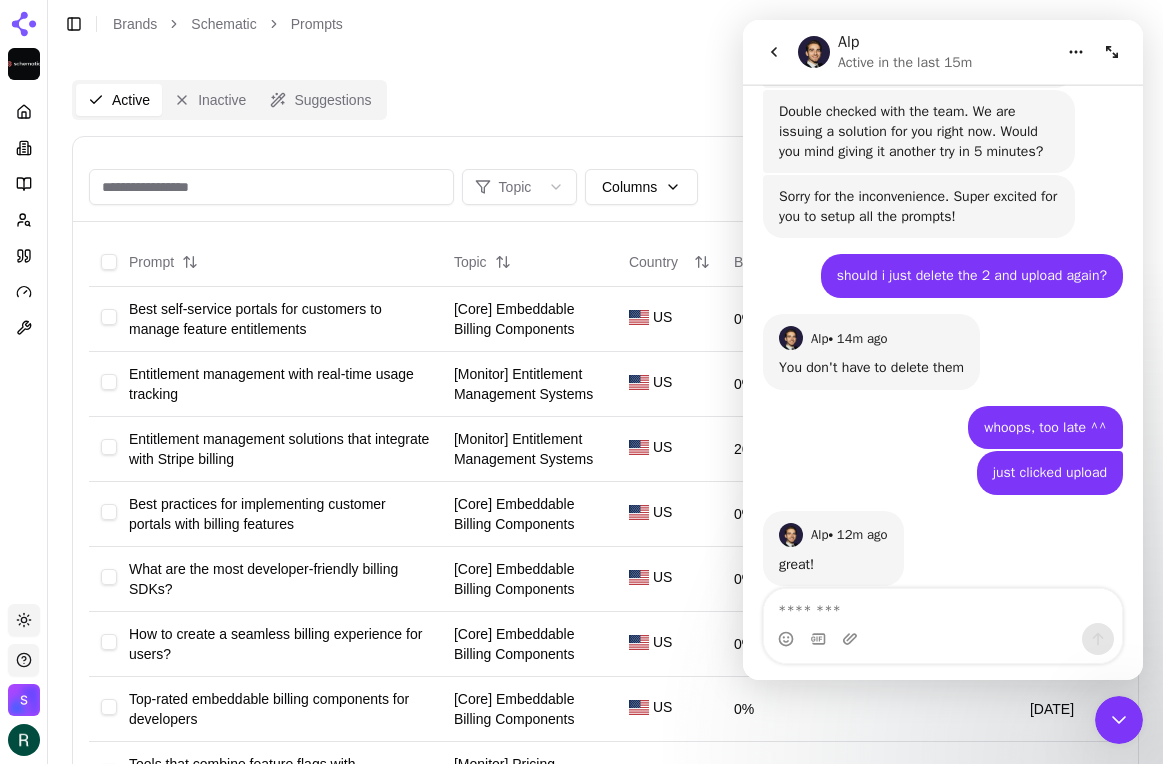 scroll, scrollTop: 1975, scrollLeft: 0, axis: vertical 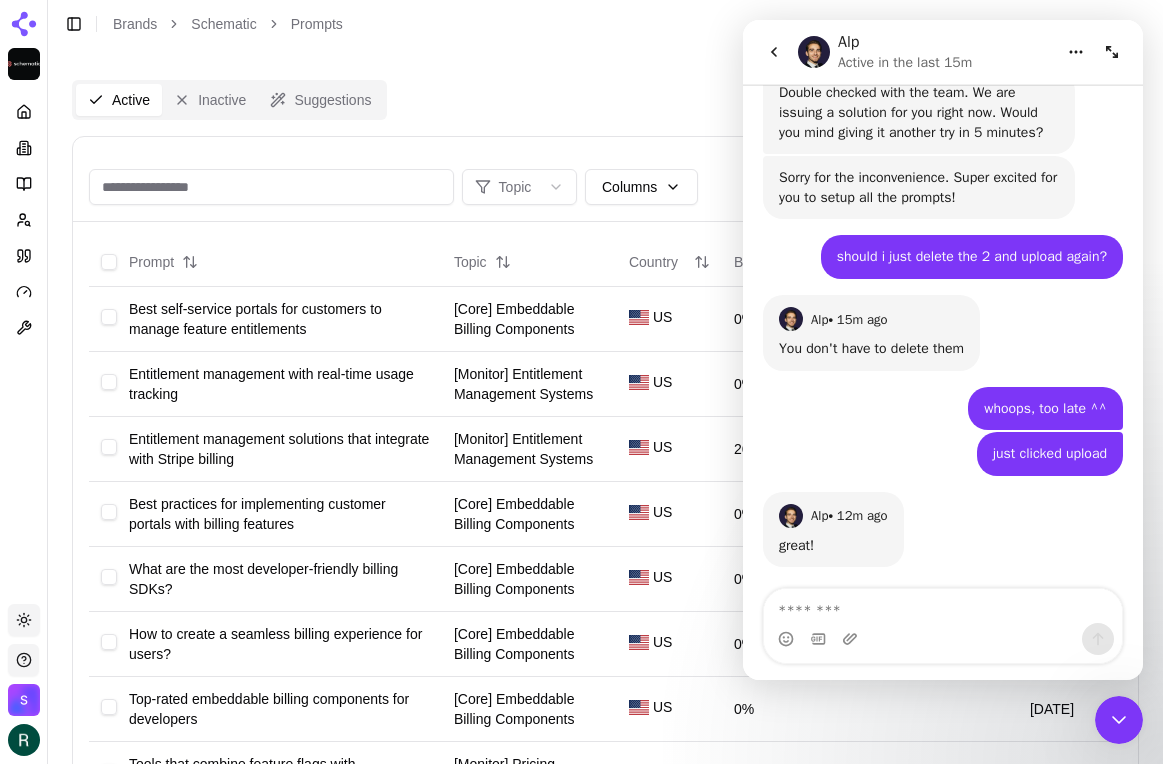 drag, startPoint x: 1120, startPoint y: 727, endPoint x: 2215, endPoint y: 1348, distance: 1258.8352 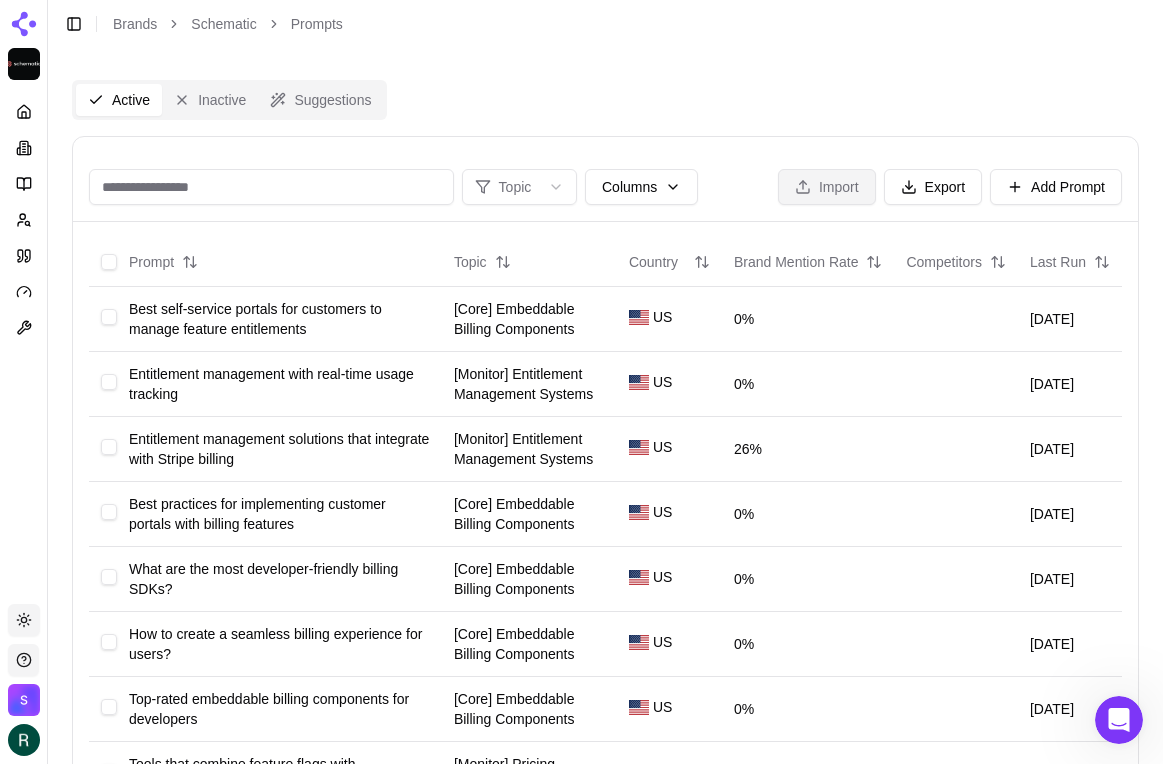 click on "Import" at bounding box center [827, 187] 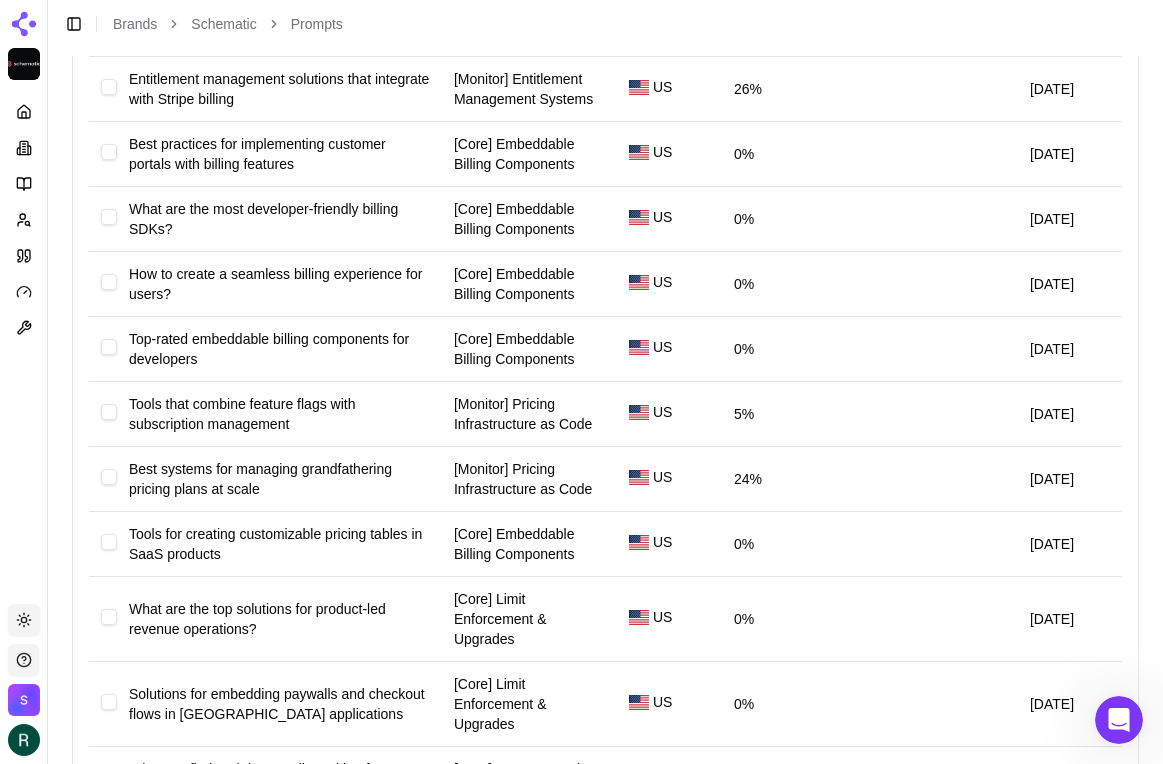 scroll, scrollTop: 224, scrollLeft: 0, axis: vertical 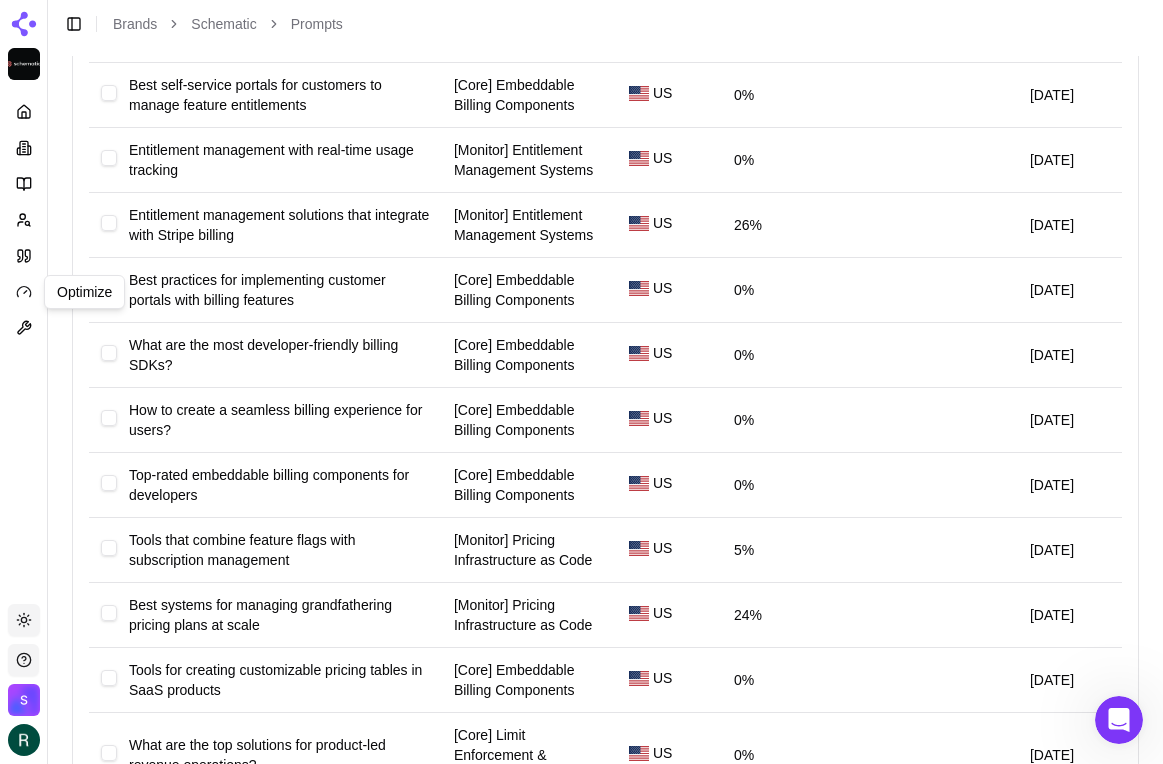 click 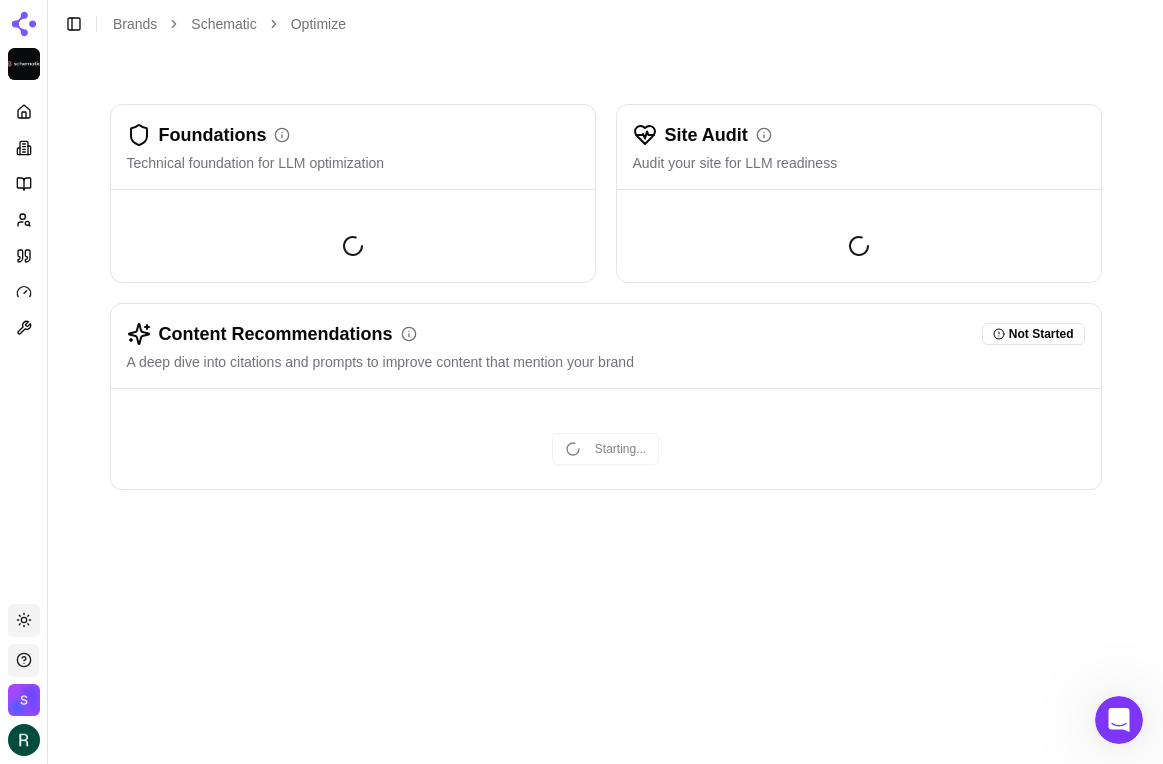 scroll, scrollTop: 0, scrollLeft: 0, axis: both 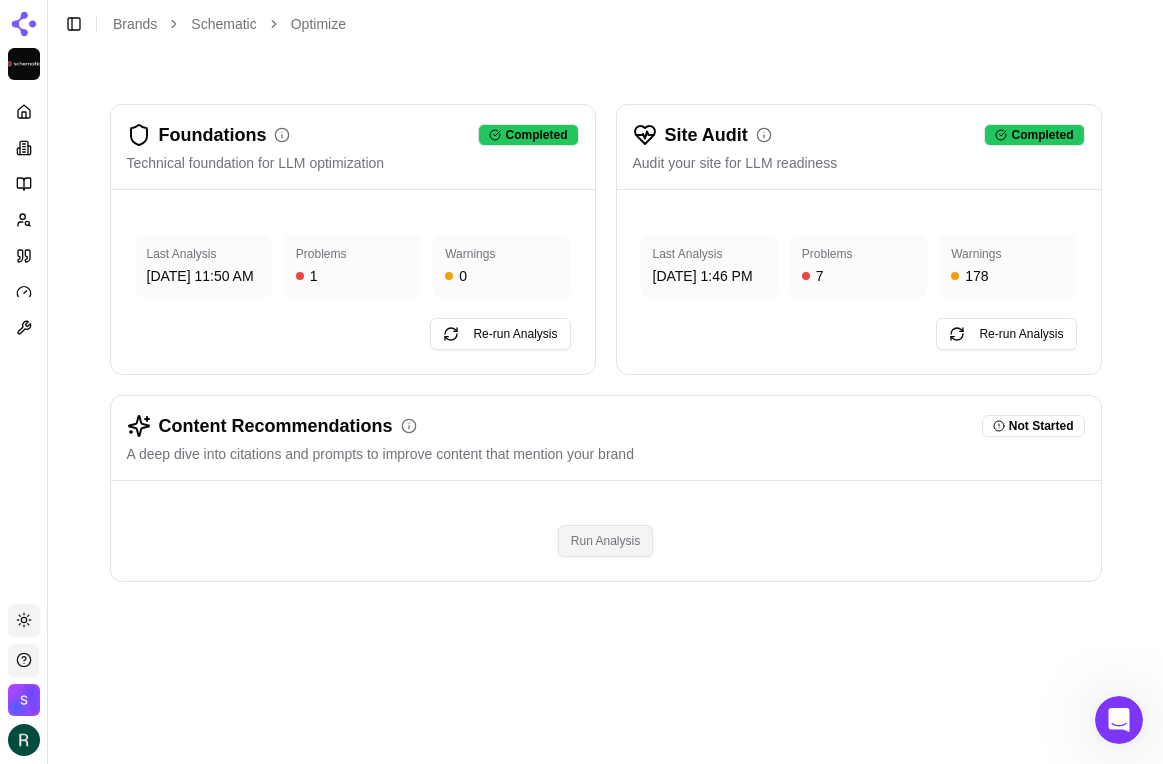 click on "Run Analysis" at bounding box center [605, 541] 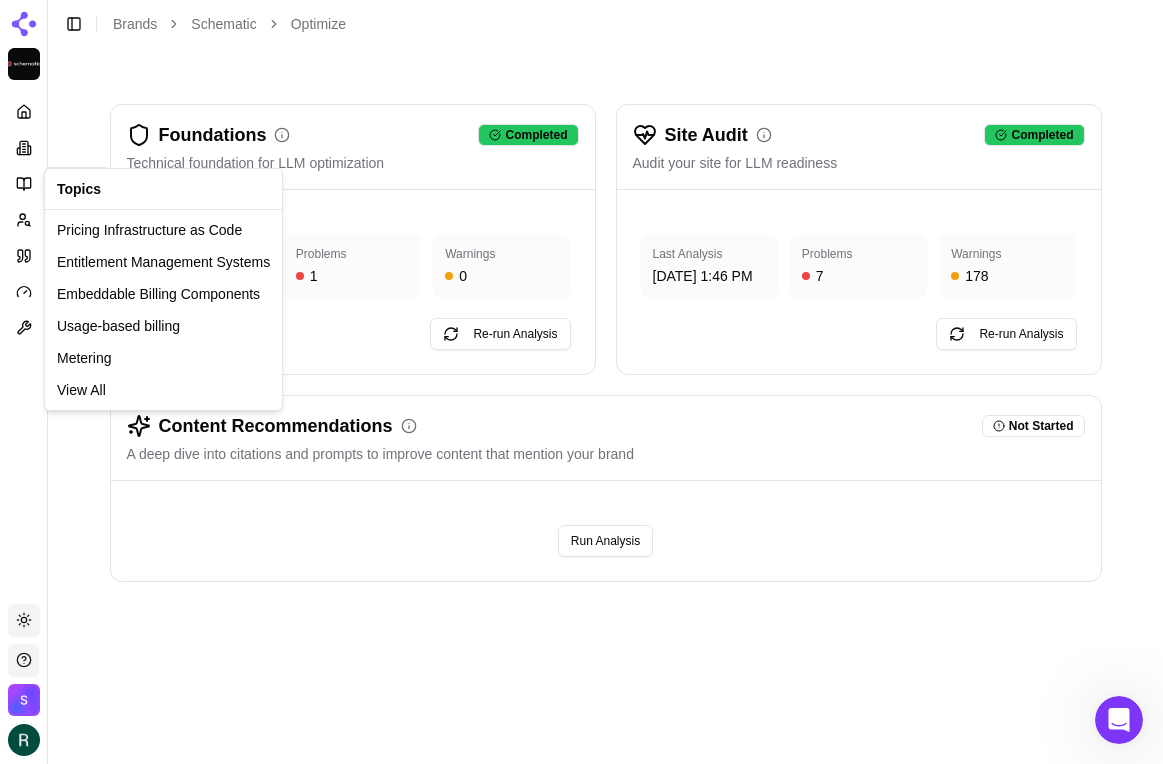 click on "Platform Topics Topics Toggle theme Schematic   Toggle Sidebar Brands Schematic Optimize Foundations  Completed Technical foundation for LLM optimization Last Analysis Jun 12, 2025, 11:50 AM Problems 1 Warnings 0  Re-run Analysis Site Audit  Completed Audit your site for LLM readiness Last Analysis Jun 21, 2025, 1:46 PM Problems 7 Warnings 178  Re-run Analysis Content Recommendations  Not Started A deep dive into citations and prompts to improve content that mention your brand Run Analysis 31% Topics Pricing Infrastructure as Code Entitlement Management Systems Embeddable Billing Components Usage-based billing Metering  View All" at bounding box center [581, 382] 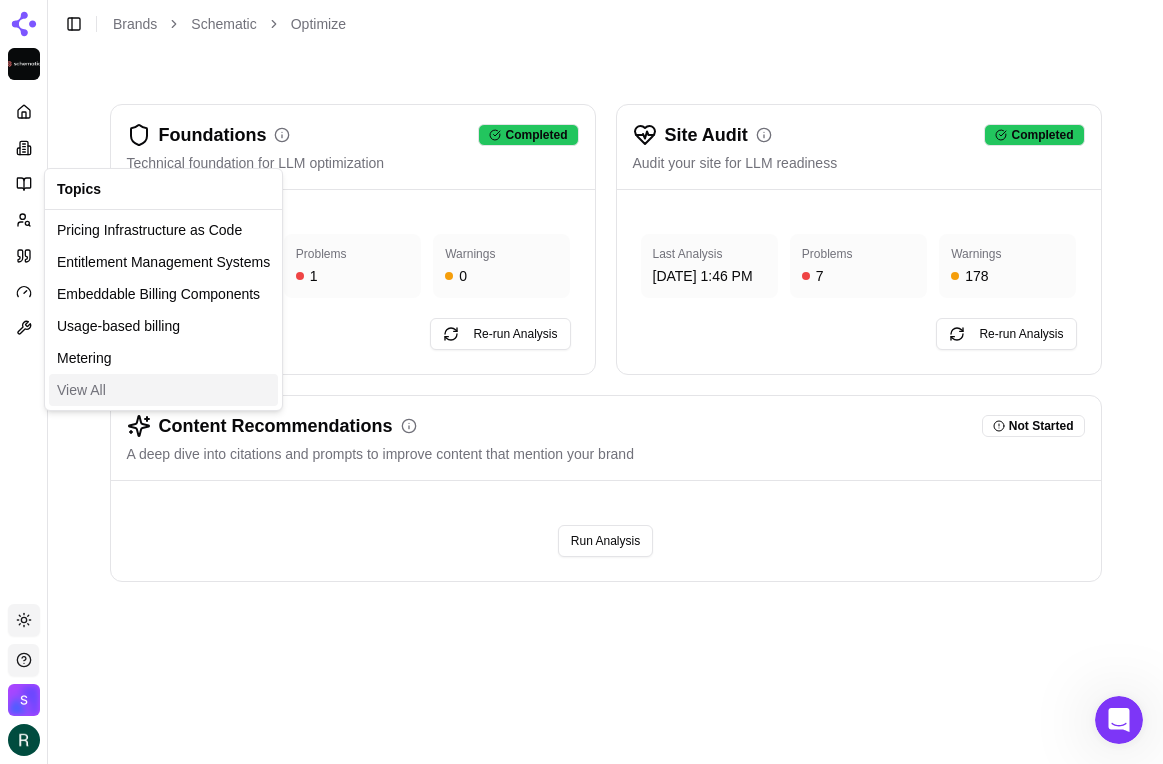 click on "View All" at bounding box center (163, 390) 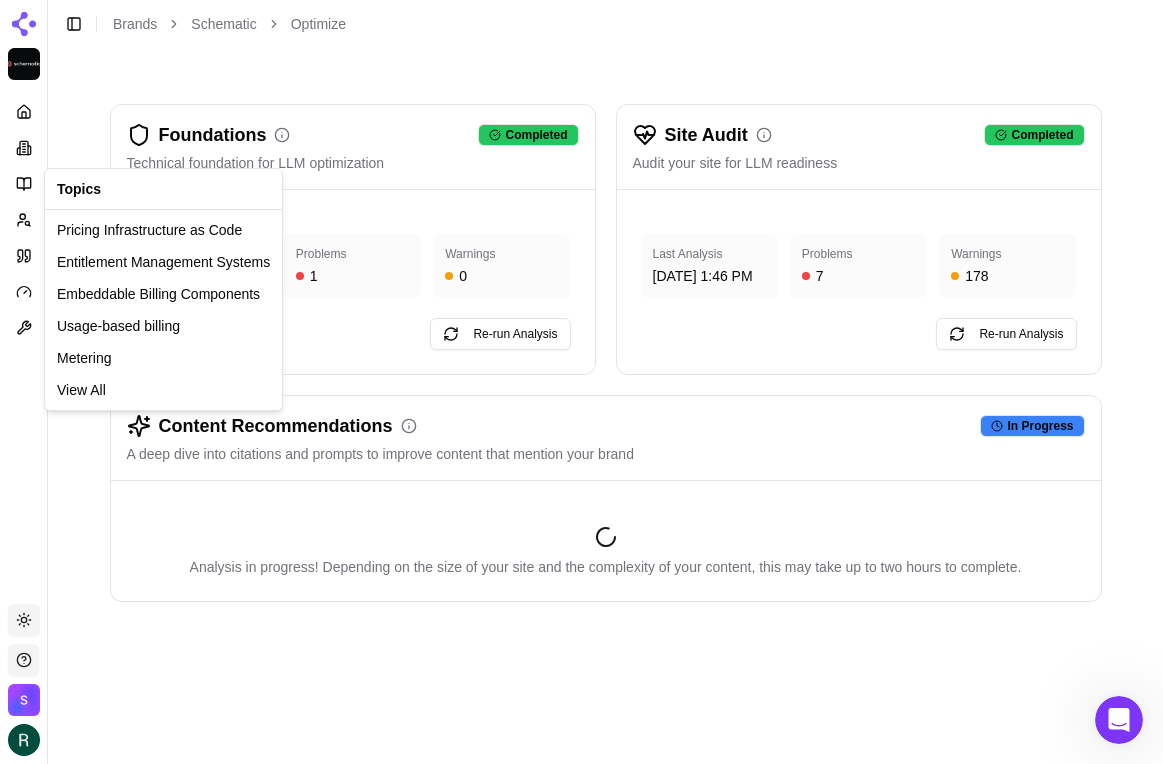 click on "Platform Toggle theme Schematic   Toggle Sidebar Brands Schematic Optimize Foundations  Completed Technical foundation for LLM optimization Last Analysis Jun 12, 2025, 11:50 AM Problems 1 Warnings 0  Re-run Analysis Site Audit  Completed Audit your site for LLM readiness Last Analysis Jun 21, 2025, 1:46 PM Problems 7 Warnings 178  Re-run Analysis Content Recommendations  In Progress A deep dive into citations and prompts to improve content that mention your brand Analysis in progress! Depending on the size of your site and the complexity of your content, this may take up to two hours to complete. 31% Topics Pricing Infrastructure as Code Entitlement Management Systems Embeddable Billing Components Usage-based billing Metering  View All" at bounding box center [581, 382] 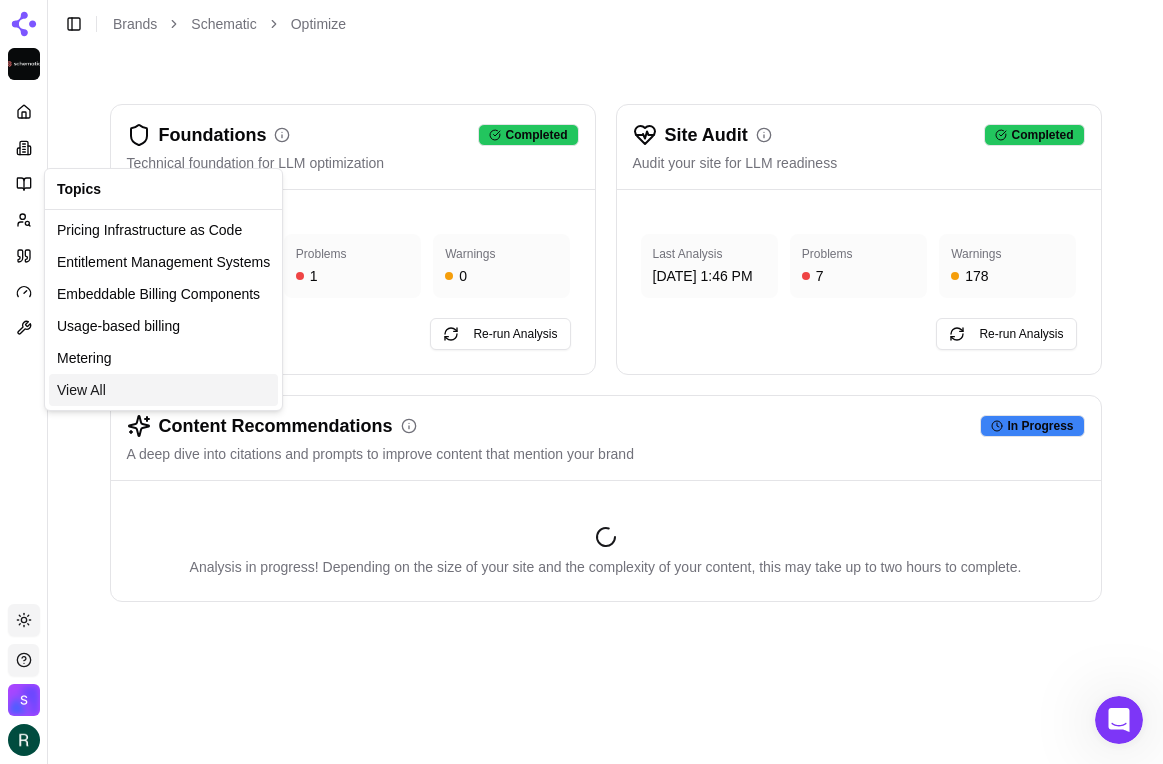 click on "View All" at bounding box center (81, 390) 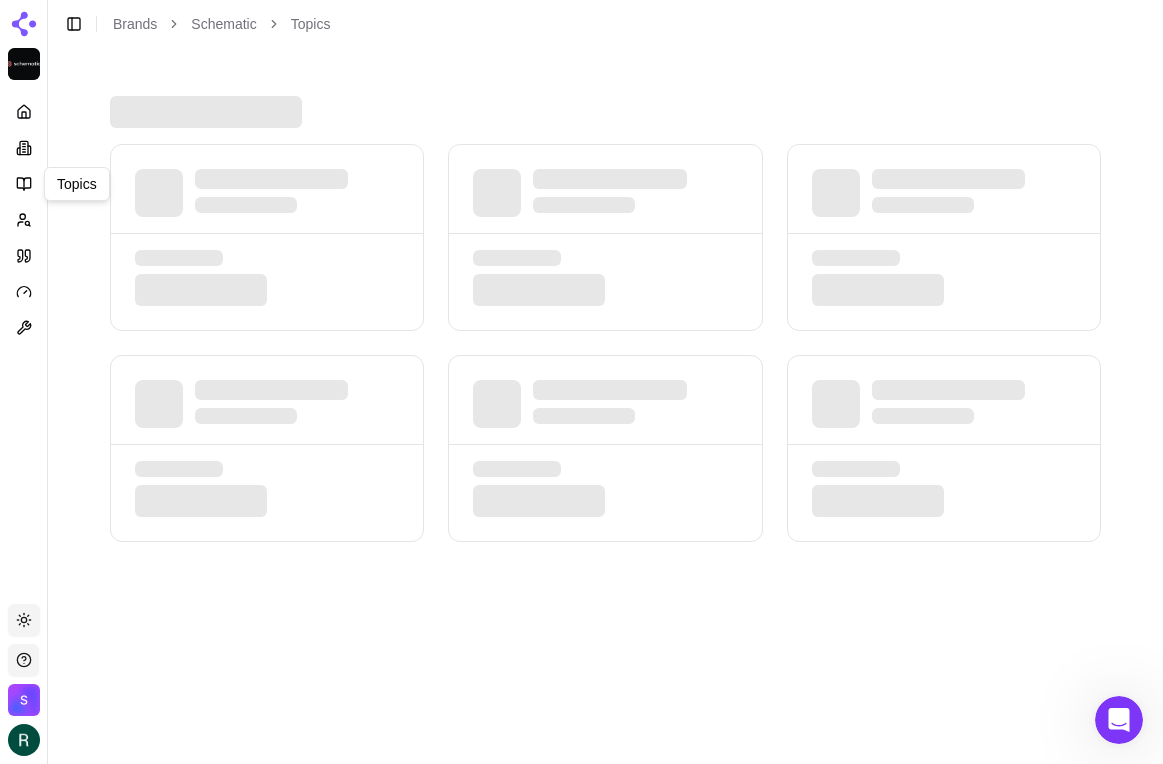 click on "Platform Topics Topics Toggle theme Schematic   Toggle Sidebar Brands Schematic Topics 31%" at bounding box center (581, 382) 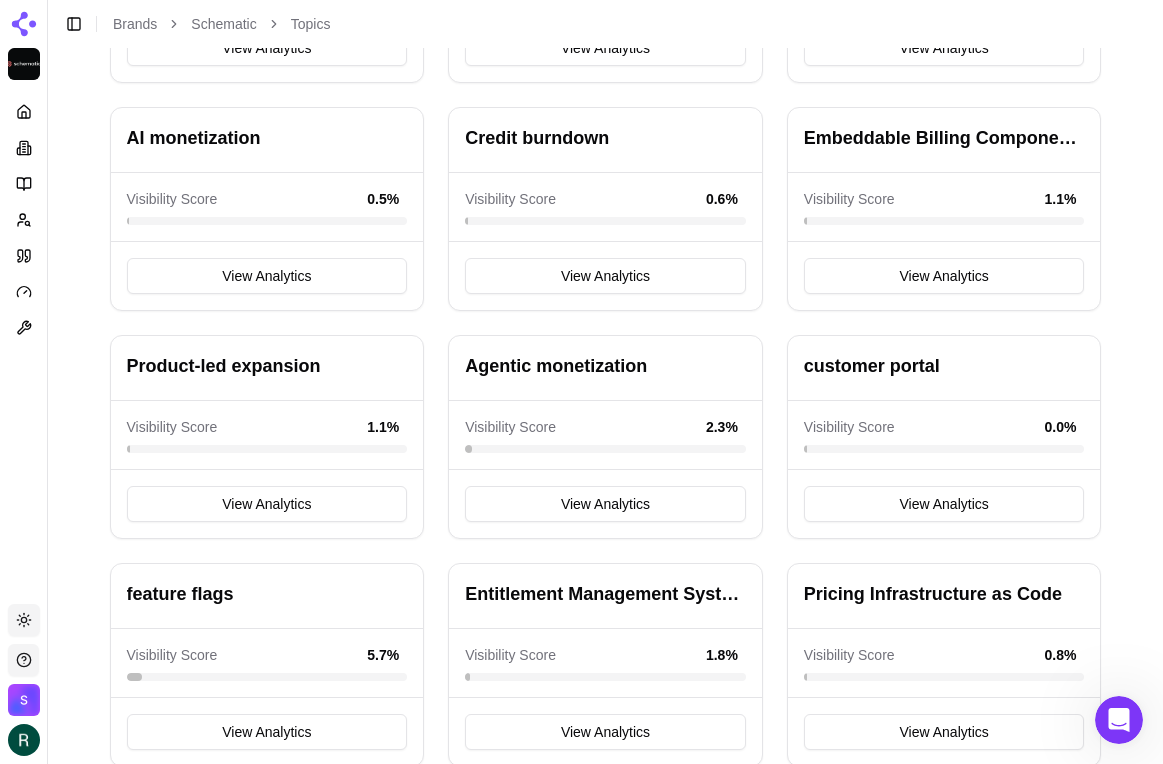 scroll, scrollTop: 0, scrollLeft: 0, axis: both 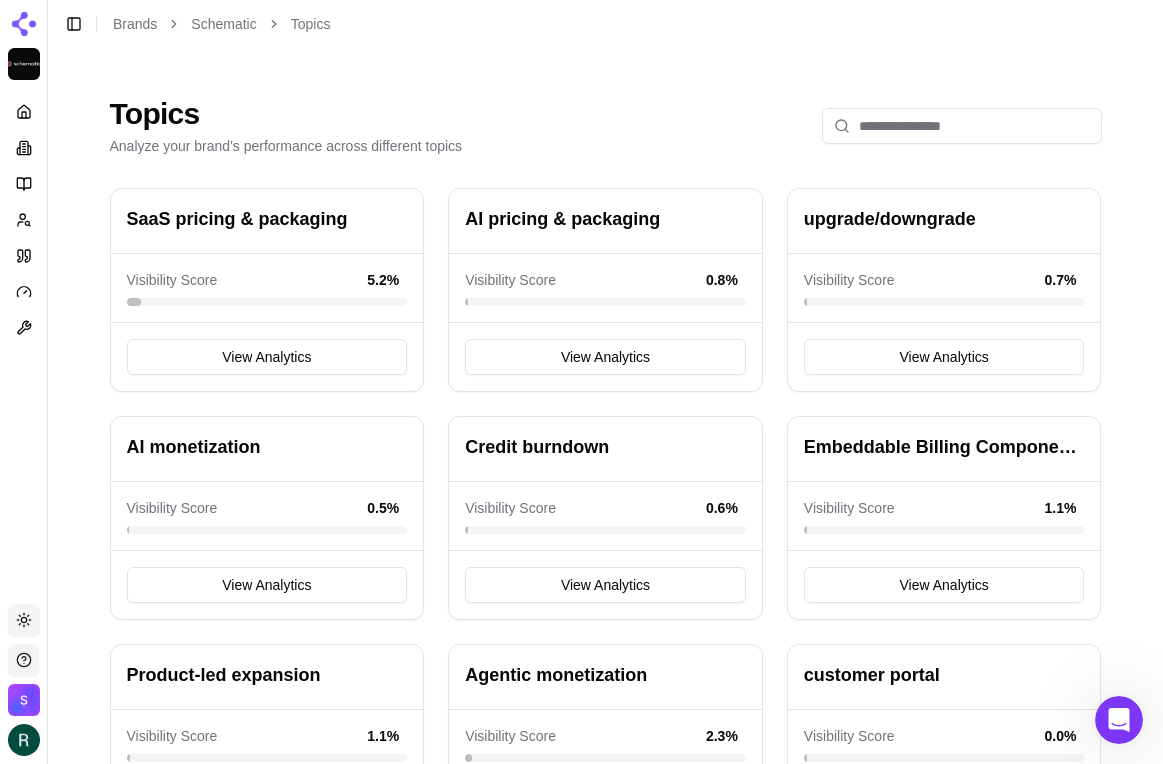 click at bounding box center (24, 220) 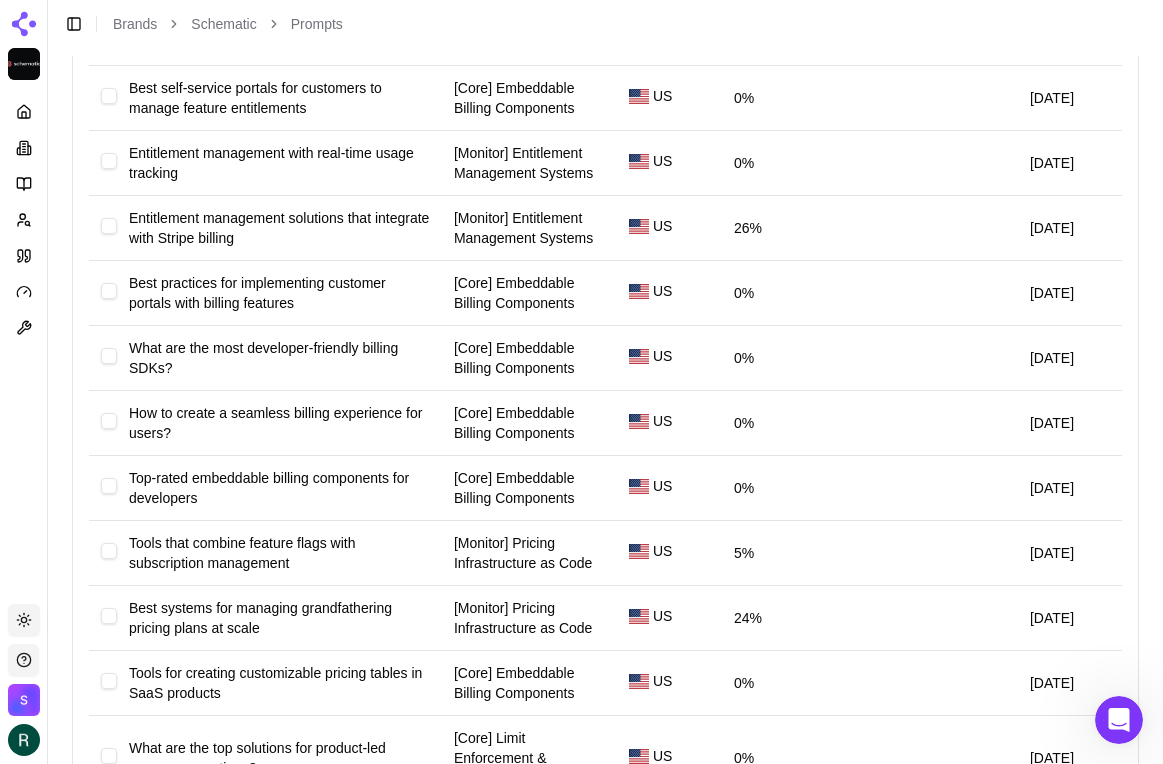scroll, scrollTop: 0, scrollLeft: 0, axis: both 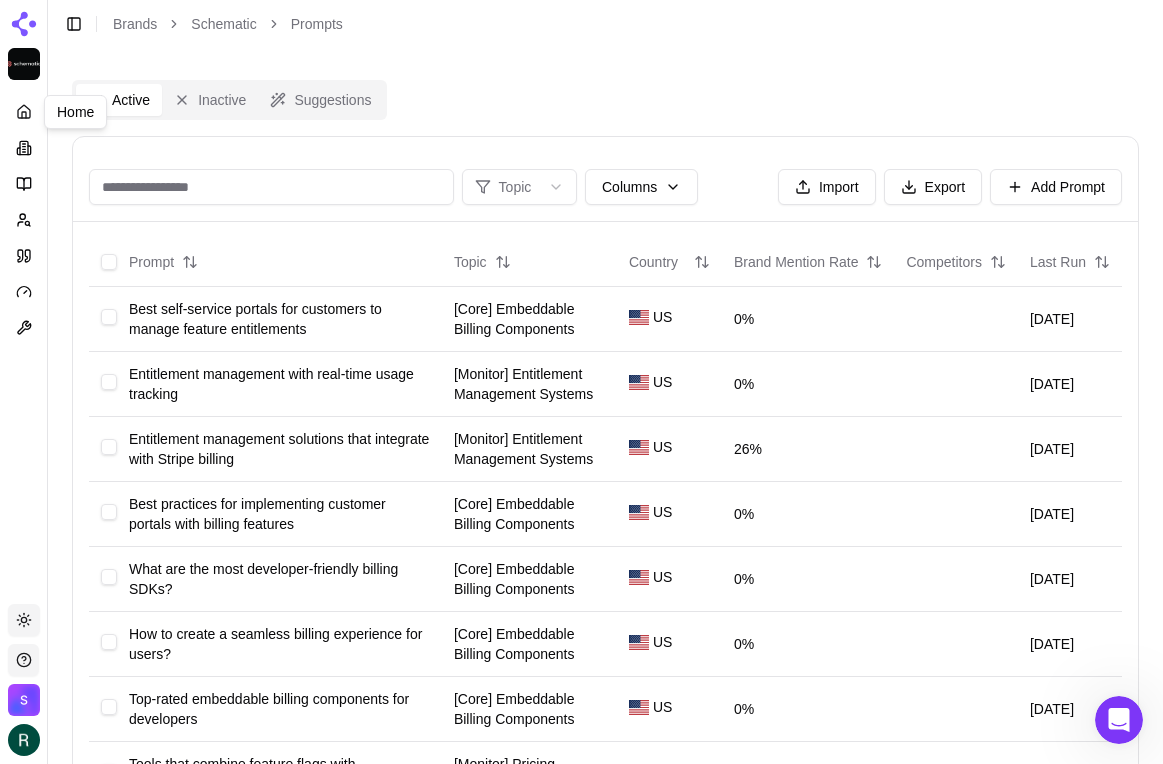 click 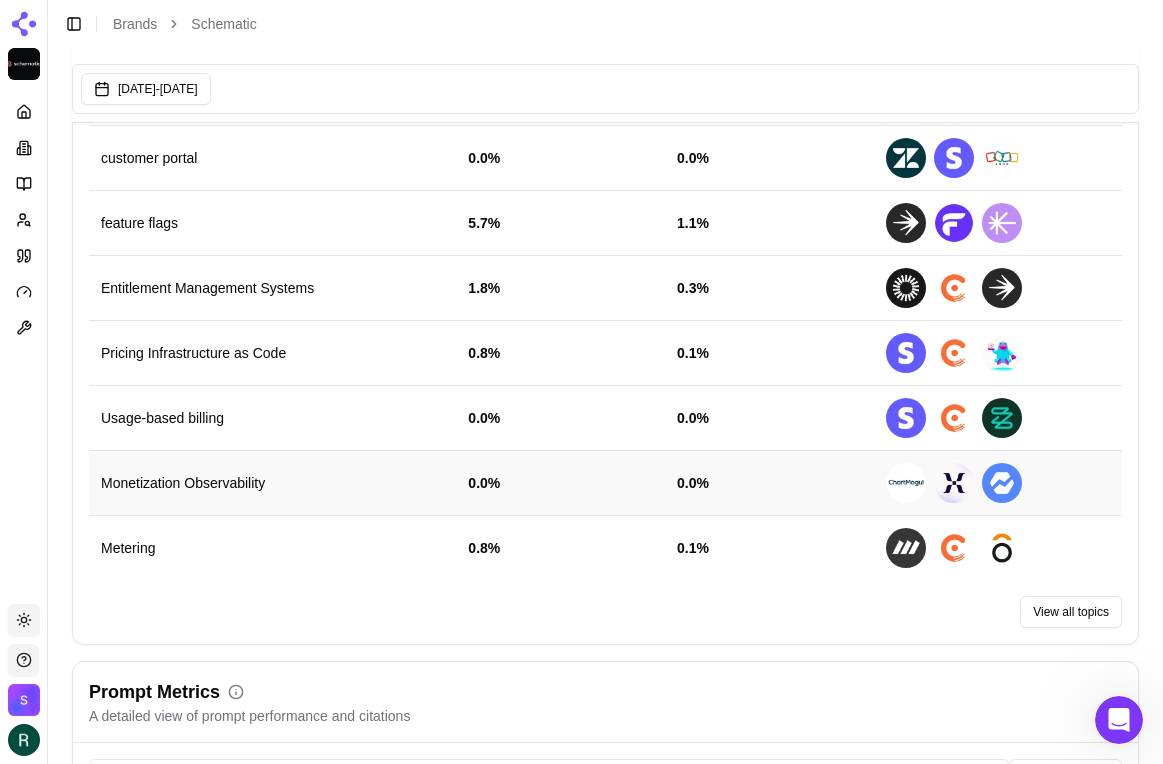 scroll, scrollTop: 1388, scrollLeft: 0, axis: vertical 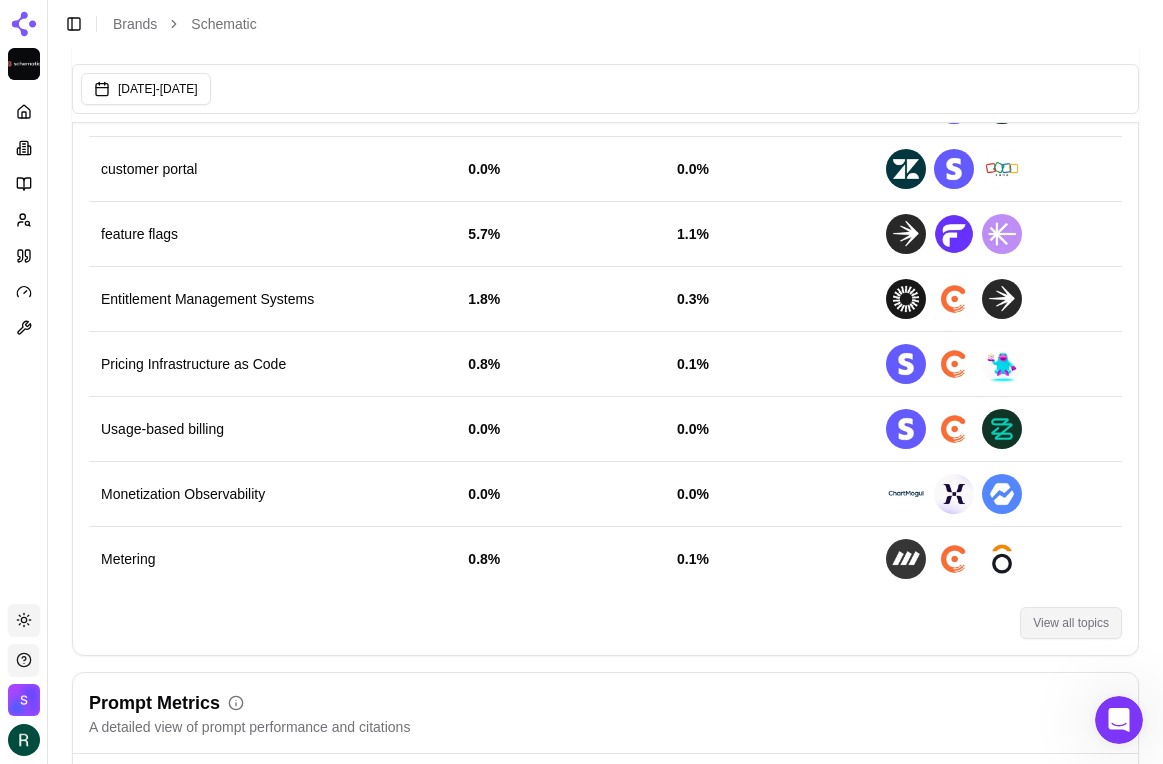 click on "View all topics" at bounding box center (1071, 623) 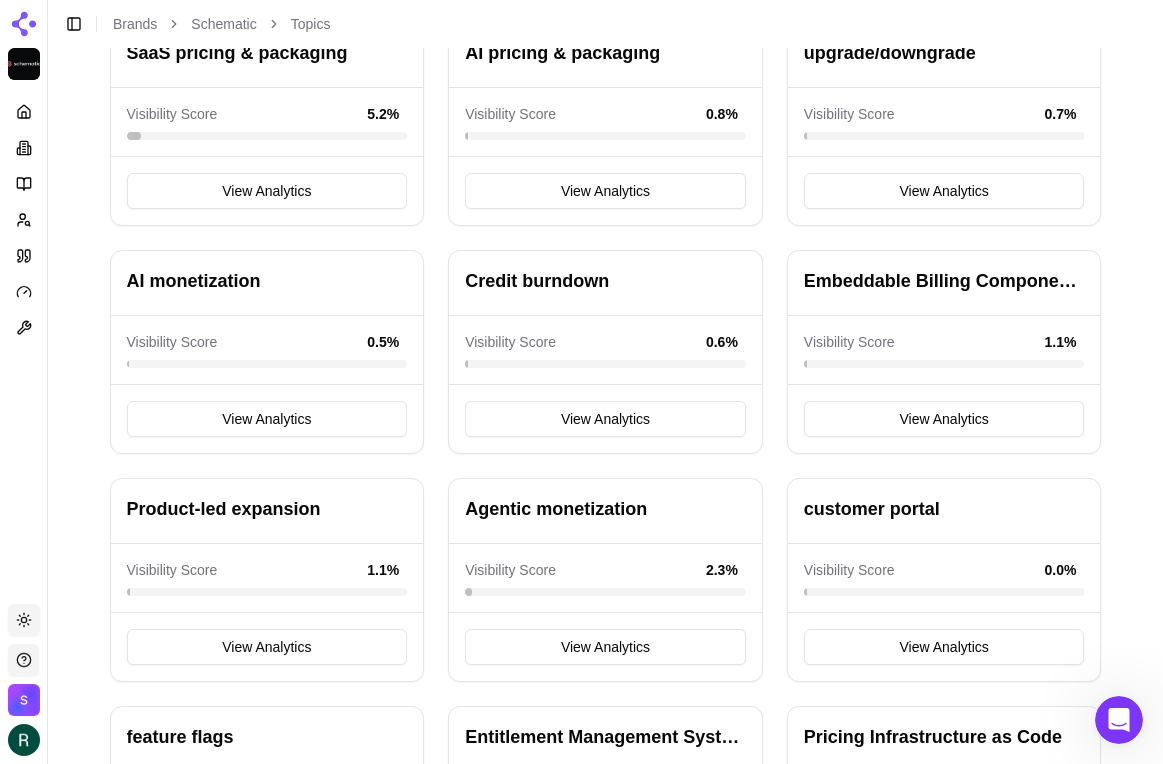 scroll, scrollTop: 0, scrollLeft: 0, axis: both 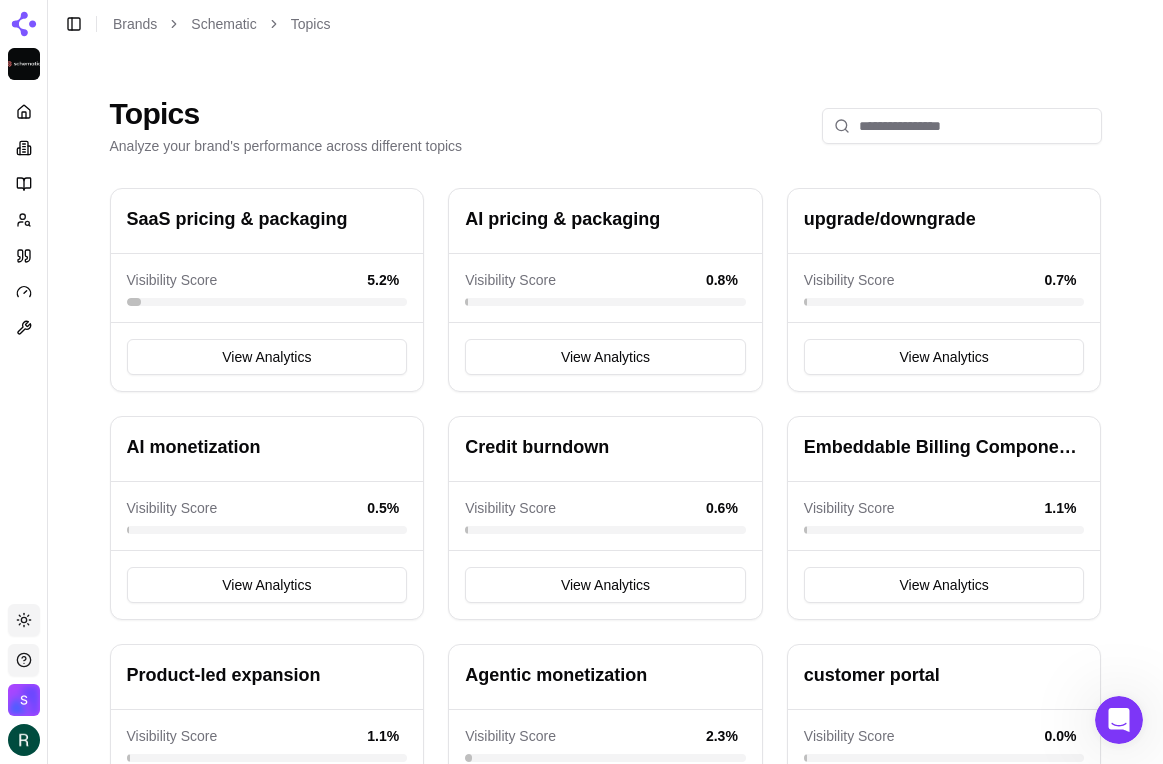 click at bounding box center [24, 220] 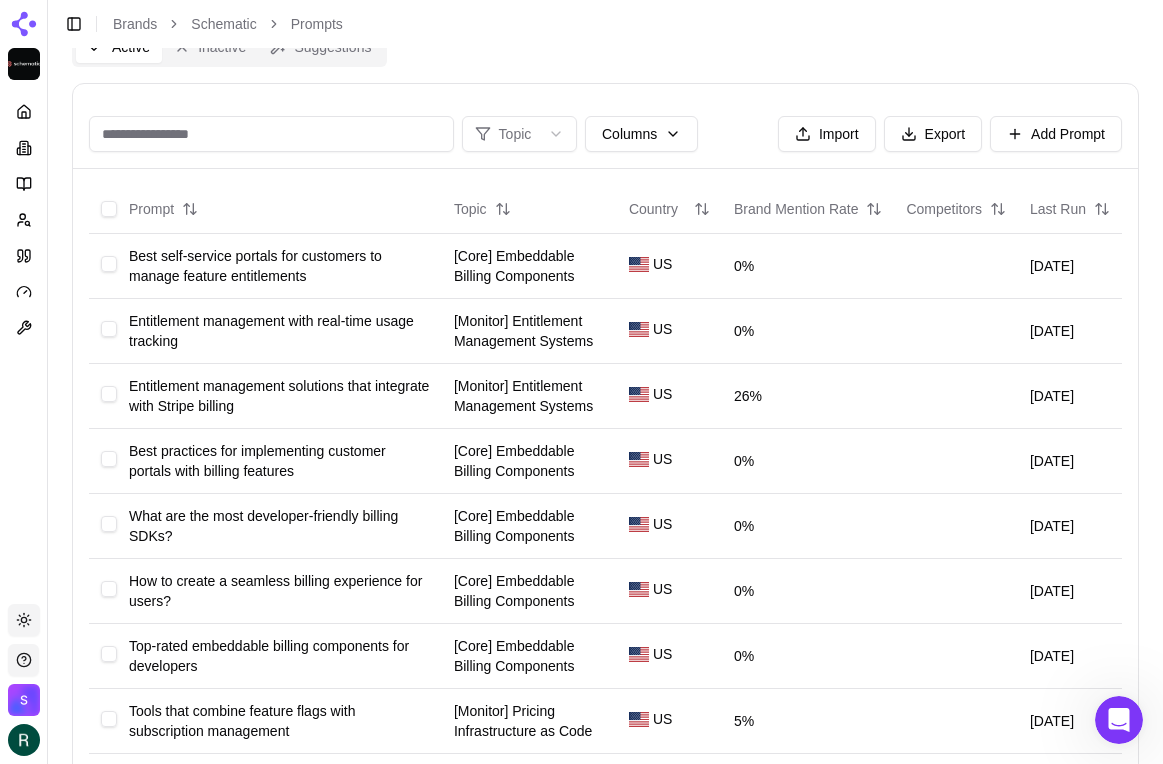 scroll, scrollTop: 0, scrollLeft: 0, axis: both 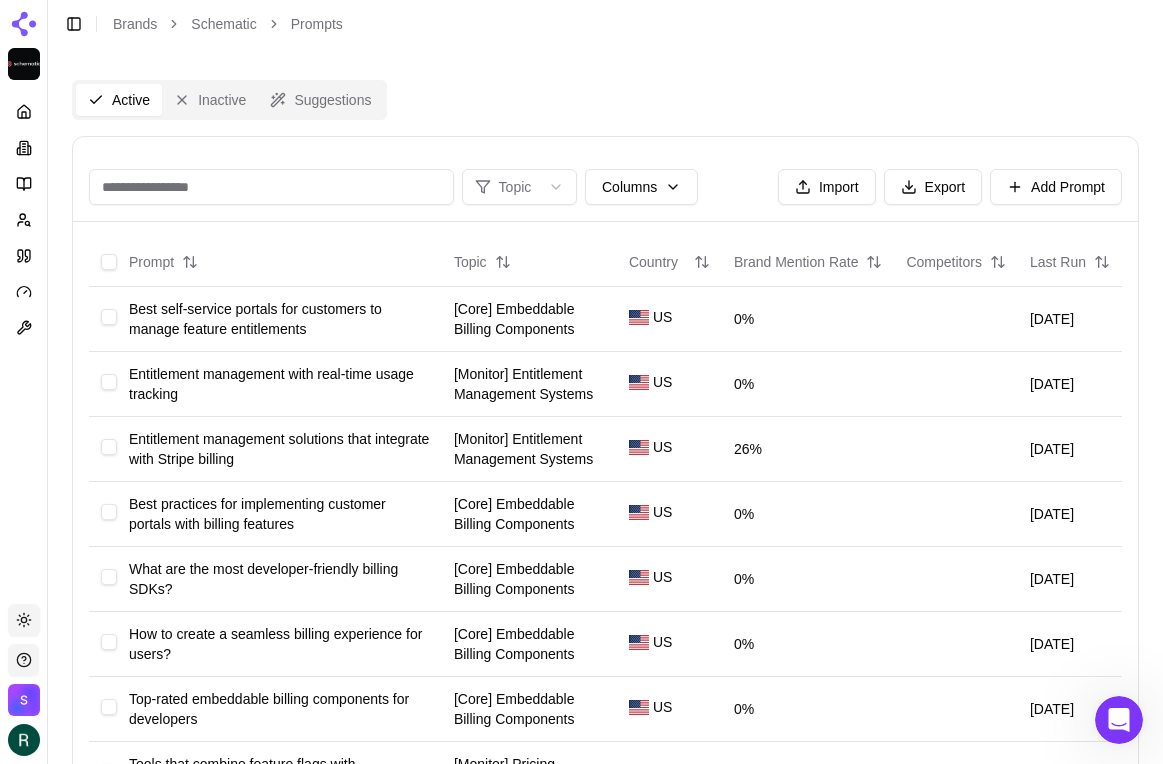 click at bounding box center (1119, 720) 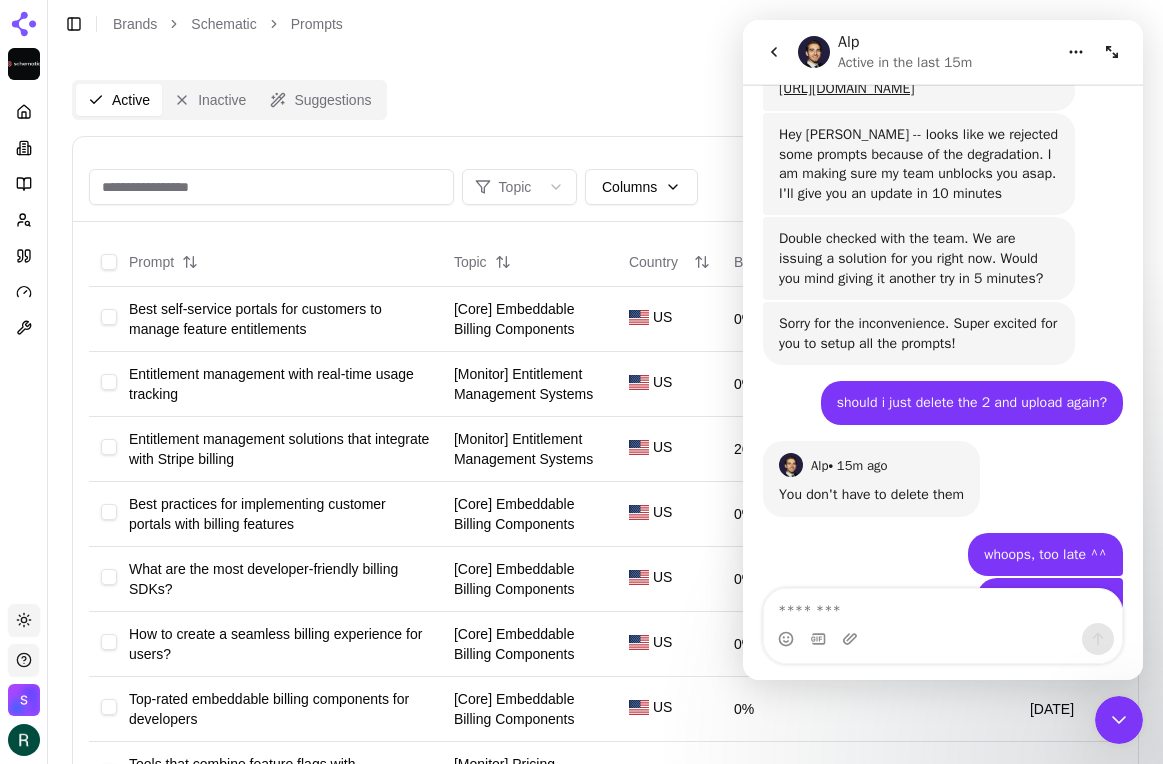 scroll, scrollTop: 1975, scrollLeft: 0, axis: vertical 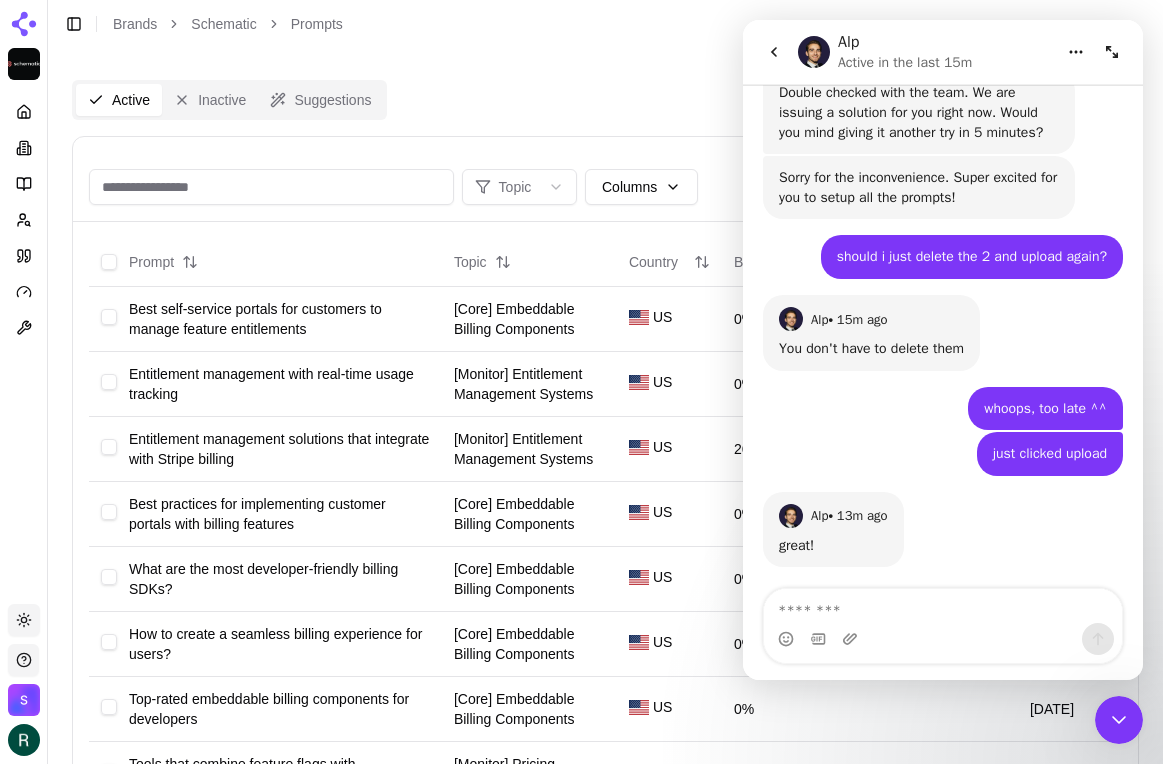 click at bounding box center (943, 606) 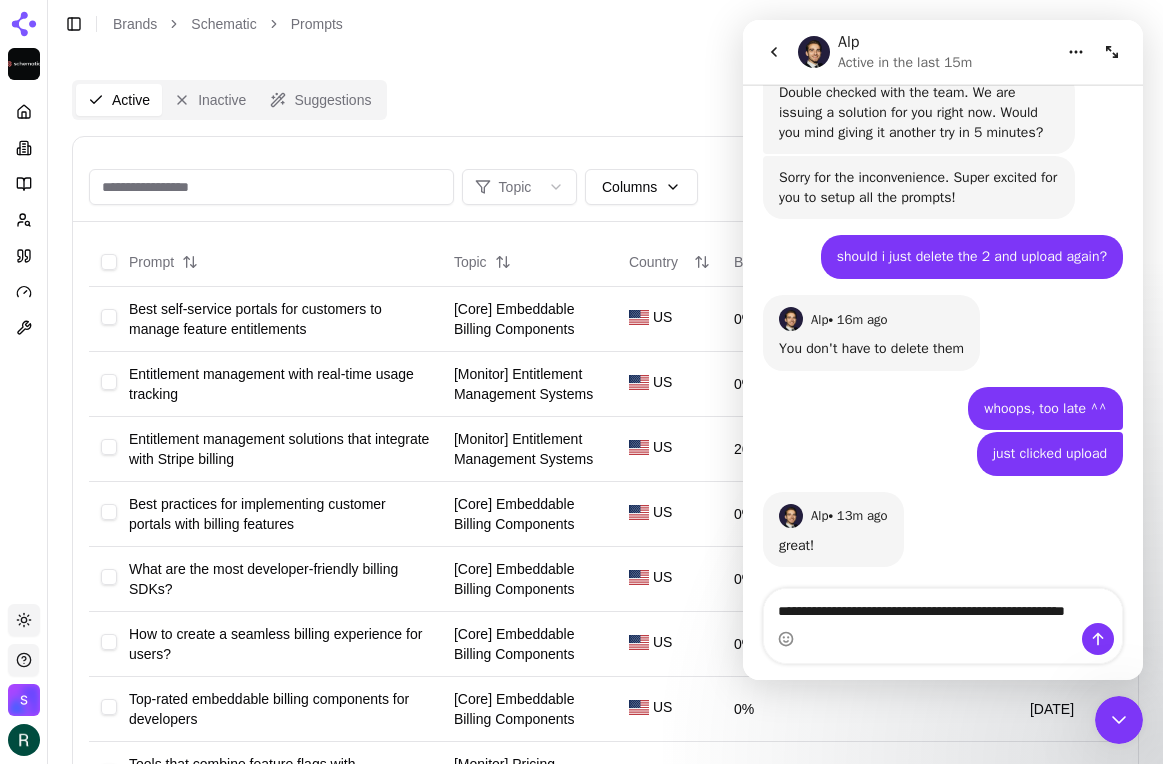 scroll, scrollTop: 1995, scrollLeft: 0, axis: vertical 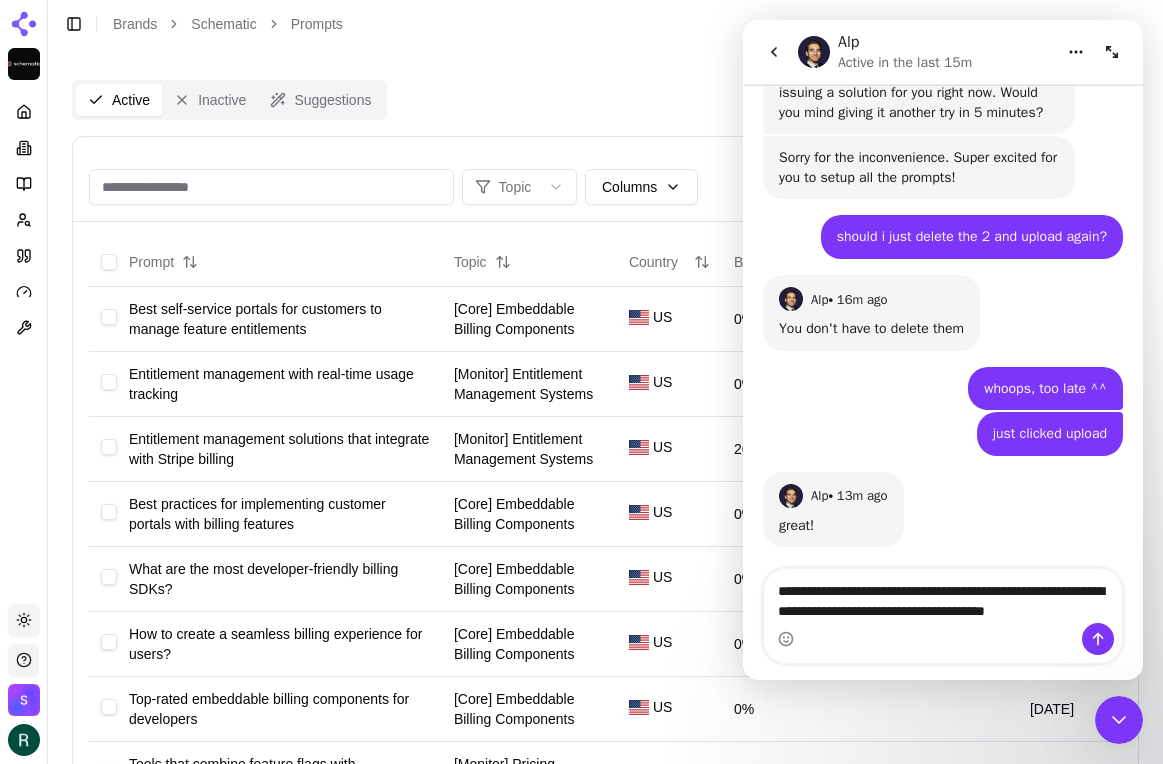 type on "**********" 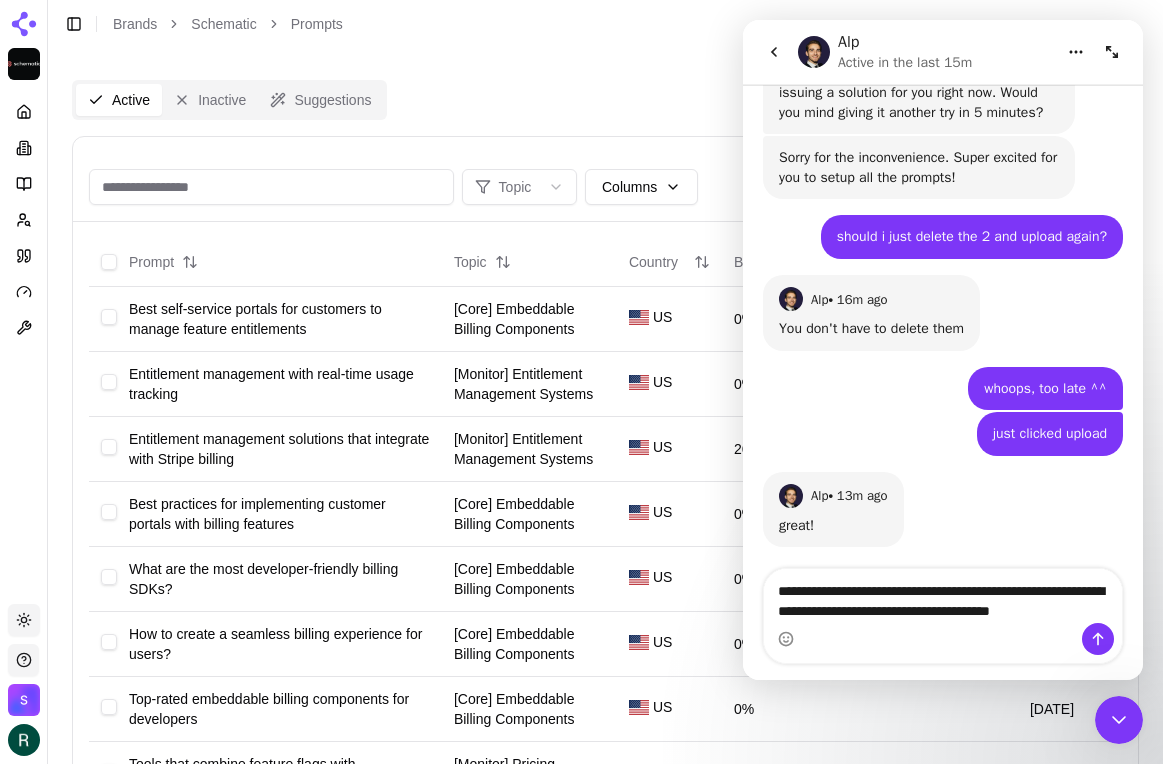 type 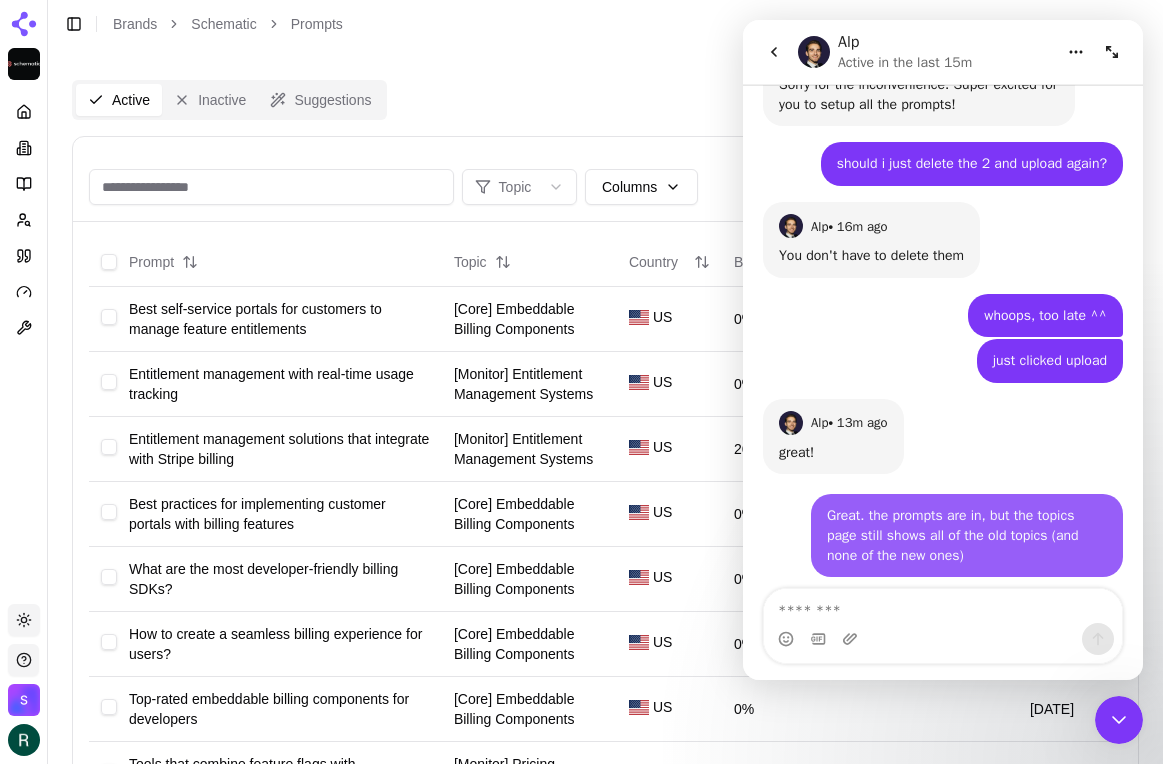 scroll, scrollTop: 2074, scrollLeft: 0, axis: vertical 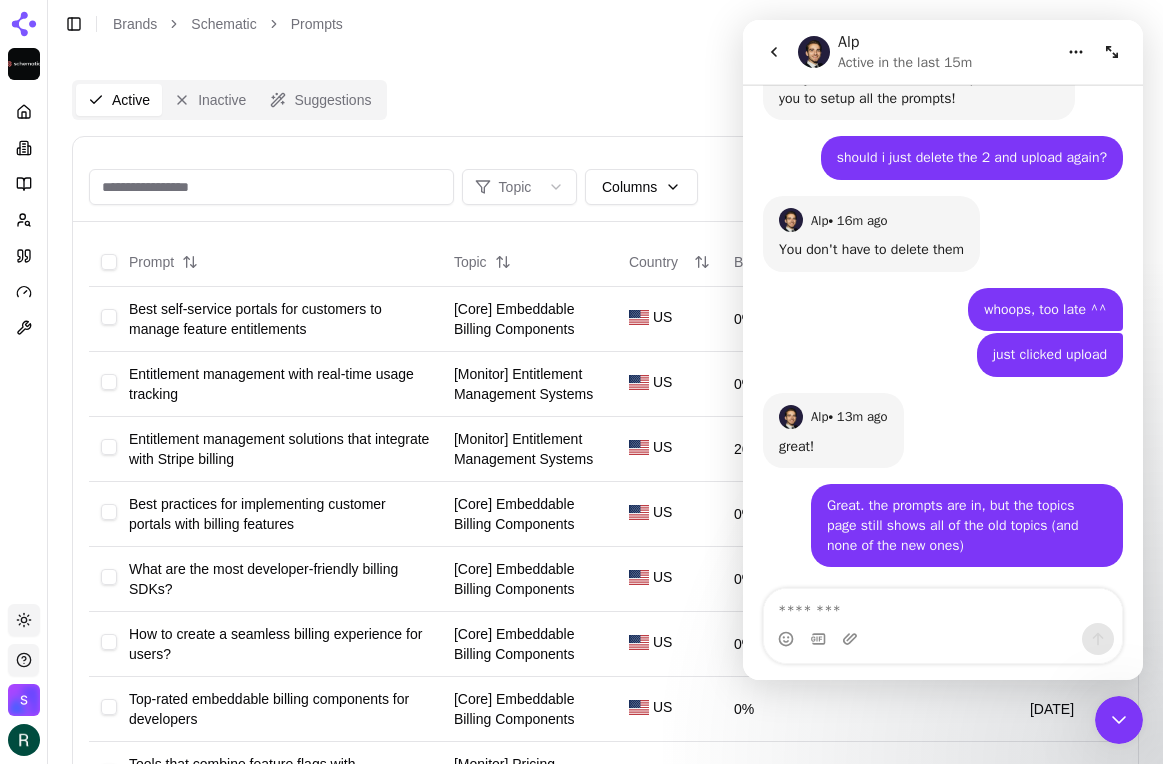 click on "Active Inactive Suggestions Topic Columns Import Export Add Prompt Prompt Topic Country Brand Mention Rate Competitors Last Run Best self-service portals for customers to manage feature entitlements [Core] Embeddable Billing Components US 0% 7/1/2025 Entitlement management with real-time usage tracking [Monitor] Entitlement Management Systems US 0% 7/1/2025 Entitlement management solutions that integrate with Stripe billing [Monitor] Entitlement Management Systems US 26% 7/1/2025 Best practices for implementing customer portals with billing features [Core] Embeddable Billing Components US 0% 7/1/2025 What are the most developer-friendly billing SDKs? [Core] Embeddable Billing Components US 0% 7/1/2025 How to create a seamless billing experience for users? [Core] Embeddable Billing Components US 0% 7/1/2025 Top-rated embeddable billing components for developers [Core] Embeddable Billing Components US 0% 7/1/2025 Tools that combine feature flags with subscription management US 5% 7/1/2025 US 24% 7/1/2025 US 0%" at bounding box center (605, 885) 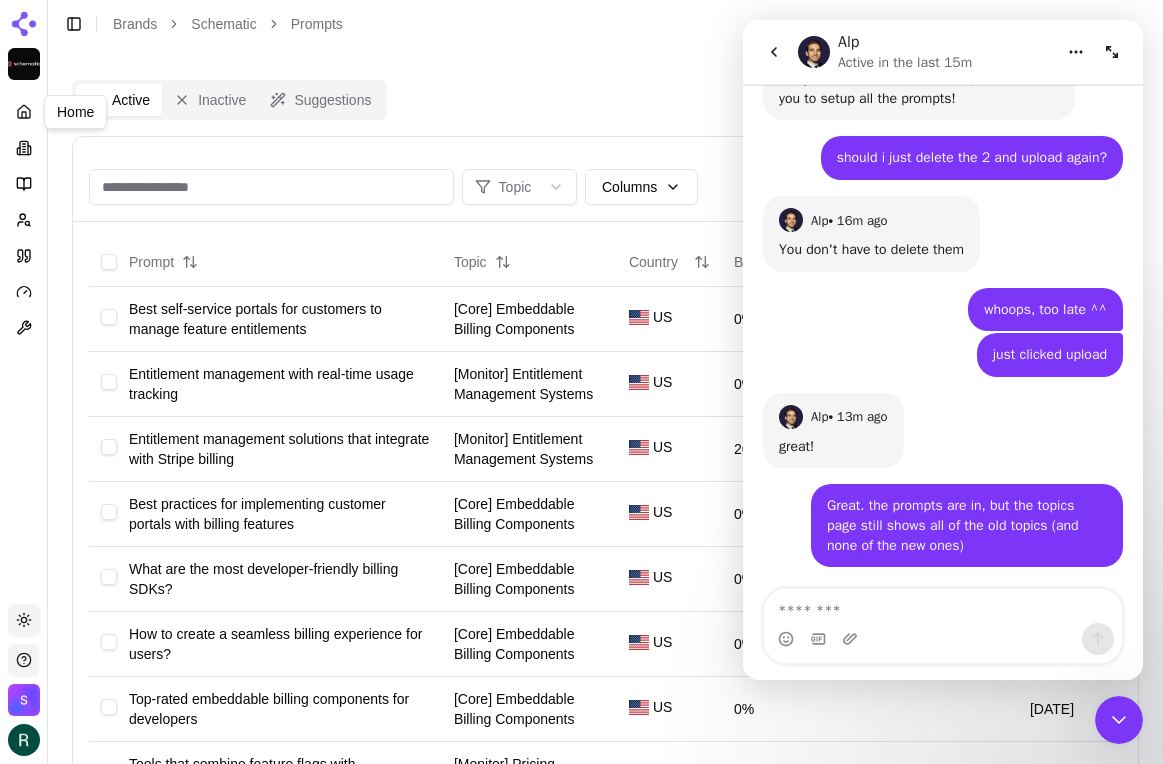 click at bounding box center (24, 112) 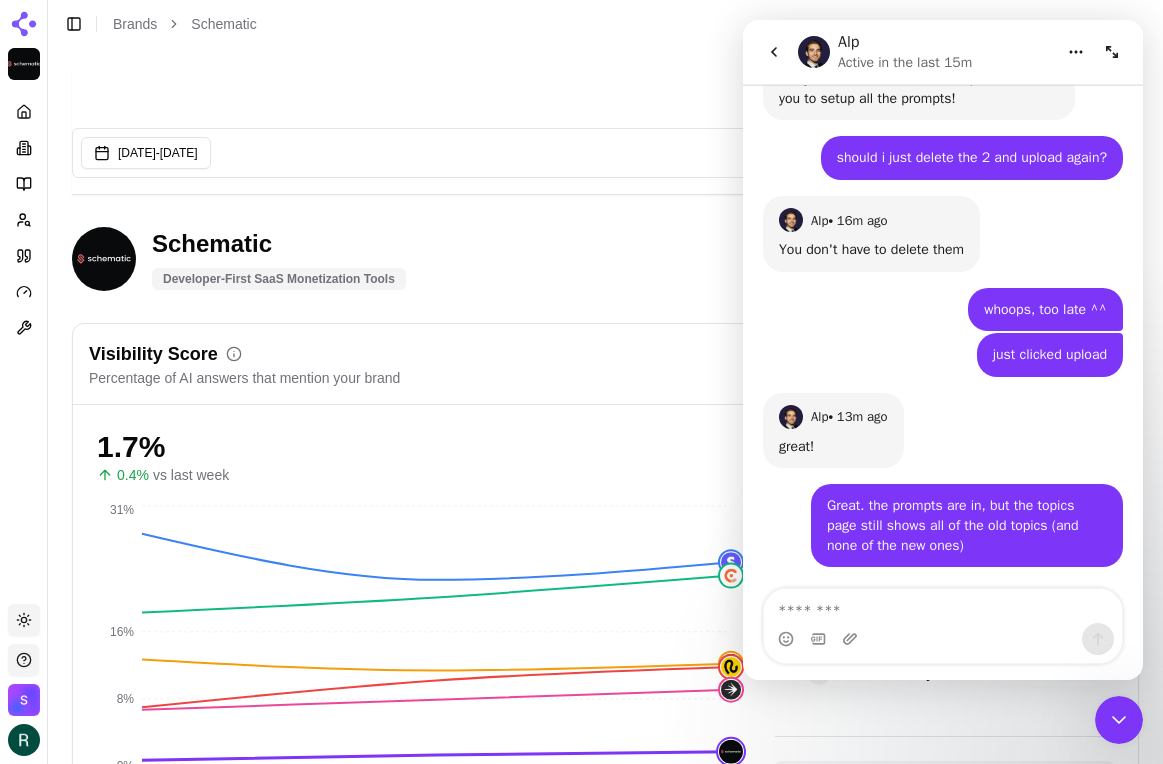 click at bounding box center [24, 112] 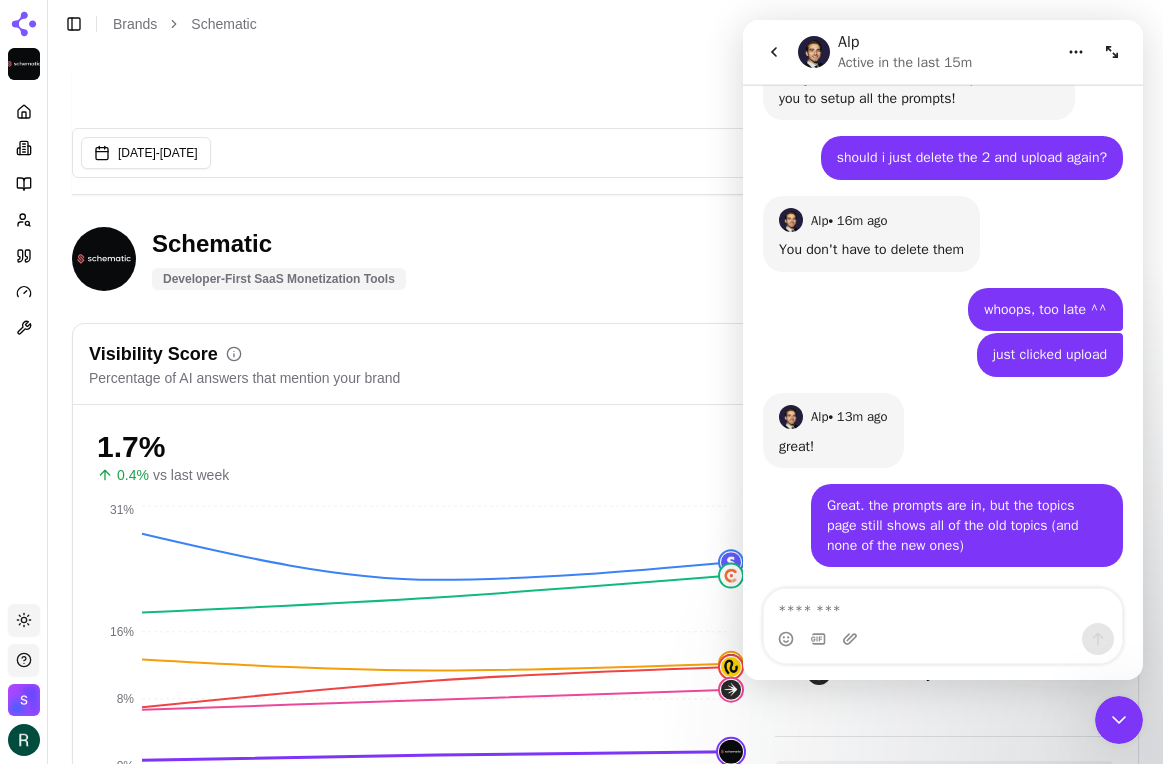 click 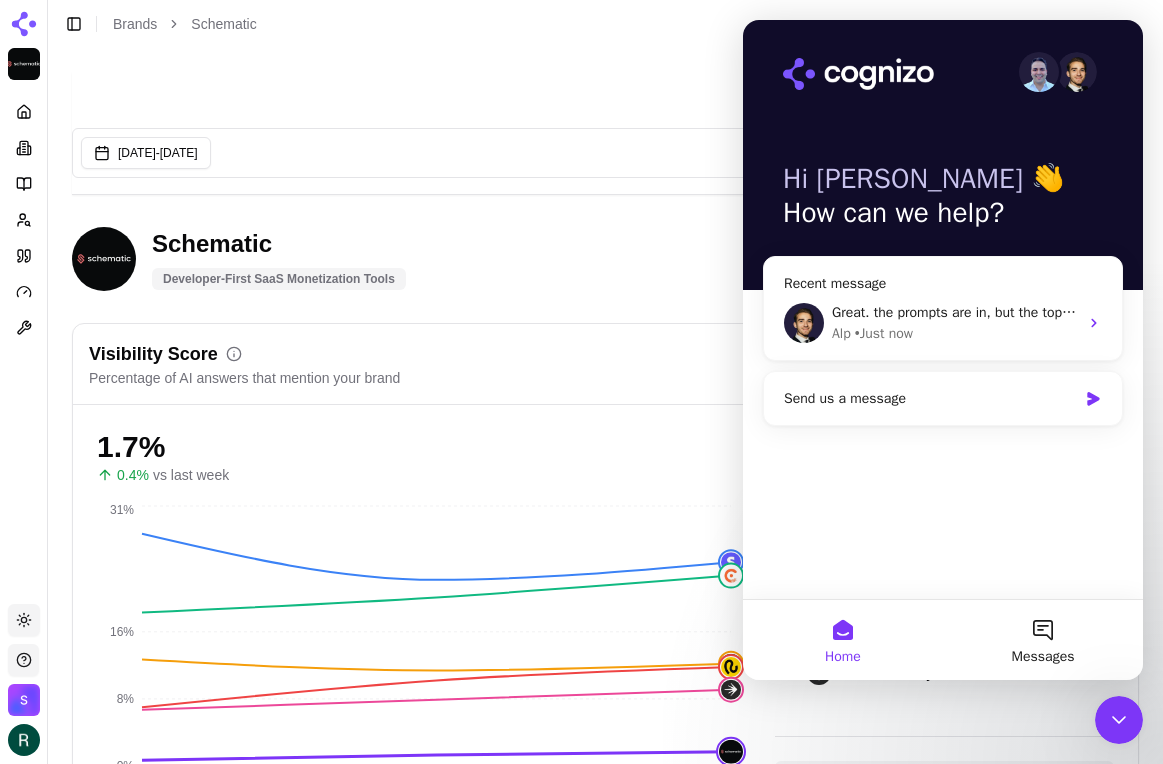 click on "Last updated:  Jul 1, 2025, 3:42 PM Jun 01, 2025  -  Jul 01, 2025" at bounding box center (605, 133) 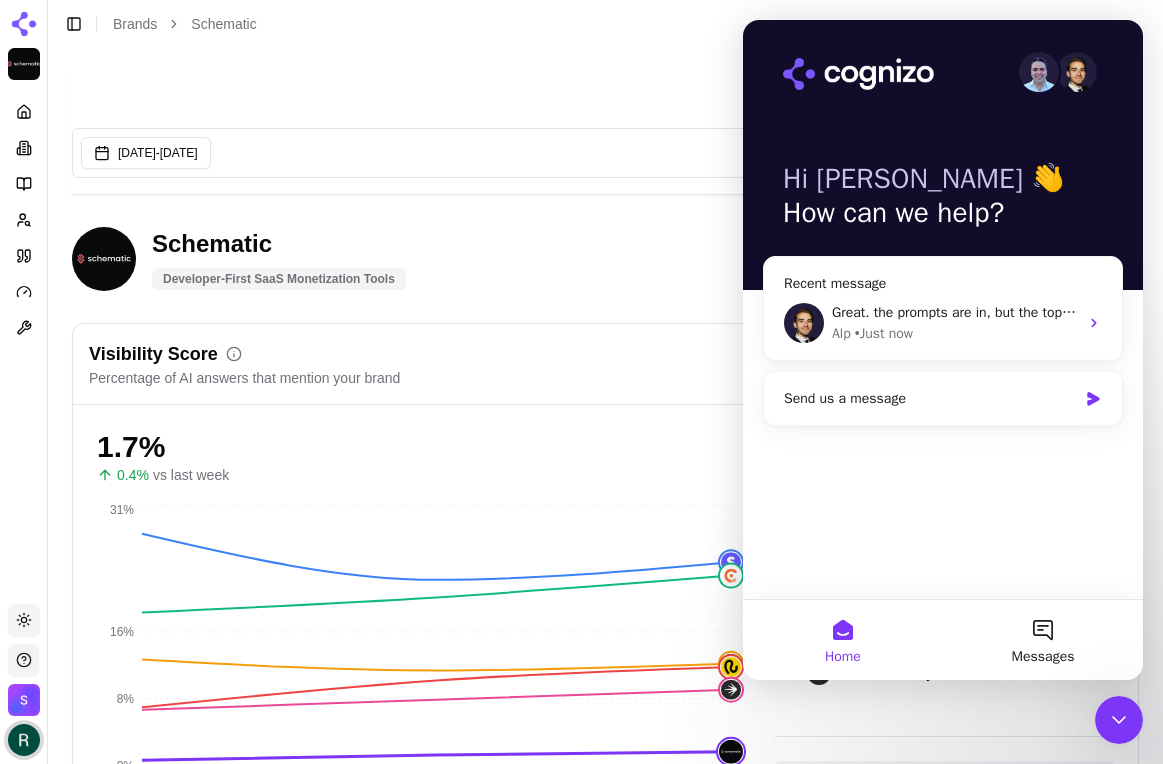click at bounding box center [24, 740] 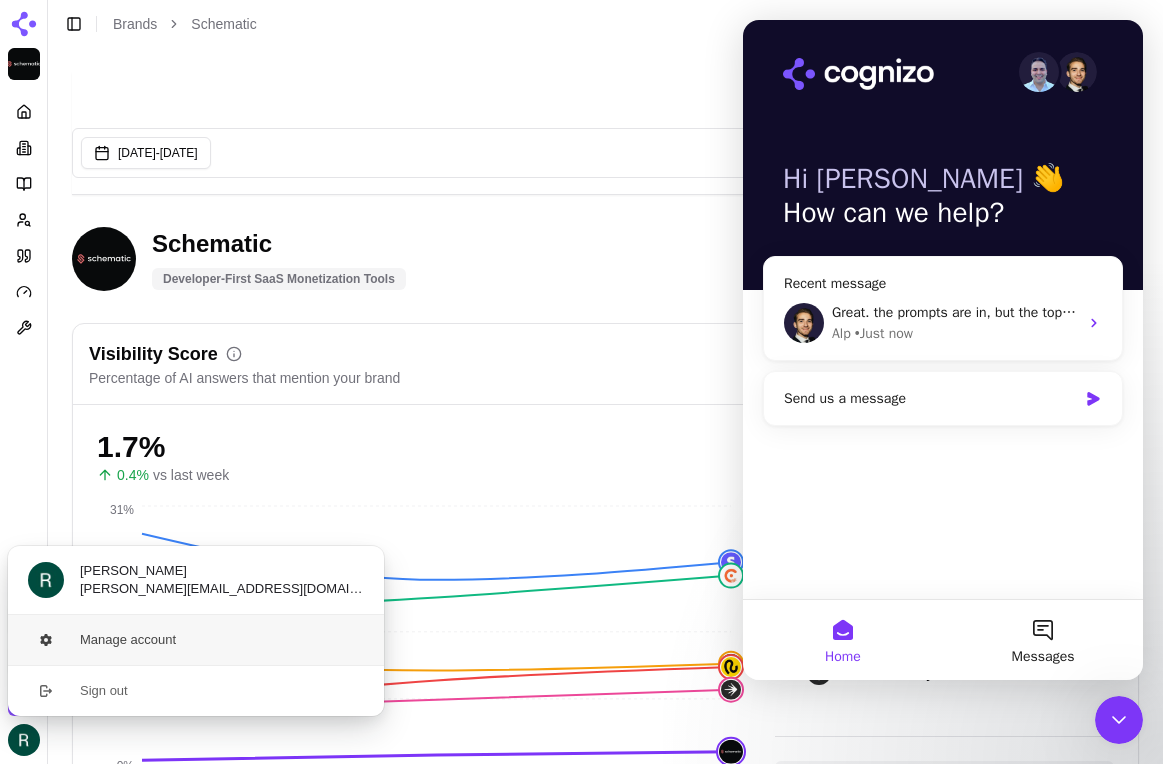 click on "Manage account" at bounding box center (196, 640) 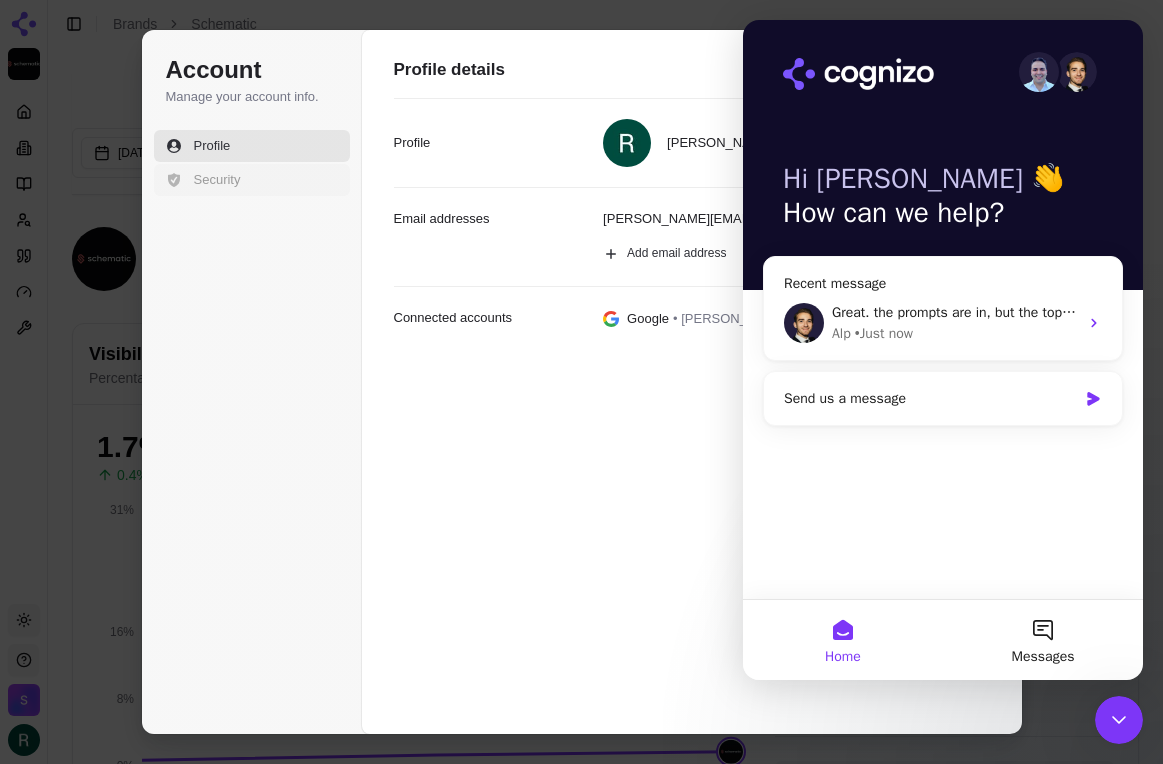 click on "Security" at bounding box center [217, 180] 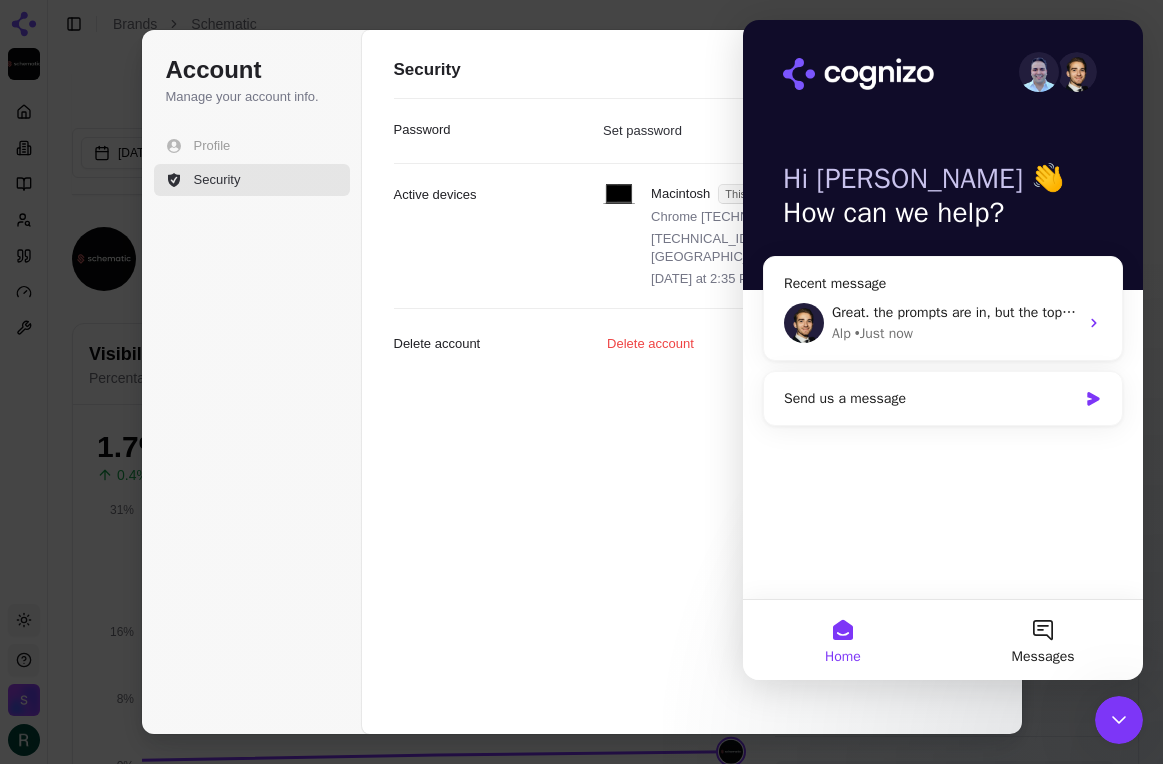 click on "Account Manage your account info. Profile Security" at bounding box center (252, 174) 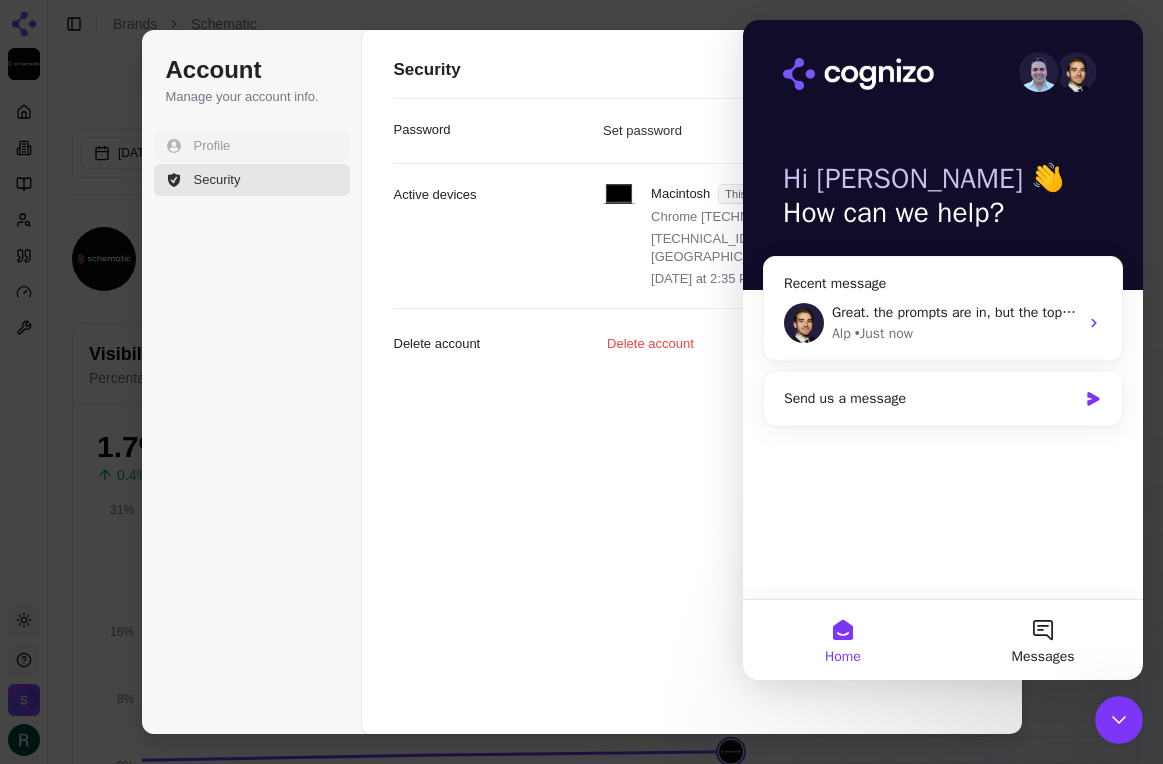 click on "Profile" at bounding box center (212, 146) 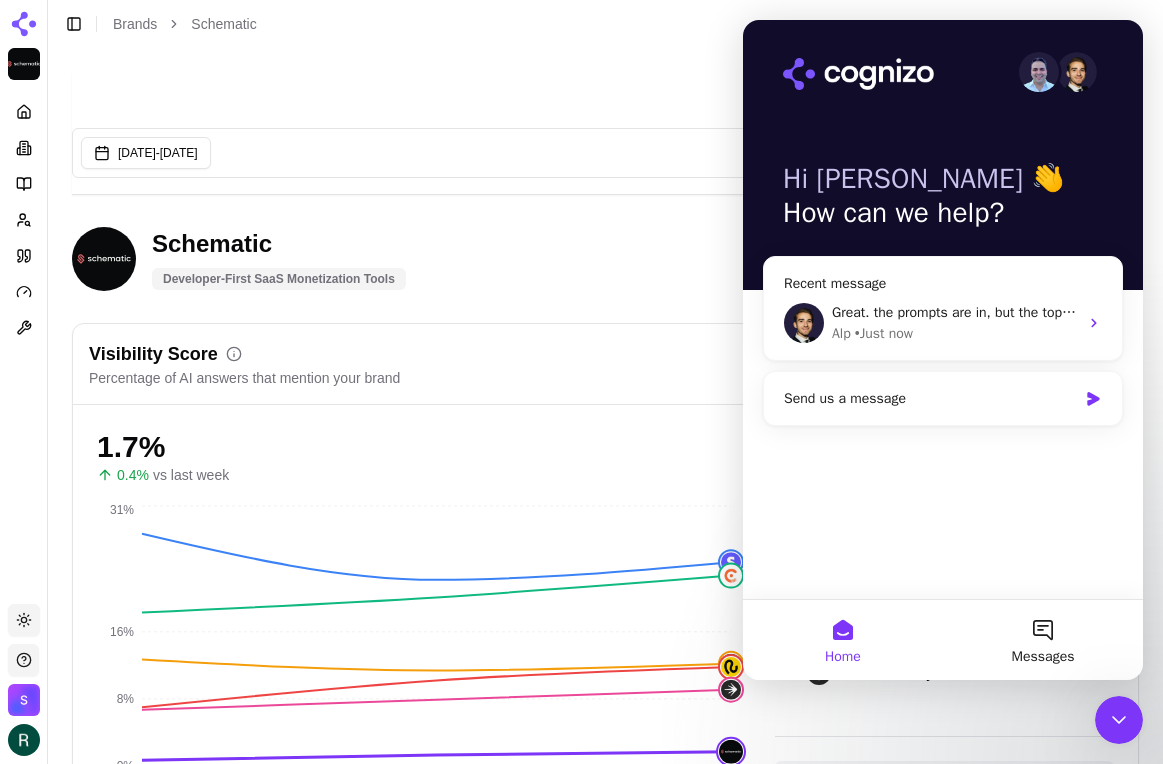 click at bounding box center (24, 700) 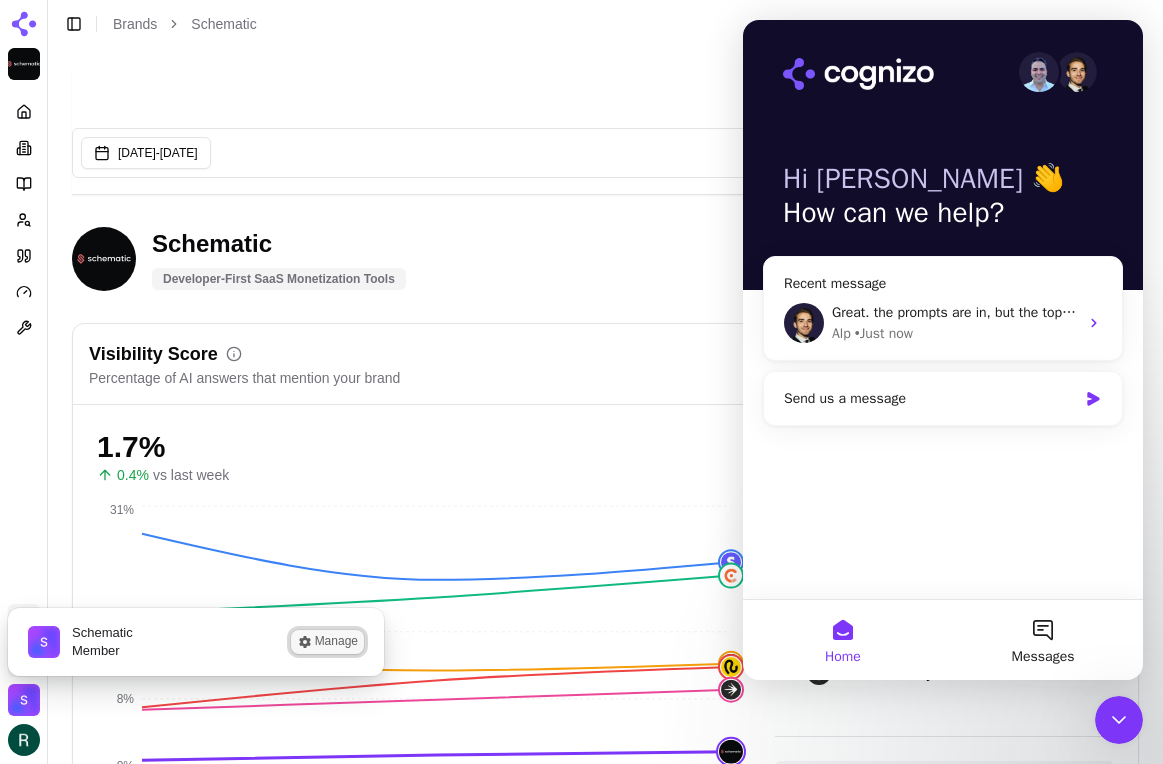 click on "Manage" at bounding box center (327, 642) 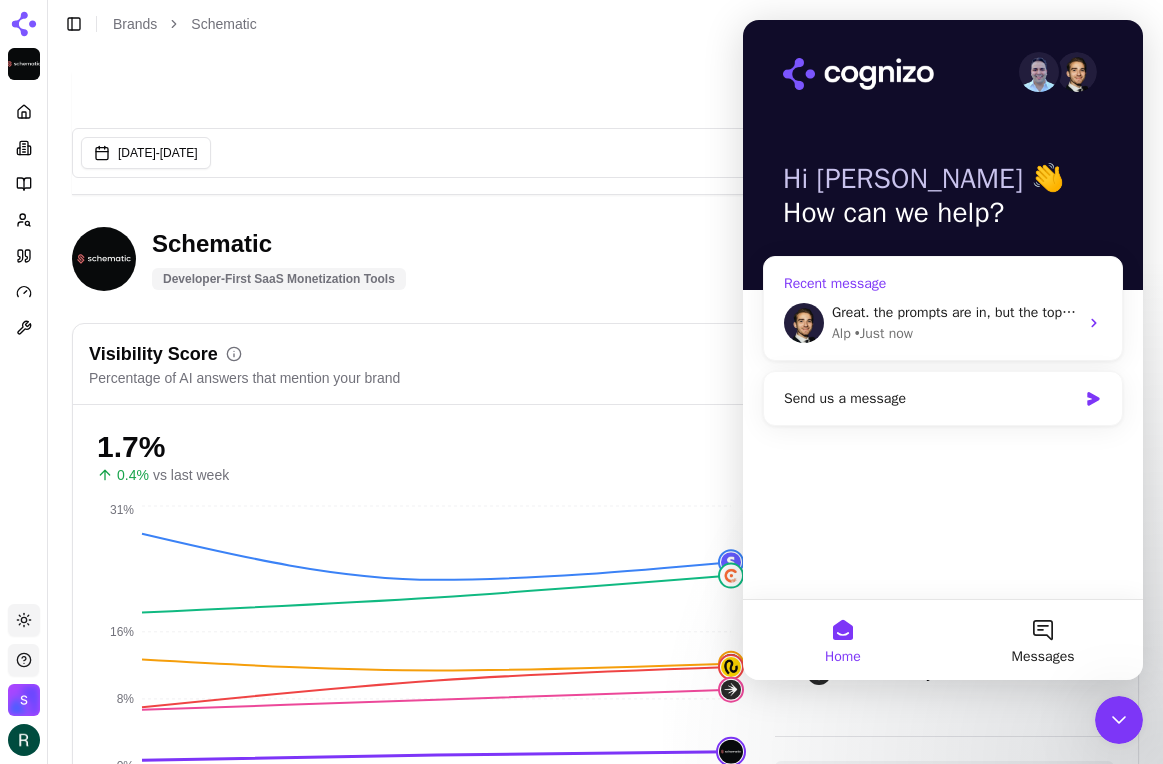 click on "Great. the prompts are in, but the topics page still shows all of the old topics (and none of the new ones)" at bounding box center [1154, 312] 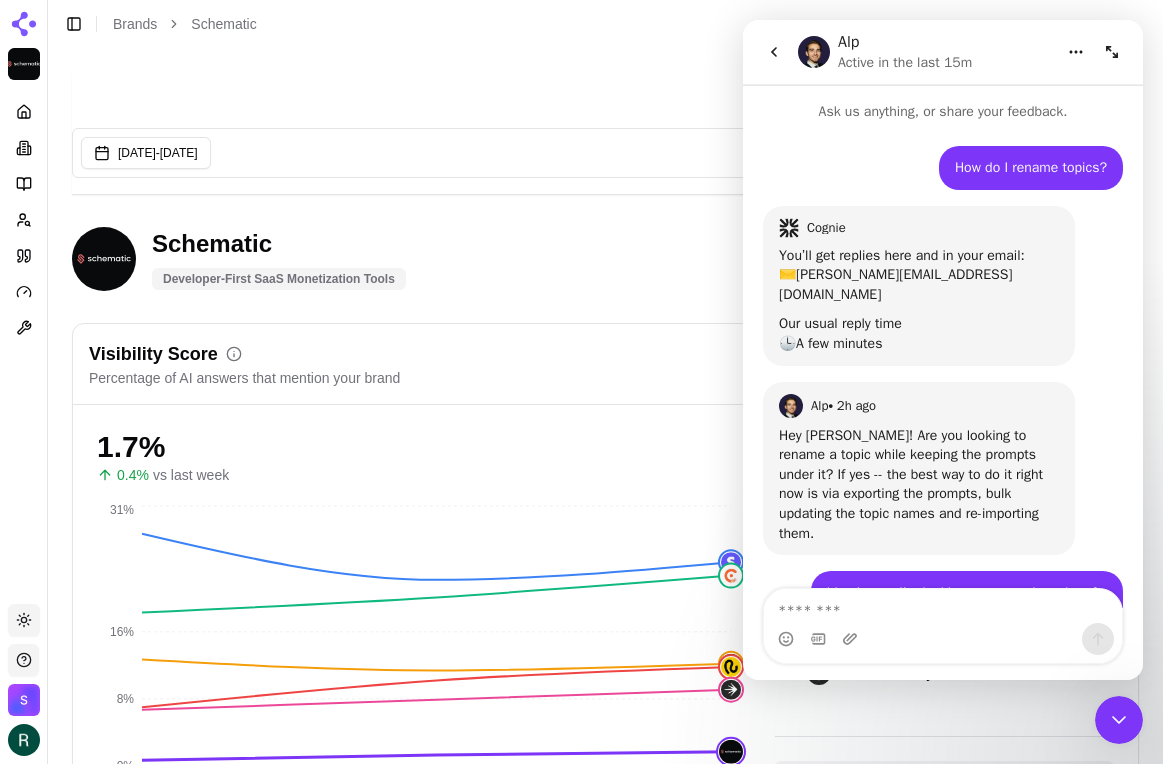 scroll, scrollTop: 0, scrollLeft: 0, axis: both 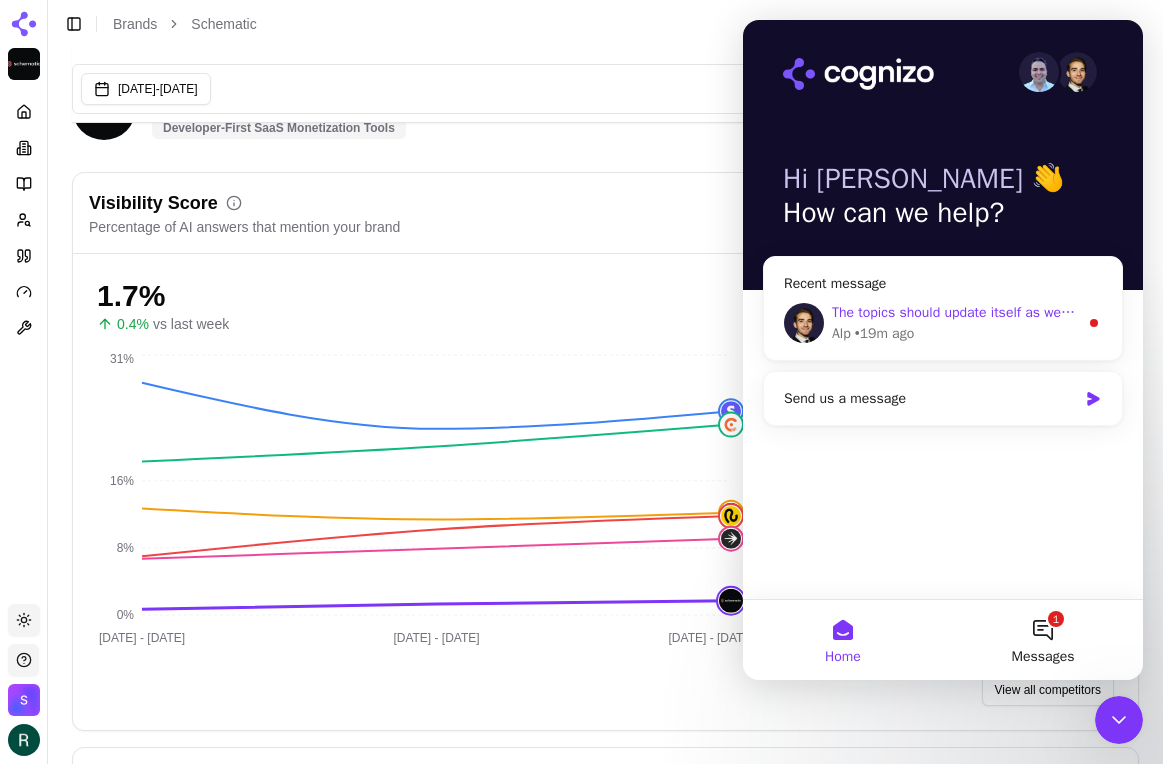 click on "Alp" at bounding box center (841, 333) 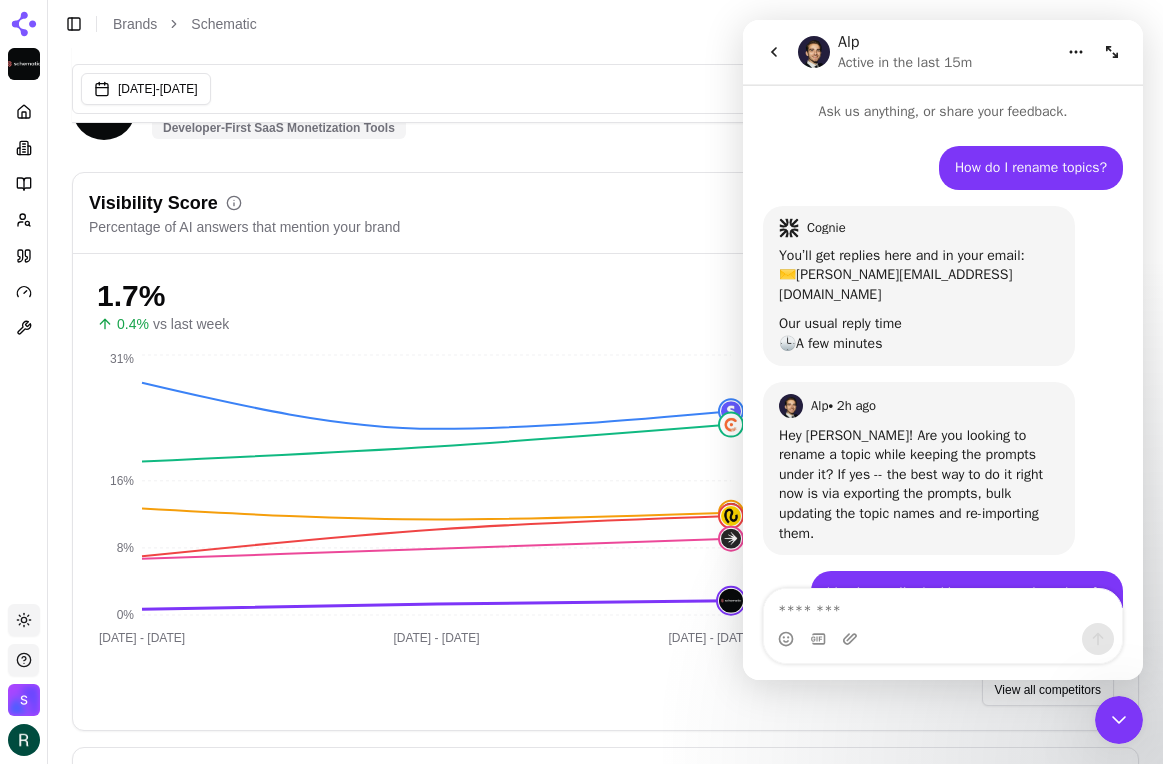 scroll, scrollTop: 3, scrollLeft: 0, axis: vertical 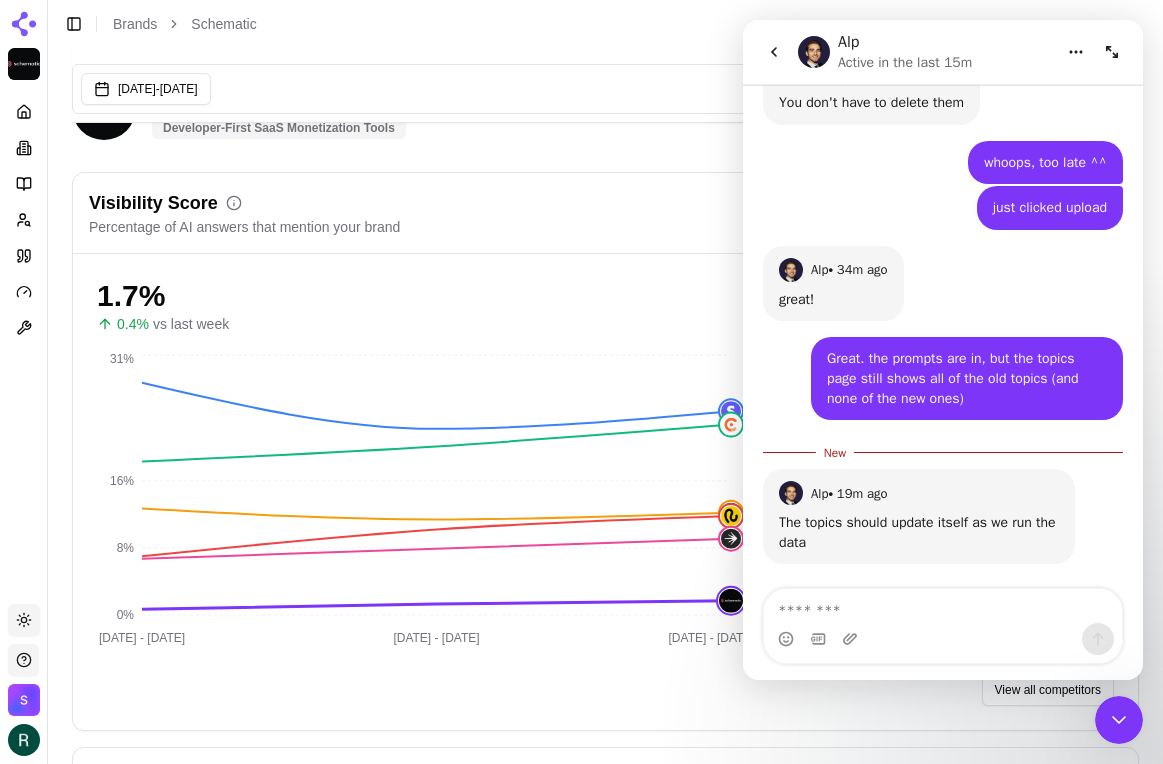type on "*" 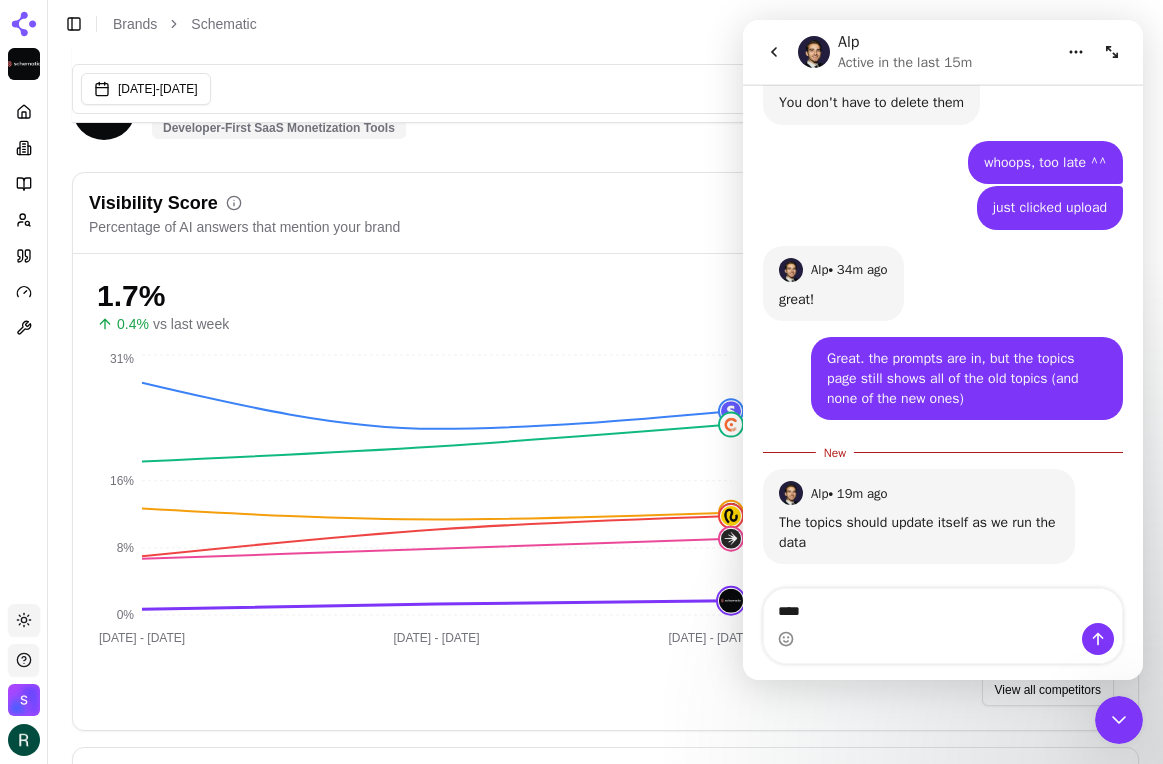 type on "*****" 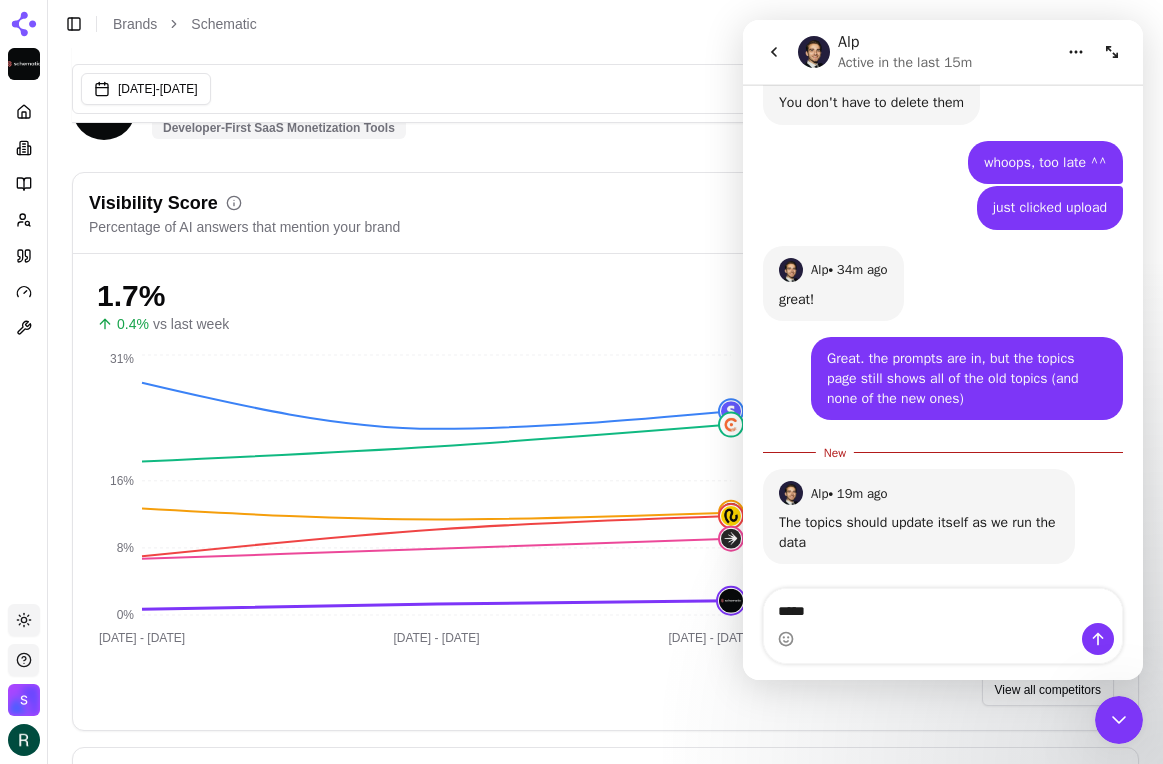 type 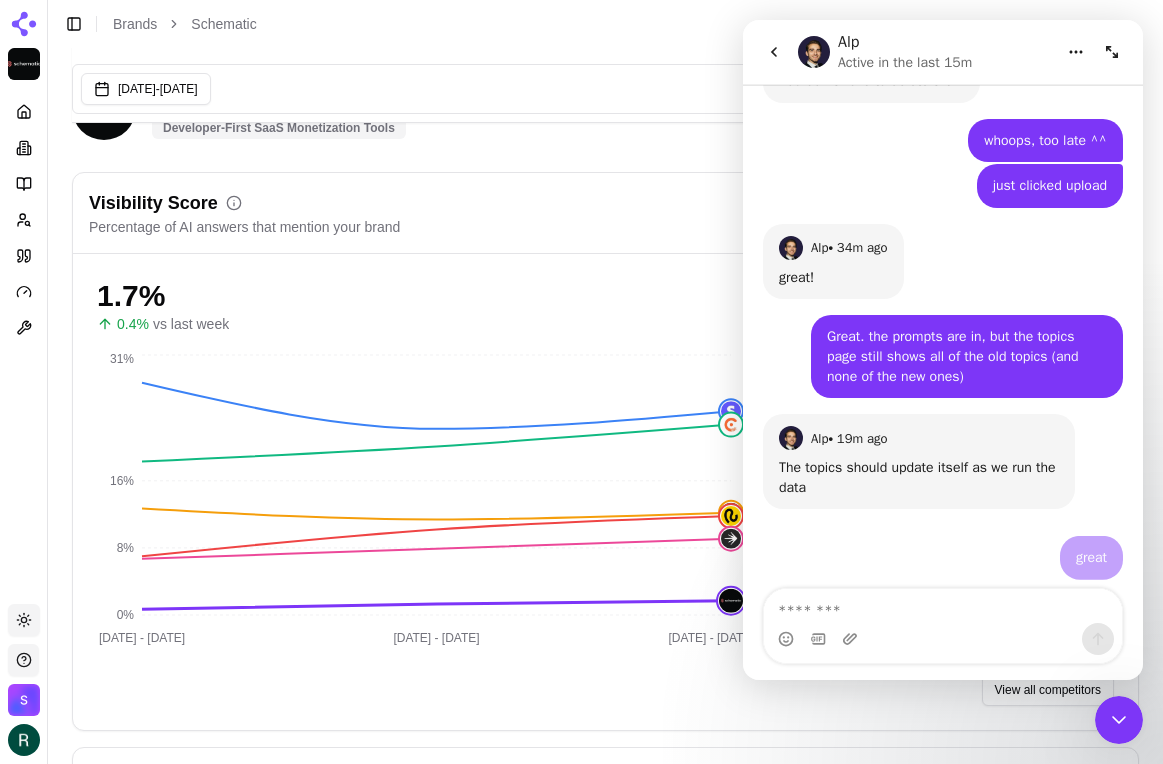 scroll, scrollTop: 2245, scrollLeft: 0, axis: vertical 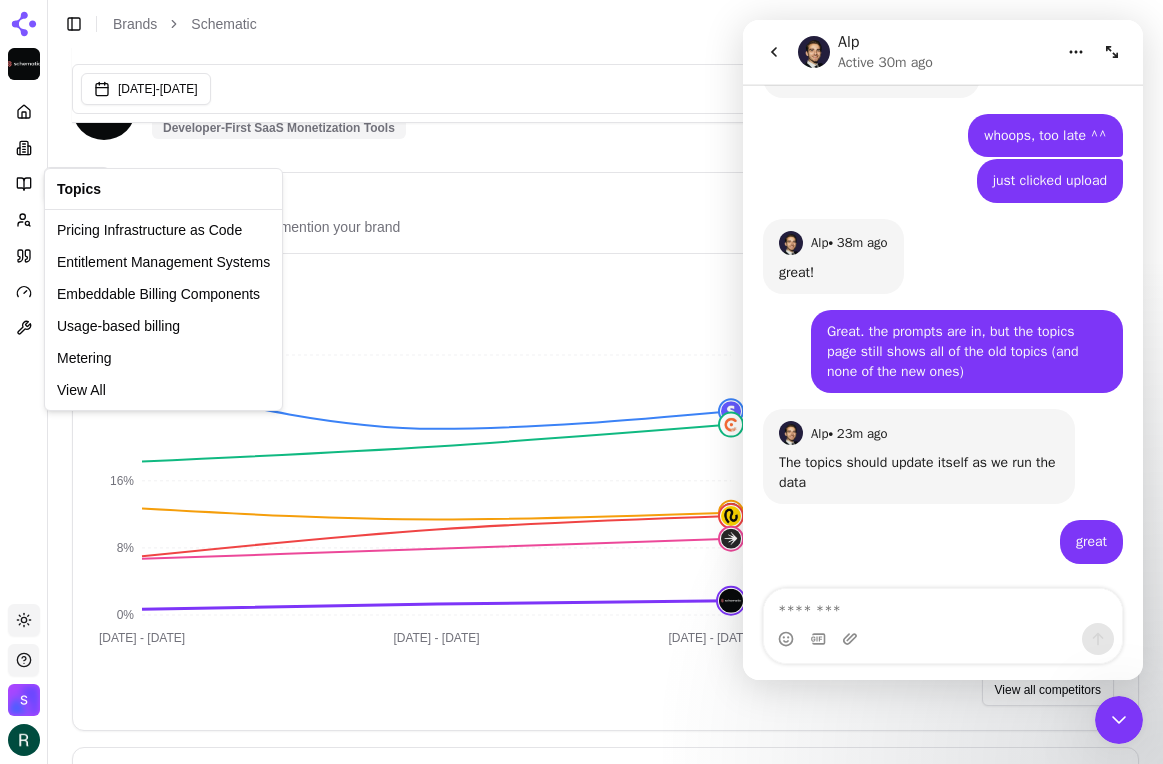 click on "Platform Topics Topics Toggle theme Schematic   Toggle Sidebar Brands Schematic Last updated:  Jul 1, 2025, 3:42 PM Jun 01, 2025  -  Jul 01, 2025 Schematic Developer-First SaaS Monetization Tools Visibility Score Percentage of AI answers that mention your brand Visibility Score Share of Voice 1.7 % 0.4 % vs last week   09 Jun - 15 Jun 23 Jun - 29 Jun 30 Jun - 06 Jul 0% 8% 16% 31% Top 5 Brands Click to toggle 1 Stripe 24.3 % 2.1 % 2 Chargebee 22.7 % 2.6 % 3 Zuora 12.2 % 0.8 % 4 Recurly 11.8 % 1.6 % 5 Launchdarkly 9.1 % 1.2 % 62 Schematic 1.7 % 0.4 % View all competitors Topic Performance Brand performance across relevant topics within your industry Topics Visibility Score Share of Voice Top Brands SaaS pricing & packaging 5.2 % 0.7 % AI pricing & packaging  0.8 % 0.1 % upgrade/downgrade 0.7 % 0.1 % AI monetization 0.5 % 0.1 % Credit burndown 0.6 % 0.1 % Embeddable Billing Components 1.1 % 0.2 % Product-led expansion 1.1 % 0.2 % Agentic monetization 2.3 % 0.3 % customer portal  0.0 % 0.0 % feature flags 5.7" at bounding box center [581, 2311] 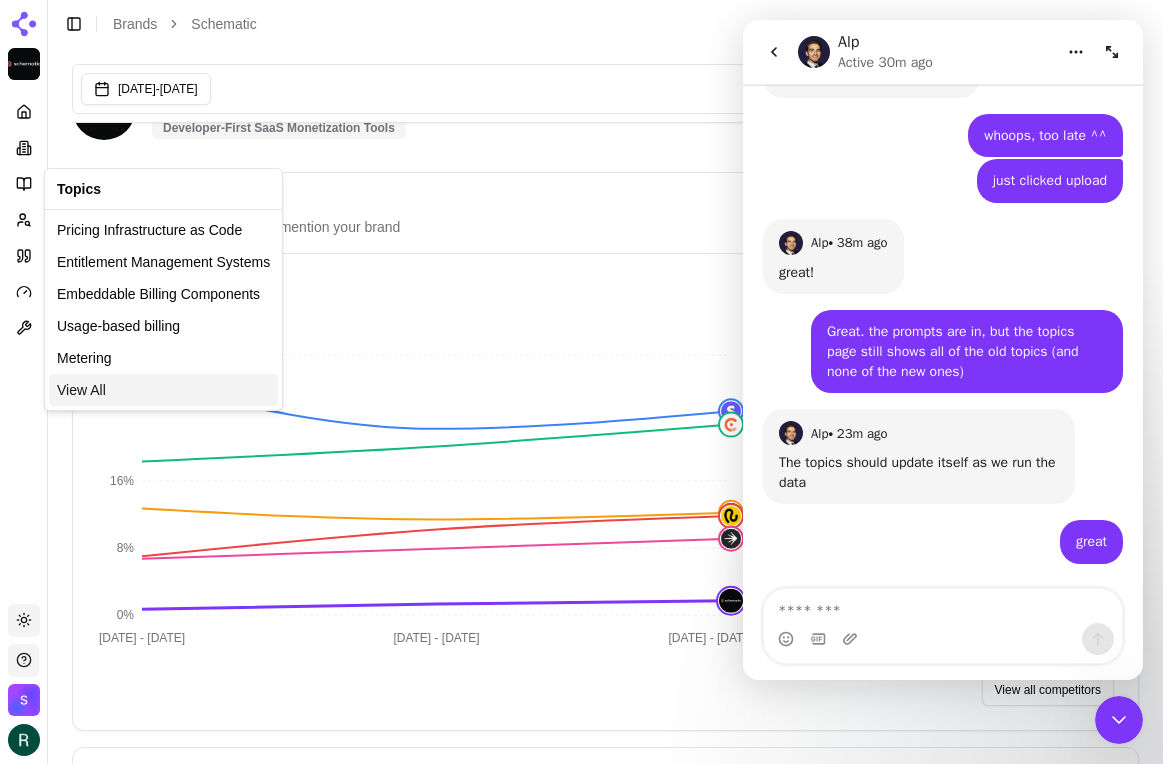 click on "View All" at bounding box center (81, 390) 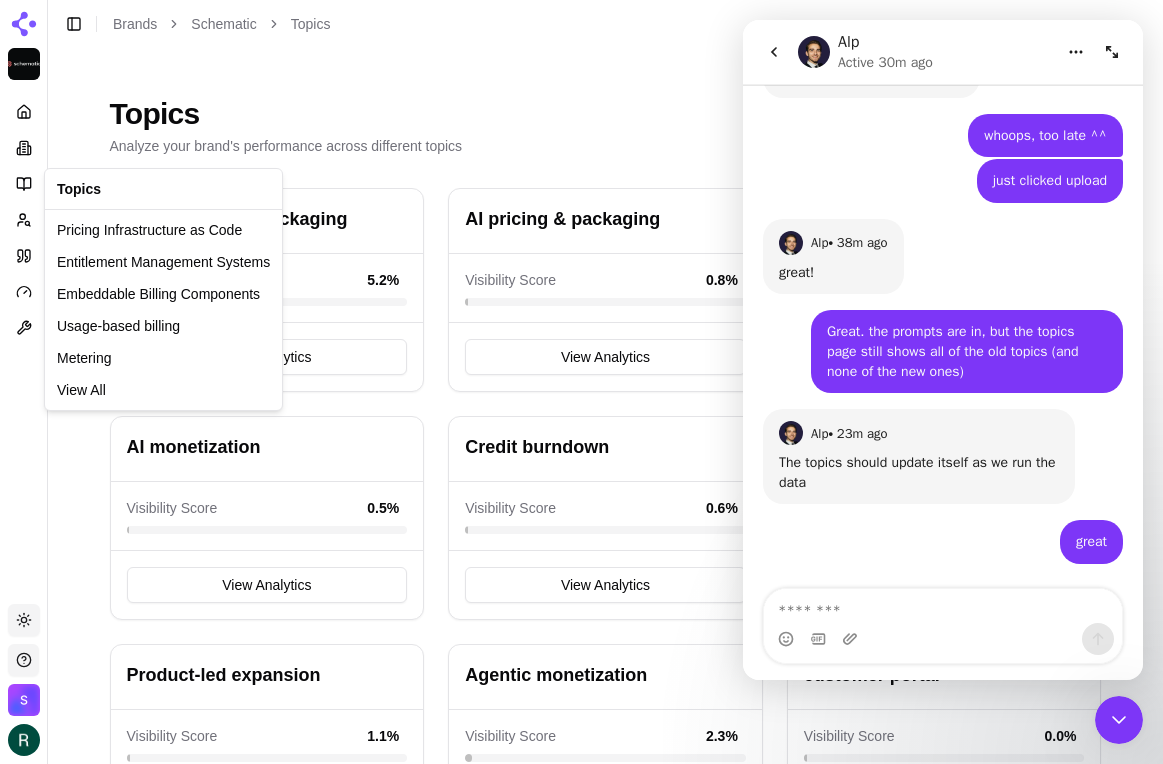 click at bounding box center [774, 52] 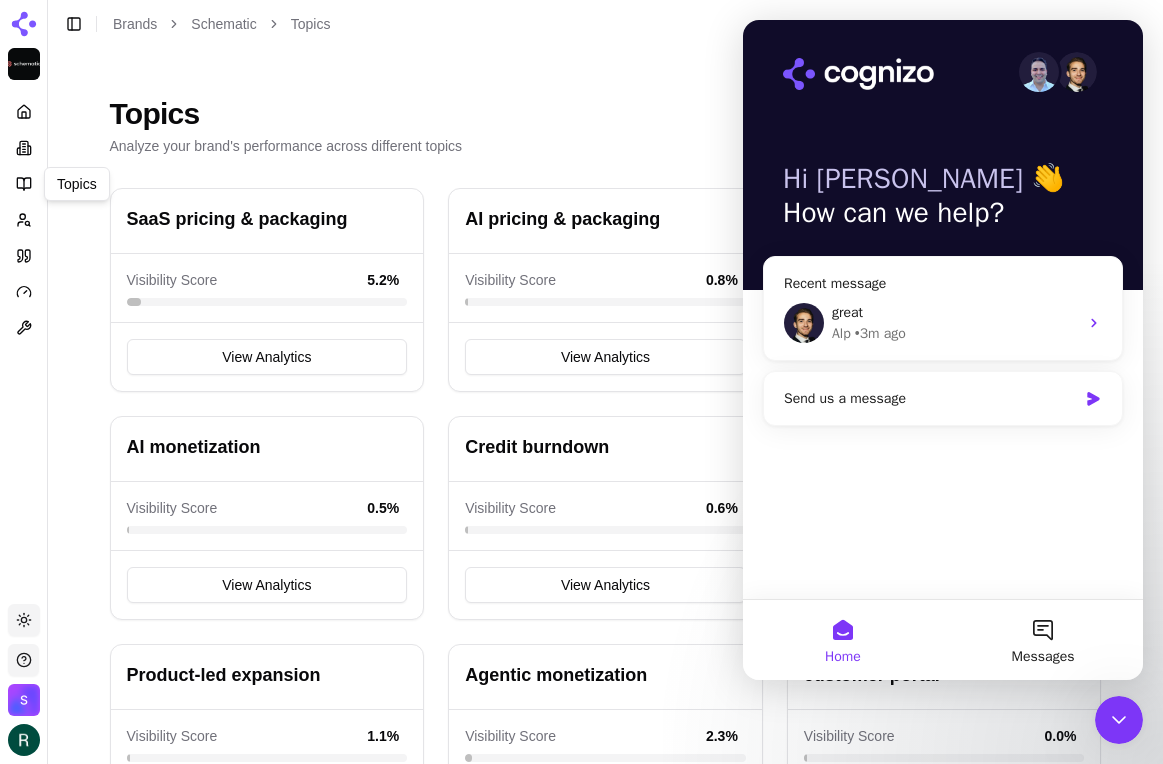 click on "Platform Topics Topics Toggle theme Schematic   Toggle Sidebar Brands Schematic Topics Topics Analyze your brand's performance across different topics SaaS pricing & packaging Visibility Score 5.2 % View Analytics AI pricing & packaging  Visibility Score 0.8 % View Analytics upgrade/downgrade Visibility Score 0.7 % View Analytics AI monetization Visibility Score 0.5 % View Analytics Credit burndown Visibility Score 0.6 % View Analytics Embeddable Billing Components Visibility Score 1.1 % View Analytics Product-led expansion Visibility Score 1.1 % View Analytics Agentic monetization Visibility Score 2.3 % View Analytics customer portal  Visibility Score 0.0 % View Analytics feature flags Visibility Score 5.7 % View Analytics Entitlement Management Systems Visibility Score 1.8 % View Analytics Pricing Infrastructure as Code Visibility Score 0.8 % View Analytics Usage-based billing Visibility Score 0.0 % View Analytics Monetization Observability Visibility Score 0.0 % View Analytics Metering  0.8 % 31%" at bounding box center [581, 676] 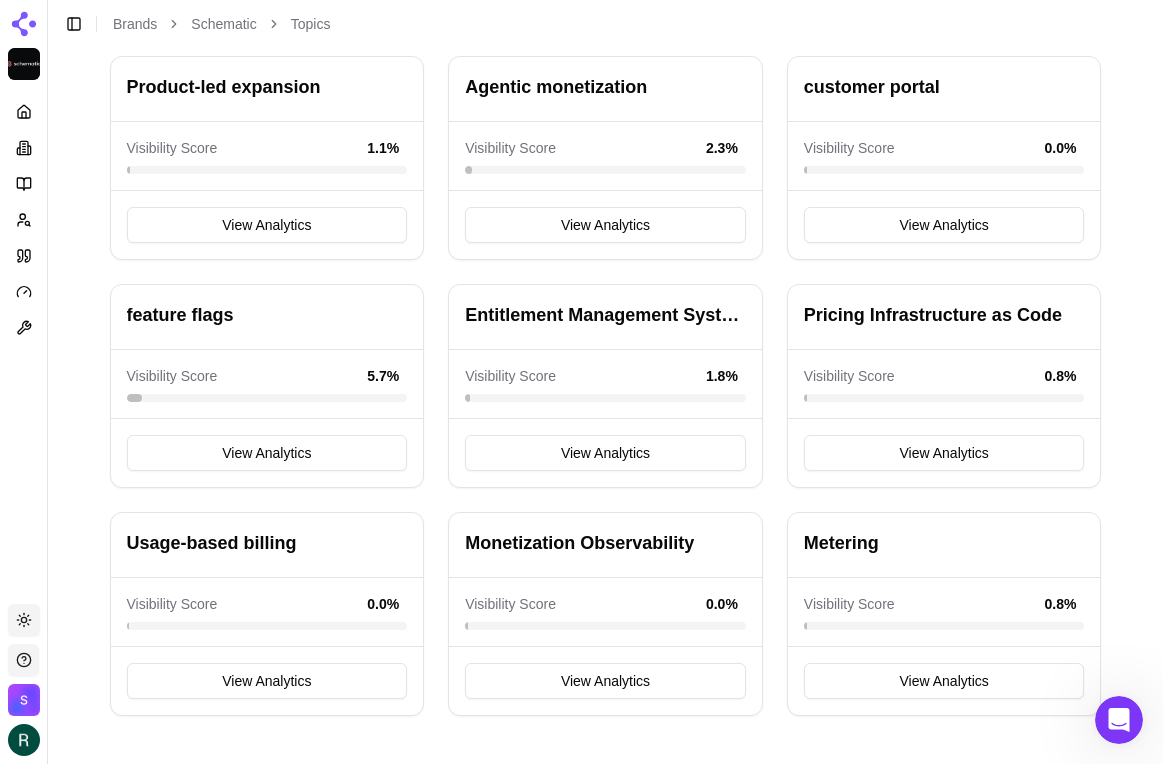 scroll, scrollTop: 0, scrollLeft: 0, axis: both 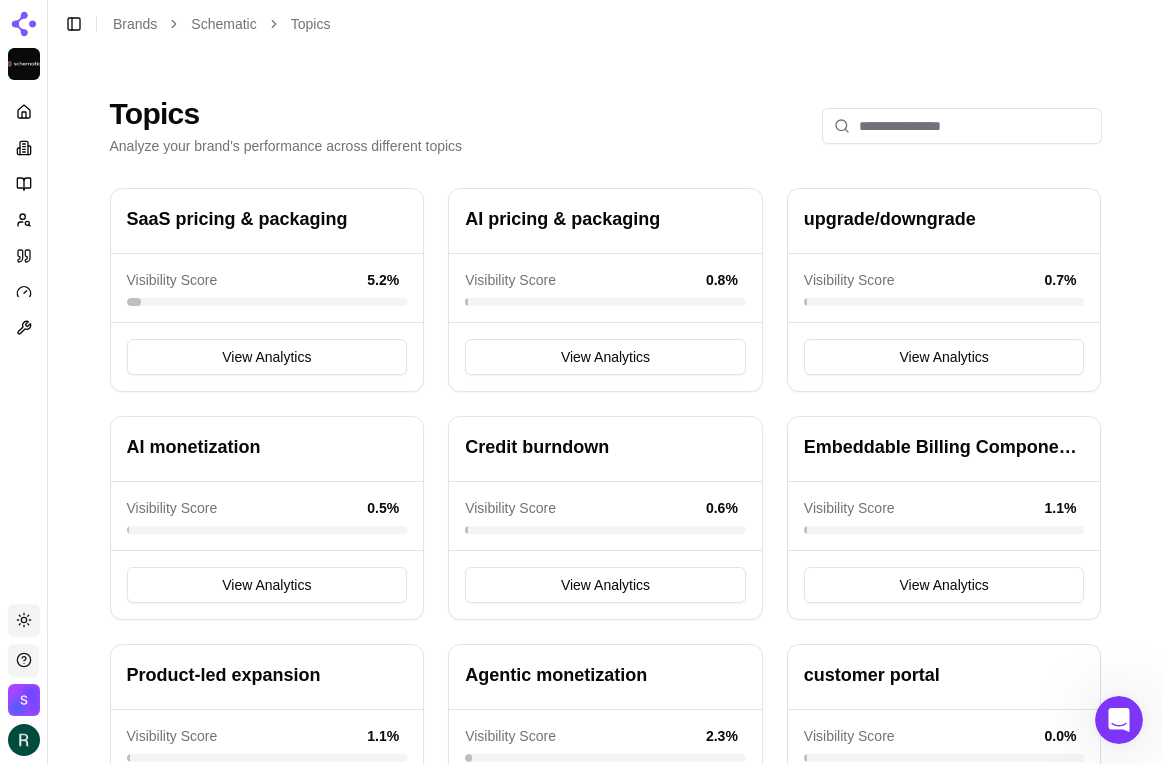 click at bounding box center (24, 256) 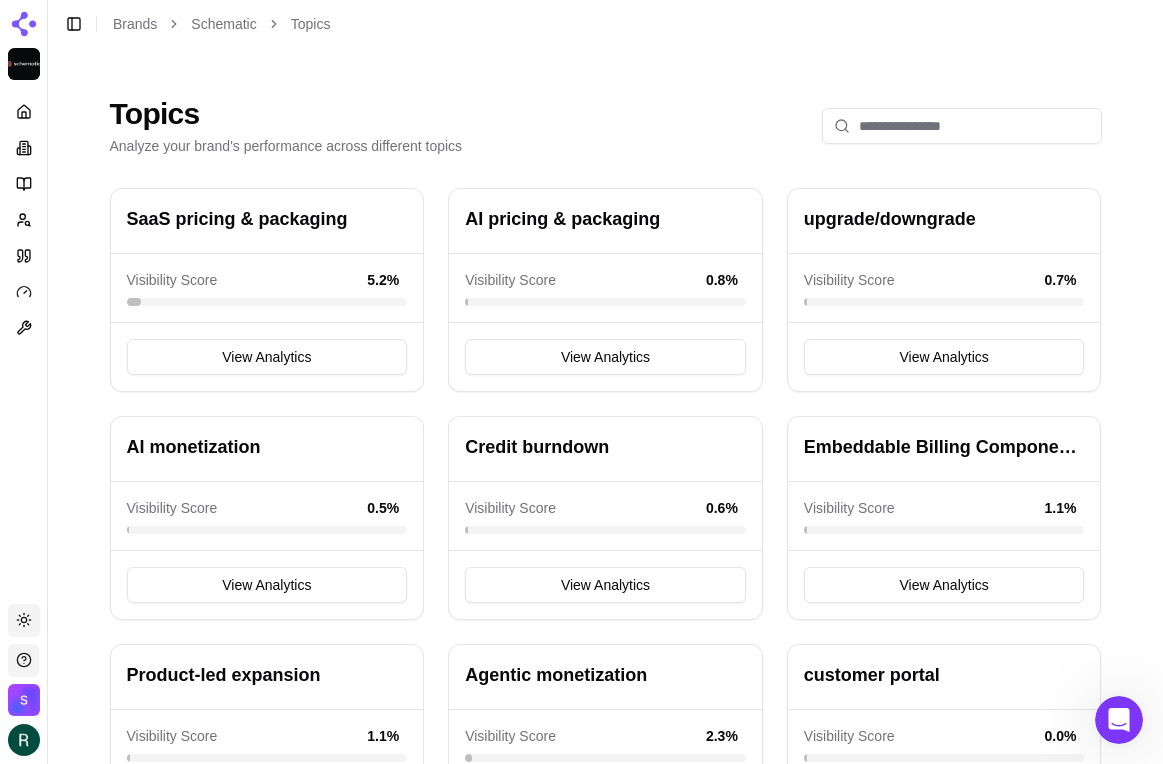 click 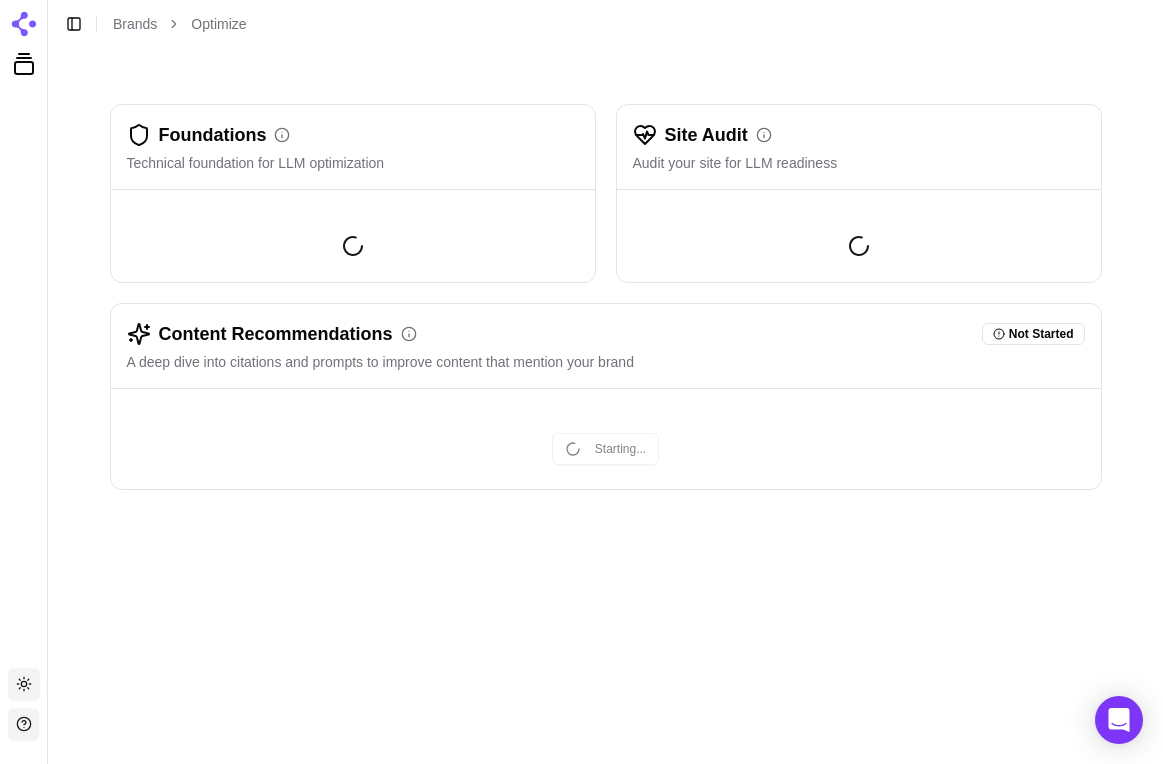 scroll, scrollTop: 0, scrollLeft: 0, axis: both 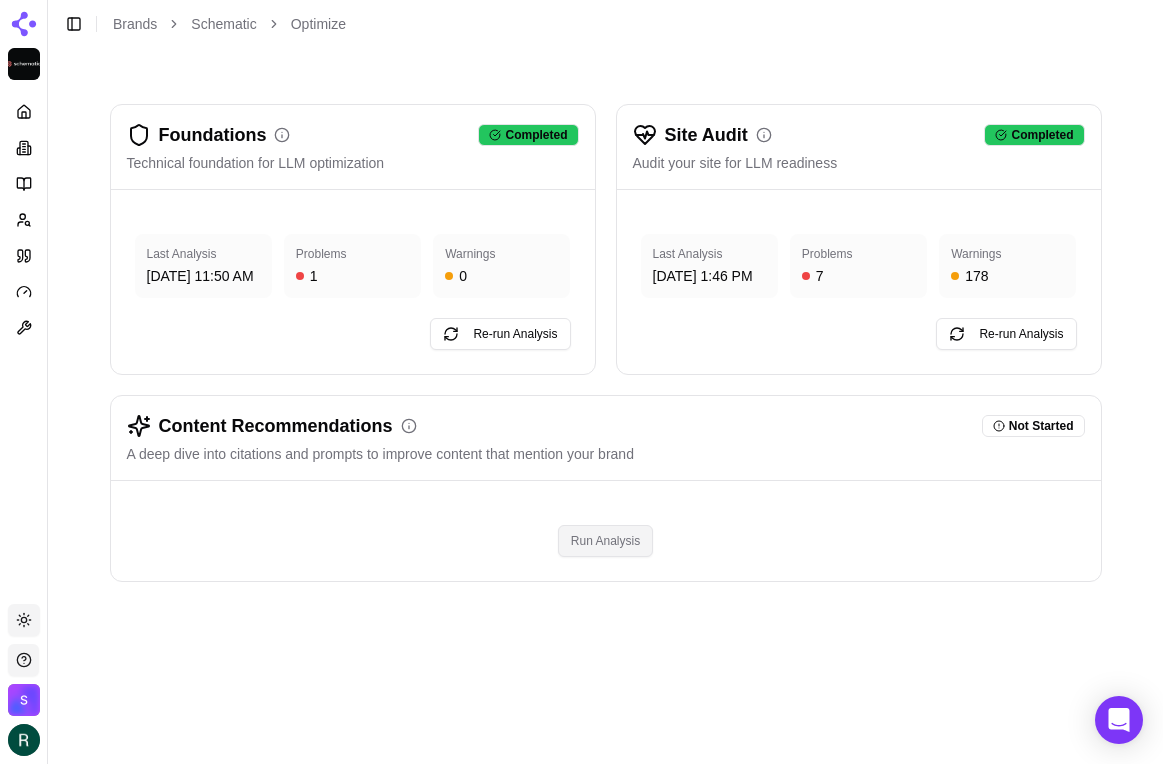 click on "Run Analysis" at bounding box center (605, 541) 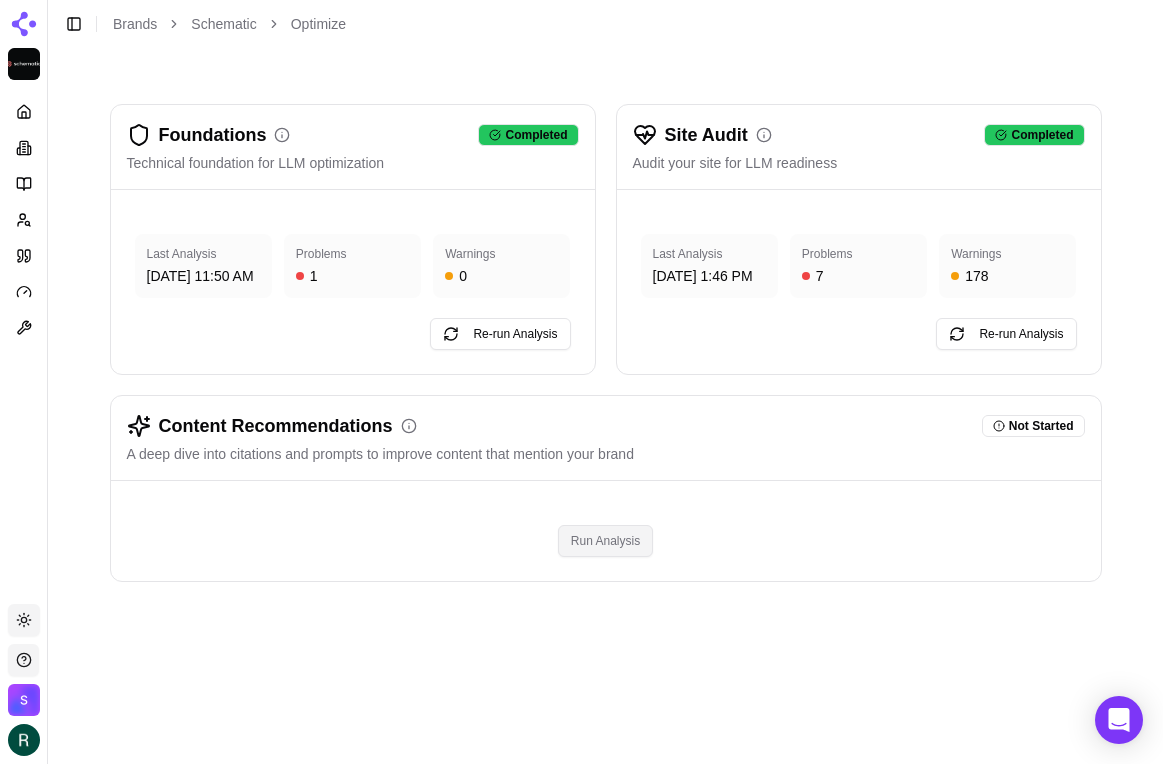 click on "Run Analysis" at bounding box center [605, 541] 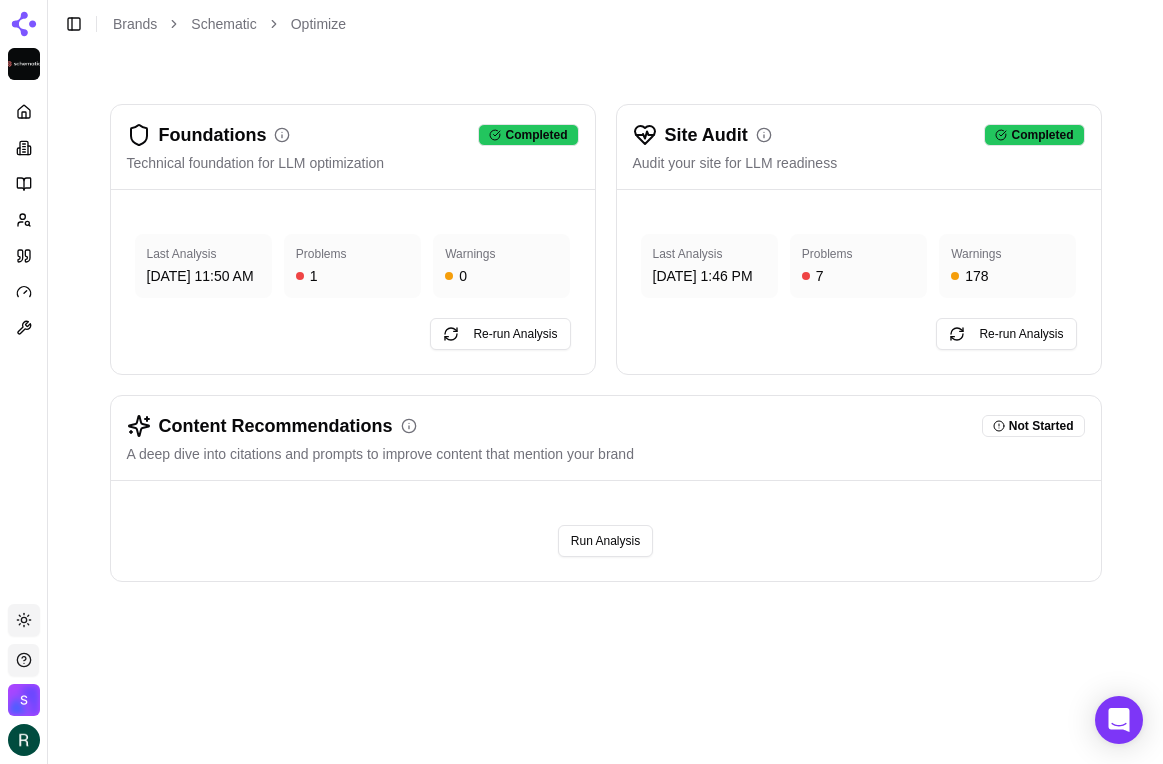 click on "Foundations  Completed Technical foundation for LLM optimization Last Analysis Jun 12, 2025, 11:50 AM Problems 1 Warnings 0  Re-run Analysis Site Audit  Completed Audit your site for LLM readiness Last Analysis Jun 21, 2025, 1:46 PM Problems 7 Warnings 178  Re-run Analysis Content Recommendations  Not Started A deep dive into citations and prompts to improve content that mention your brand Run Analysis" at bounding box center (606, 343) 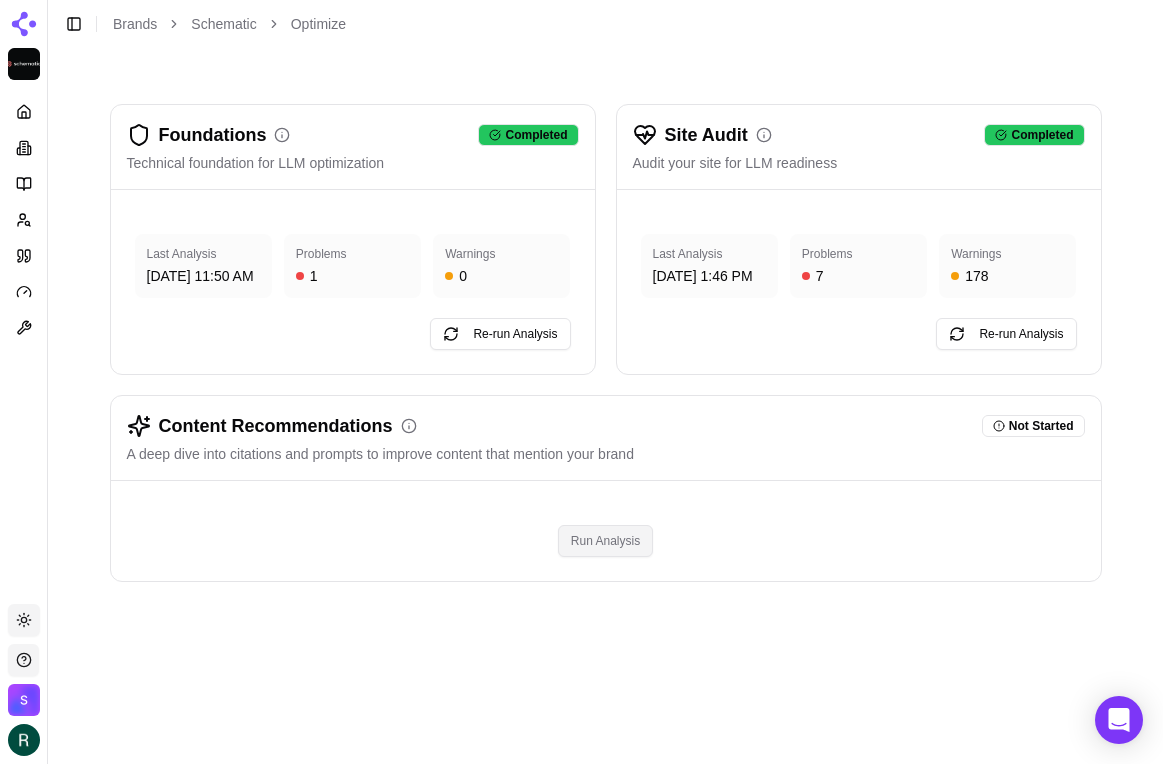 click on "Run Analysis" at bounding box center [605, 541] 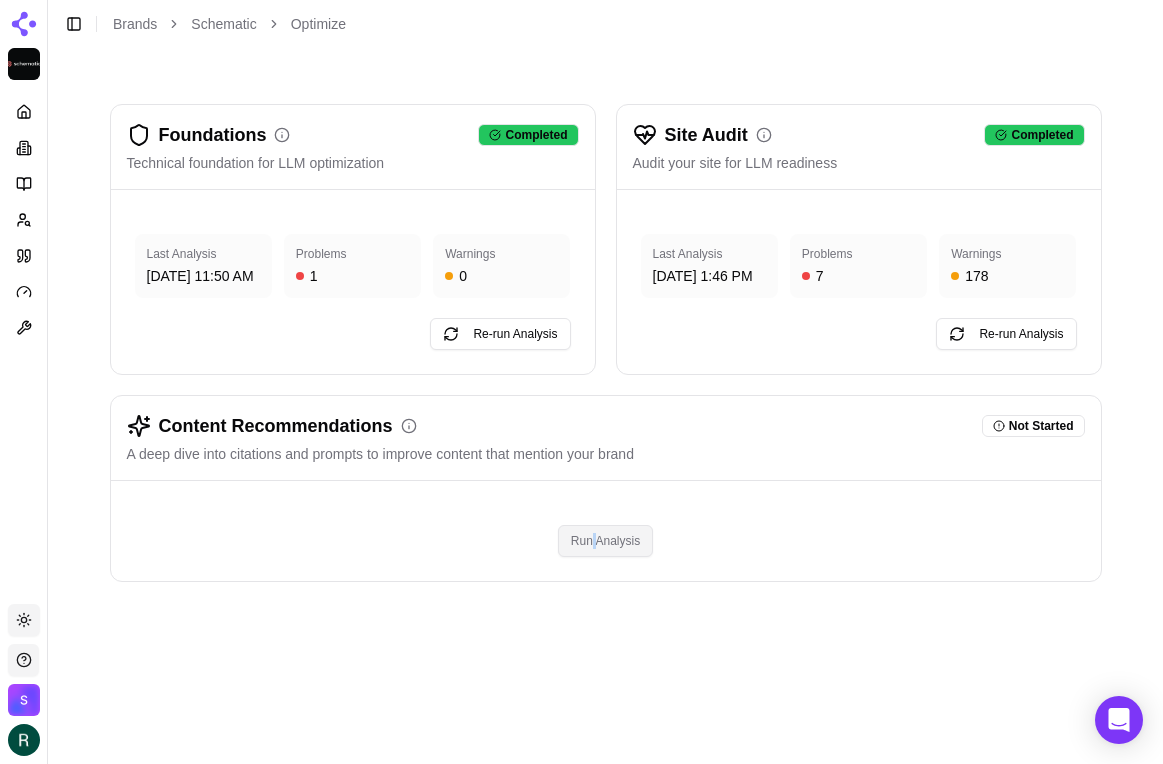 click on "Run Analysis" at bounding box center (605, 541) 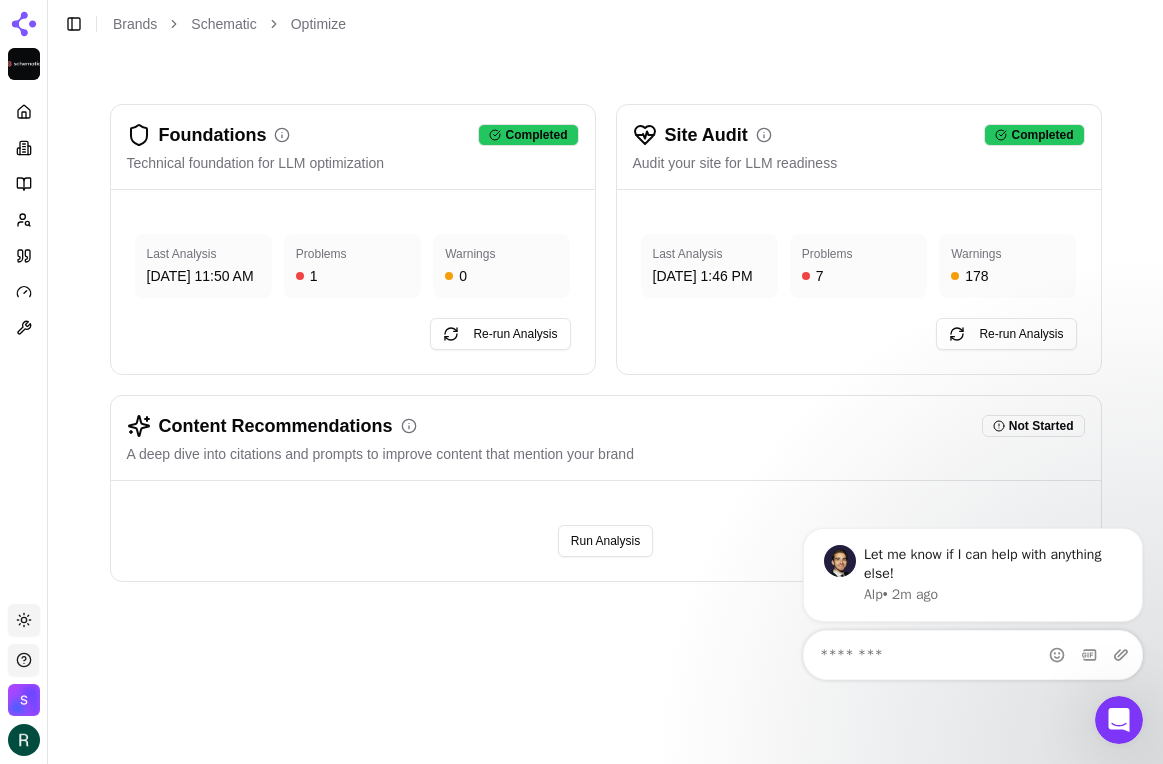 scroll, scrollTop: 0, scrollLeft: 0, axis: both 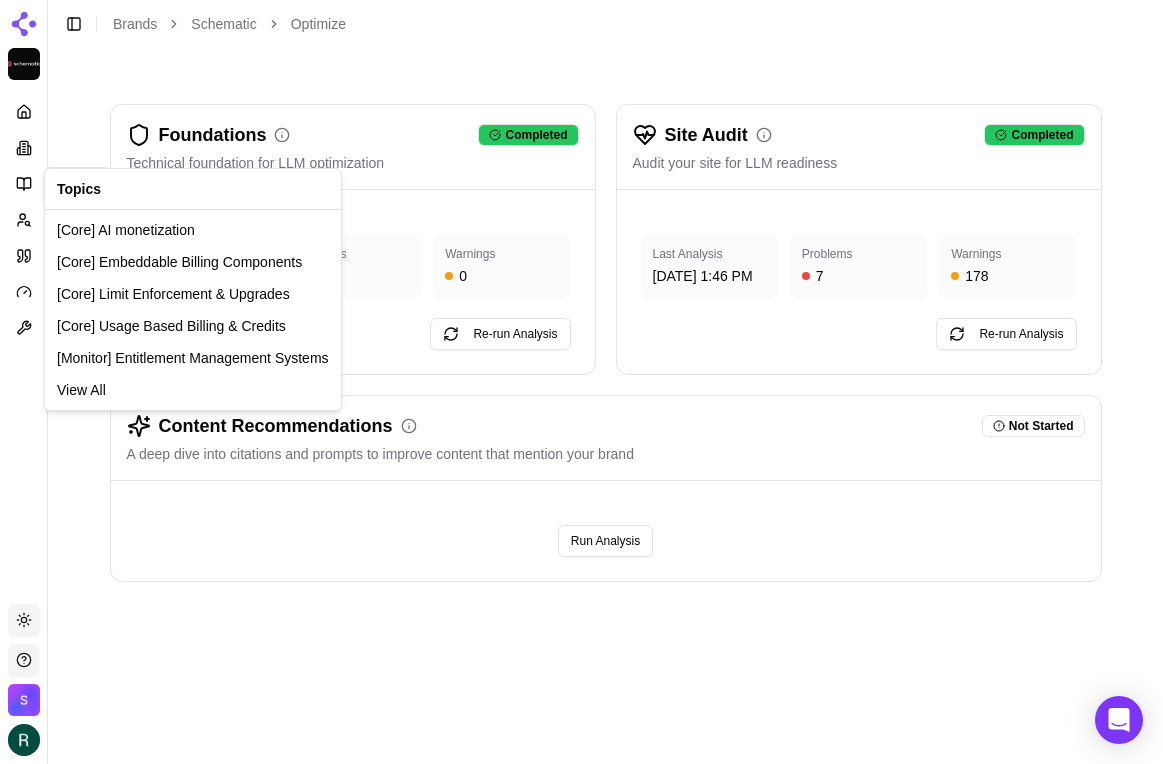 click on "Platform Topics Topics Toggle theme Schematic   Toggle Sidebar Brands Schematic Optimize Foundations  Completed Technical foundation for LLM optimization Last Analysis Jun 12, 2025, 11:50 AM Problems 1 Warnings 0  Re-run Analysis Site Audit  Completed Audit your site for LLM readiness Last Analysis Jun 21, 2025, 1:46 PM Problems 7 Warnings 178  Re-run Analysis Content Recommendations  Not Started A deep dive into citations and prompts to improve content that mention your brand Run Analysis Topics [Core] AI monetization [Core] Embeddable Billing Components [Core] Limit Enforcement & Upgrades [Core] Usage Based Billing & Credits [Monitor] Entitlement Management Systems View All" at bounding box center [581, 382] 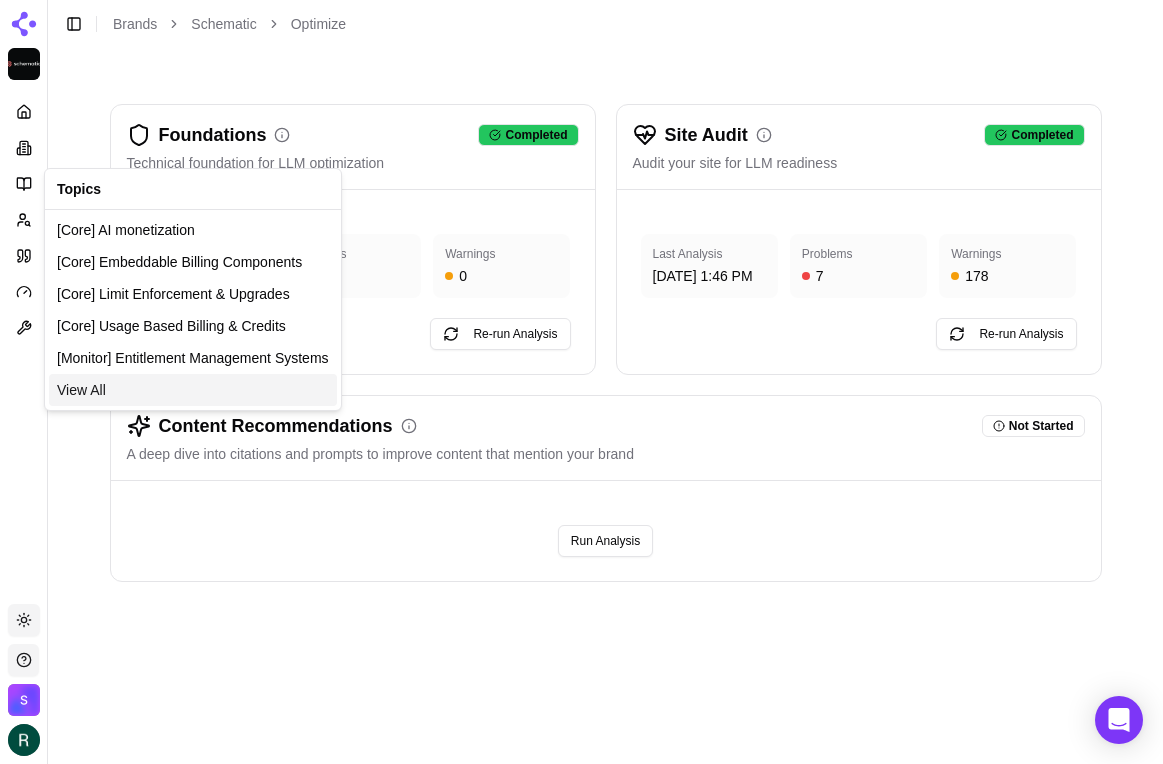 click on "View All" at bounding box center [81, 390] 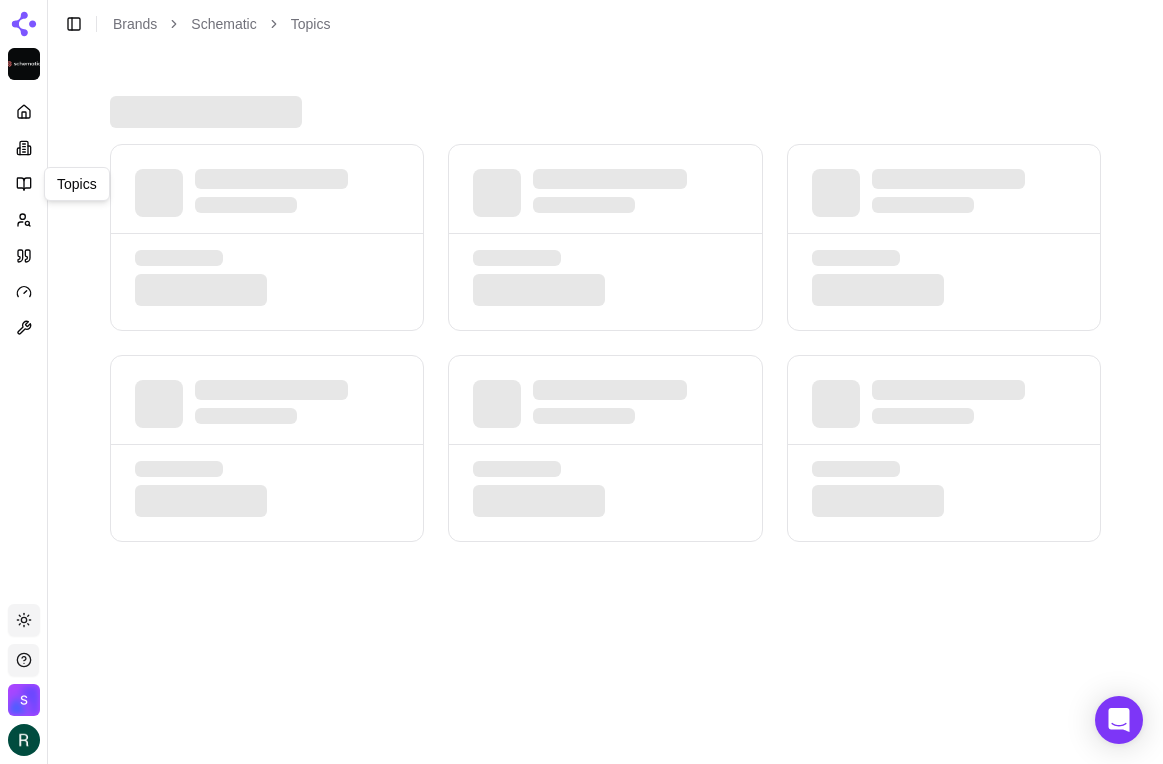 click on "Platform Topics Topics Toggle theme Schematic   Toggle Sidebar Brands Schematic Topics" at bounding box center [581, 382] 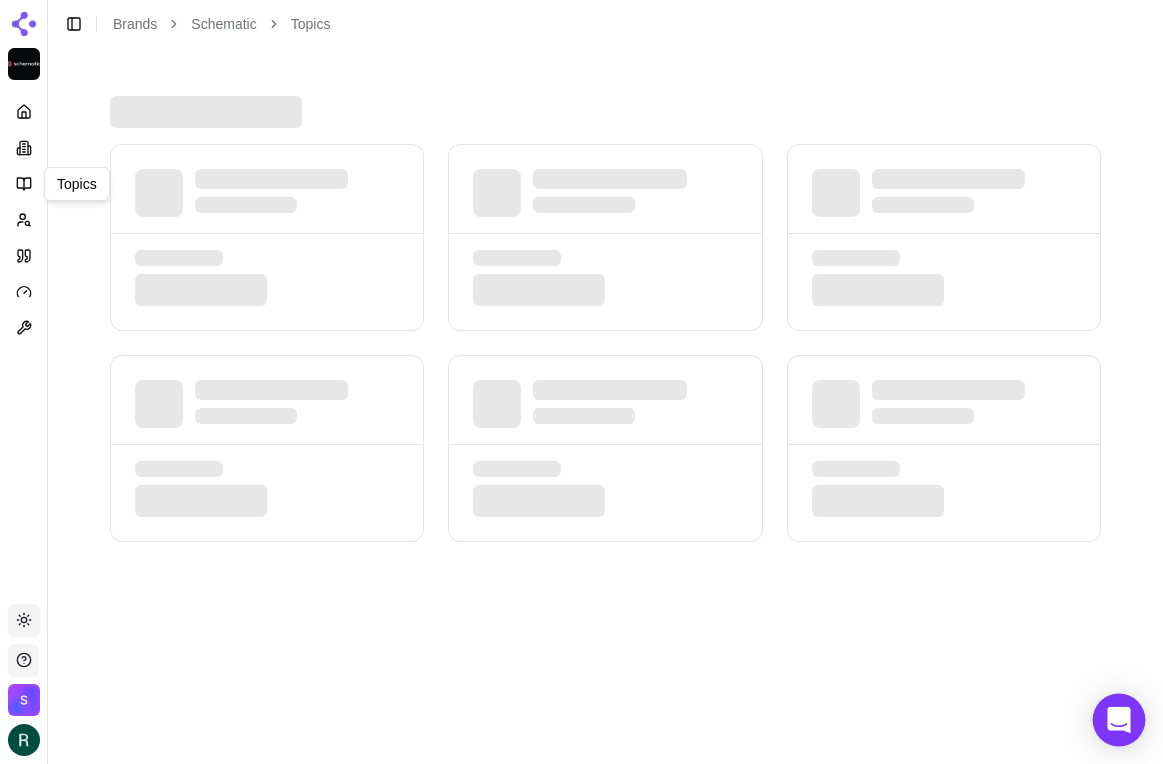 click at bounding box center [1119, 720] 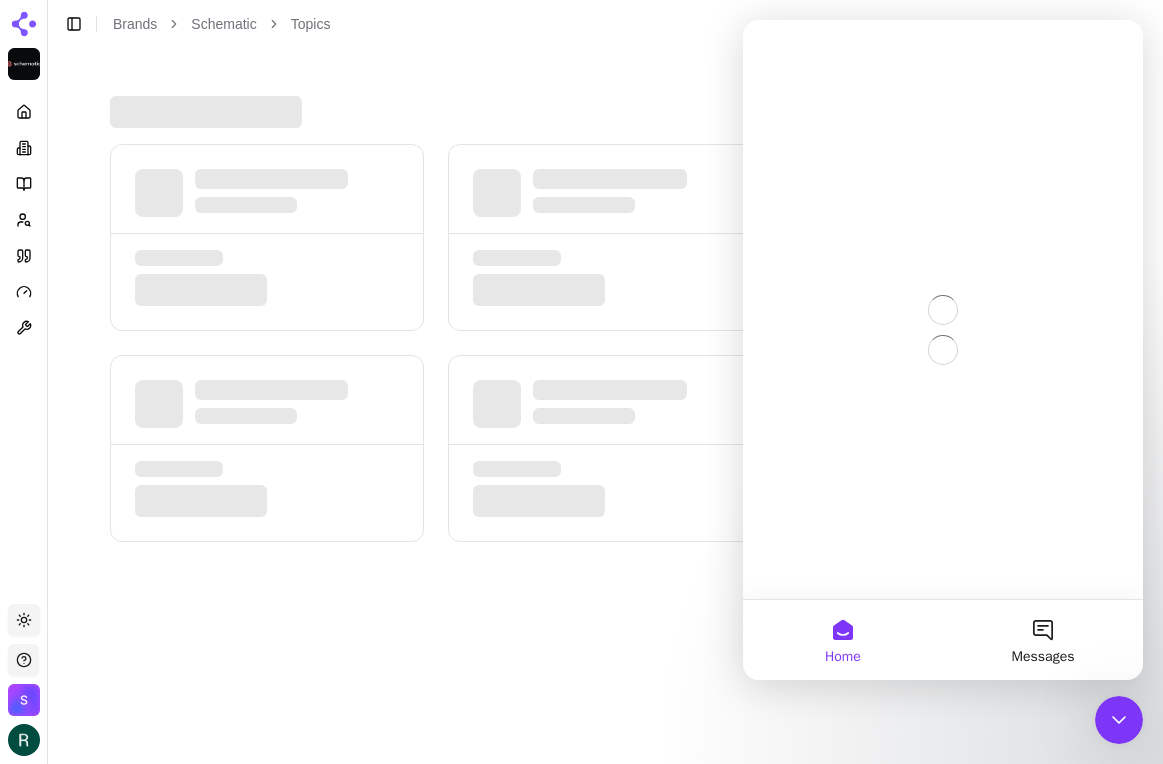 scroll, scrollTop: 0, scrollLeft: 0, axis: both 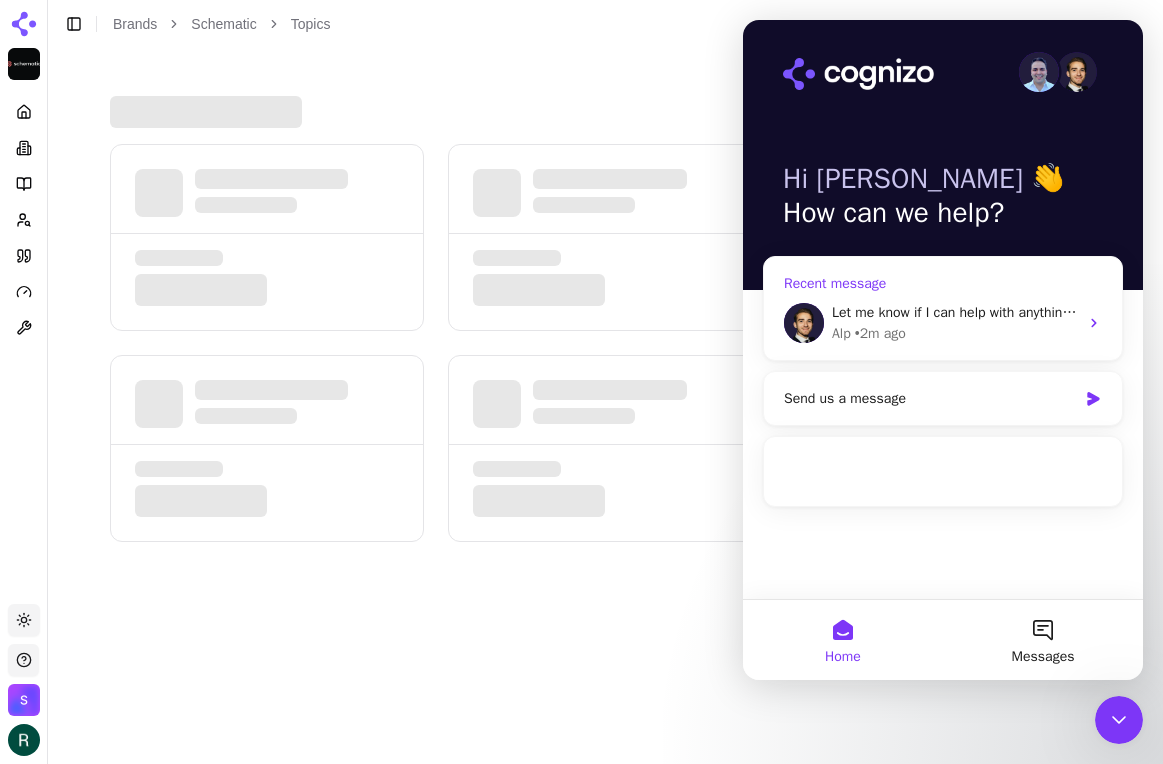 click on "•  2m ago" at bounding box center [880, 333] 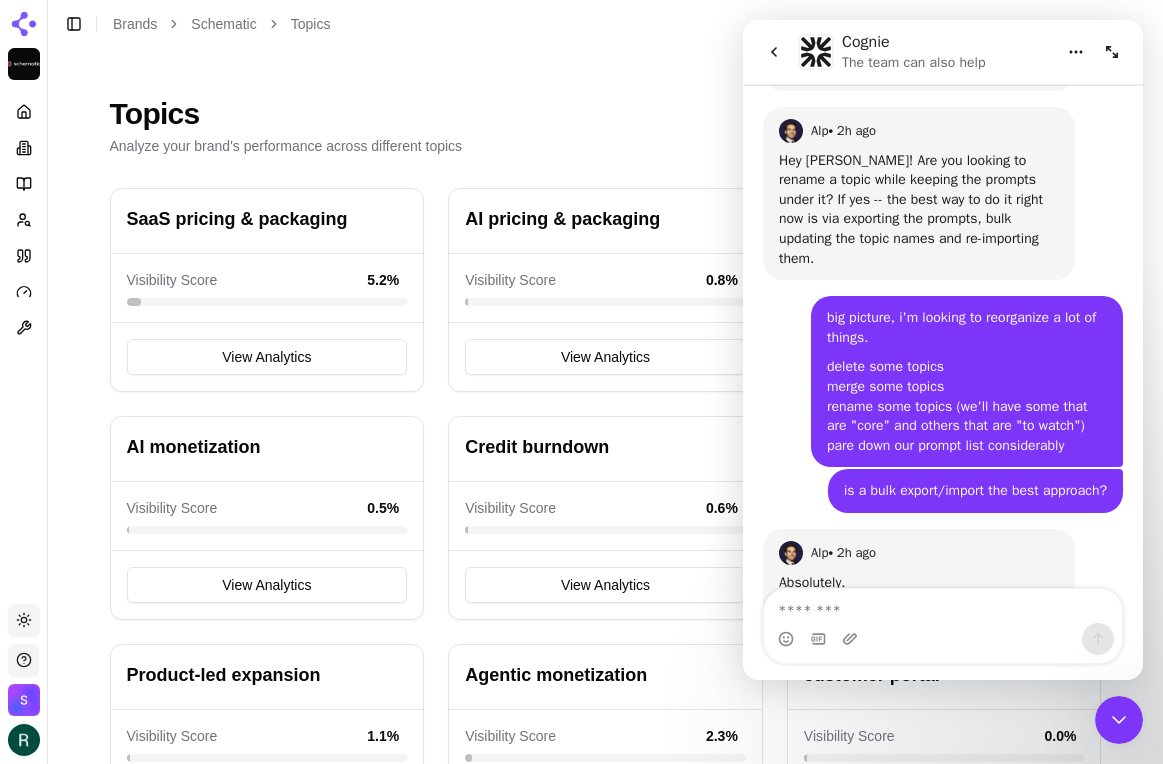 scroll, scrollTop: 626, scrollLeft: 0, axis: vertical 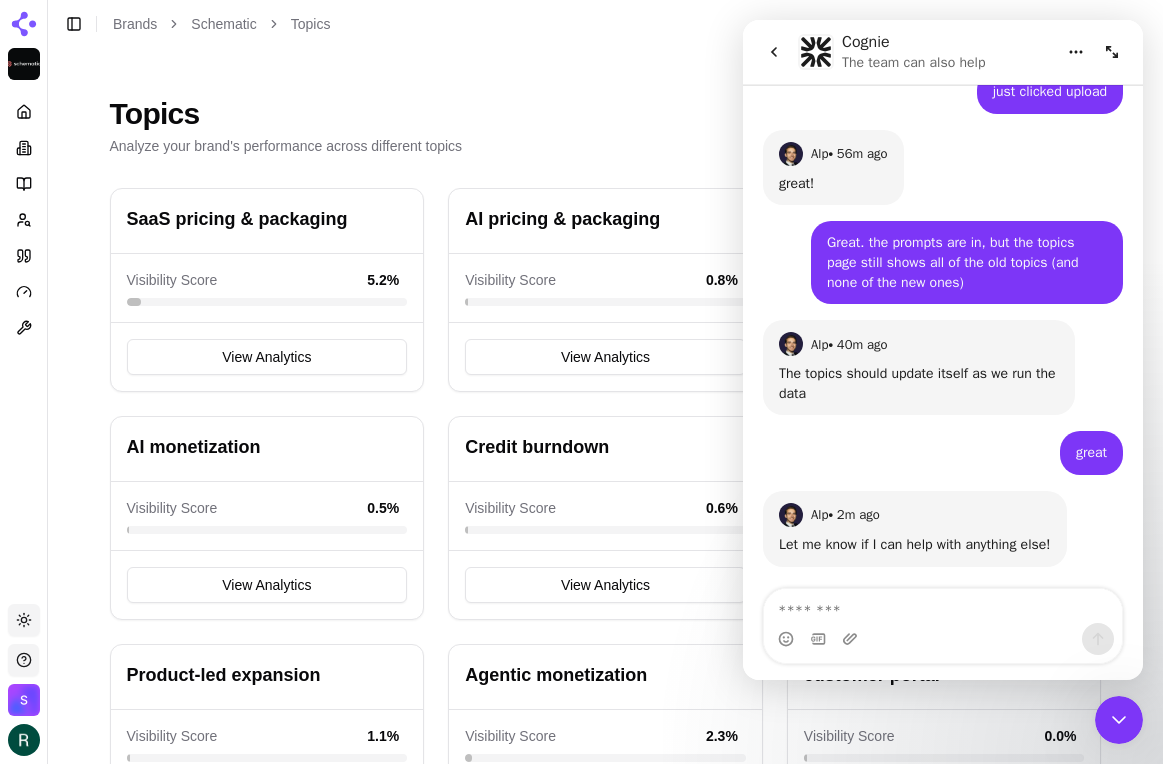 click on "Topics Analyze your brand's performance across different topics" at bounding box center [606, 126] 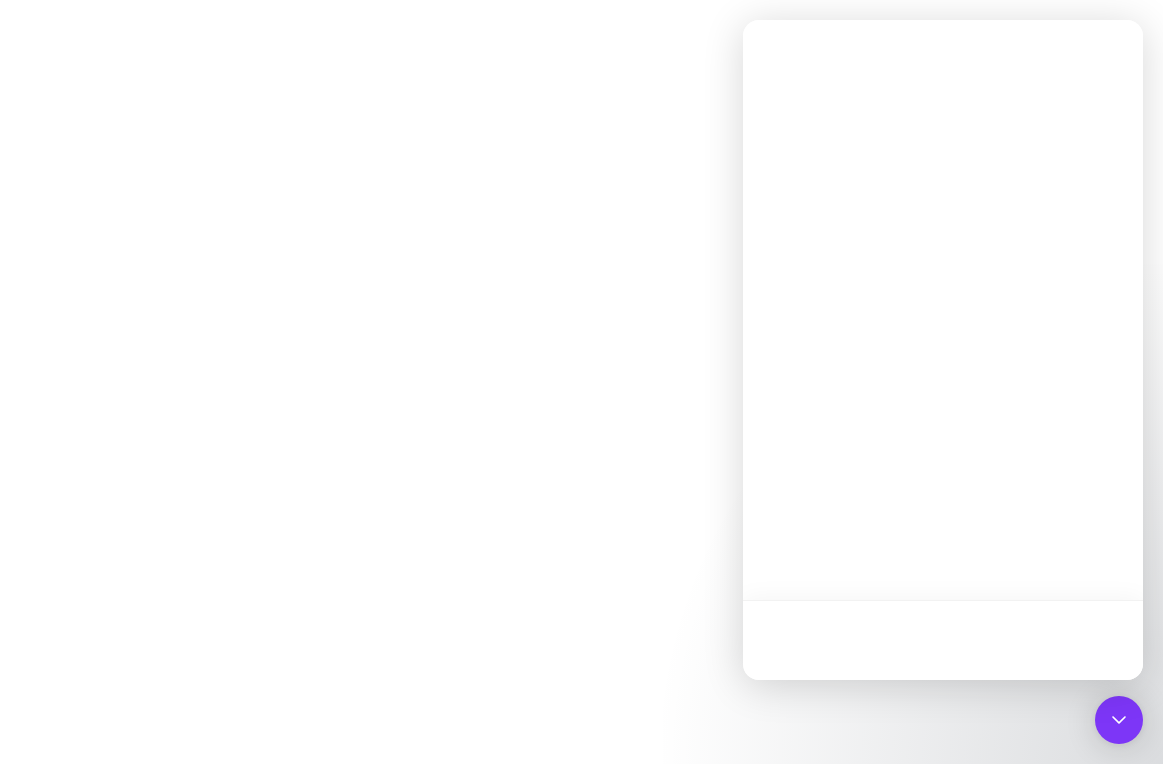 scroll, scrollTop: 0, scrollLeft: 0, axis: both 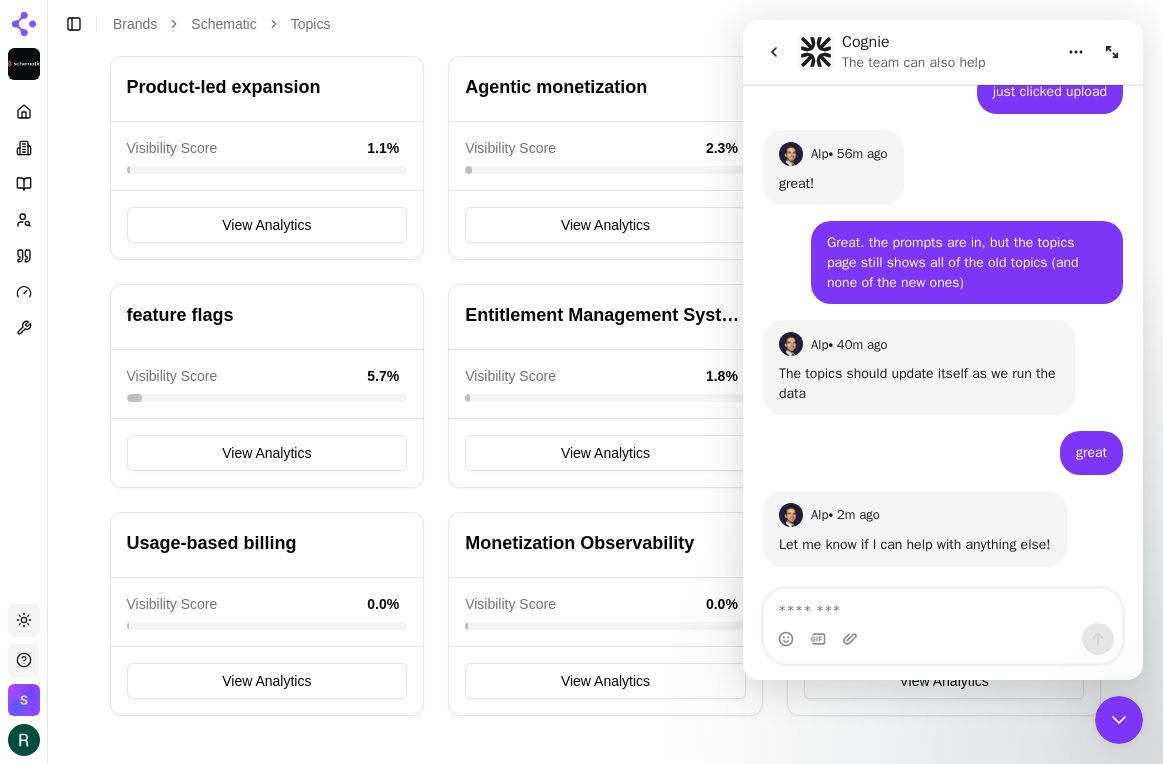 click 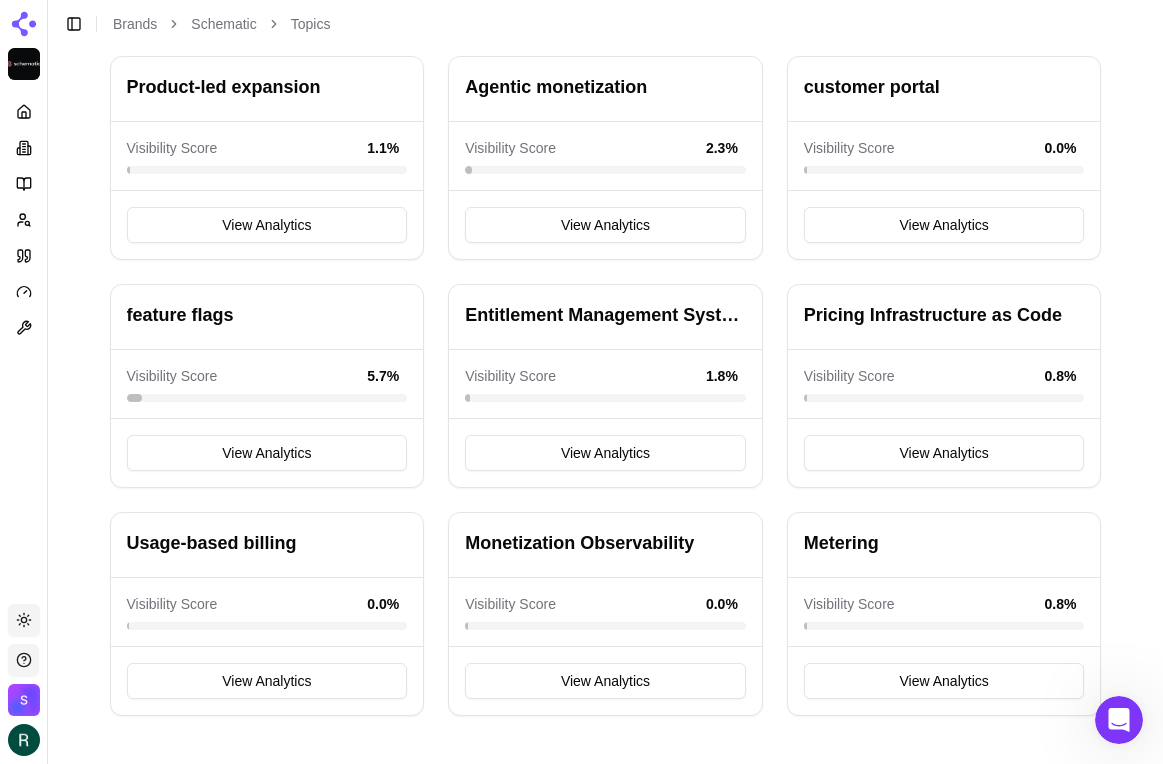 scroll, scrollTop: 0, scrollLeft: 0, axis: both 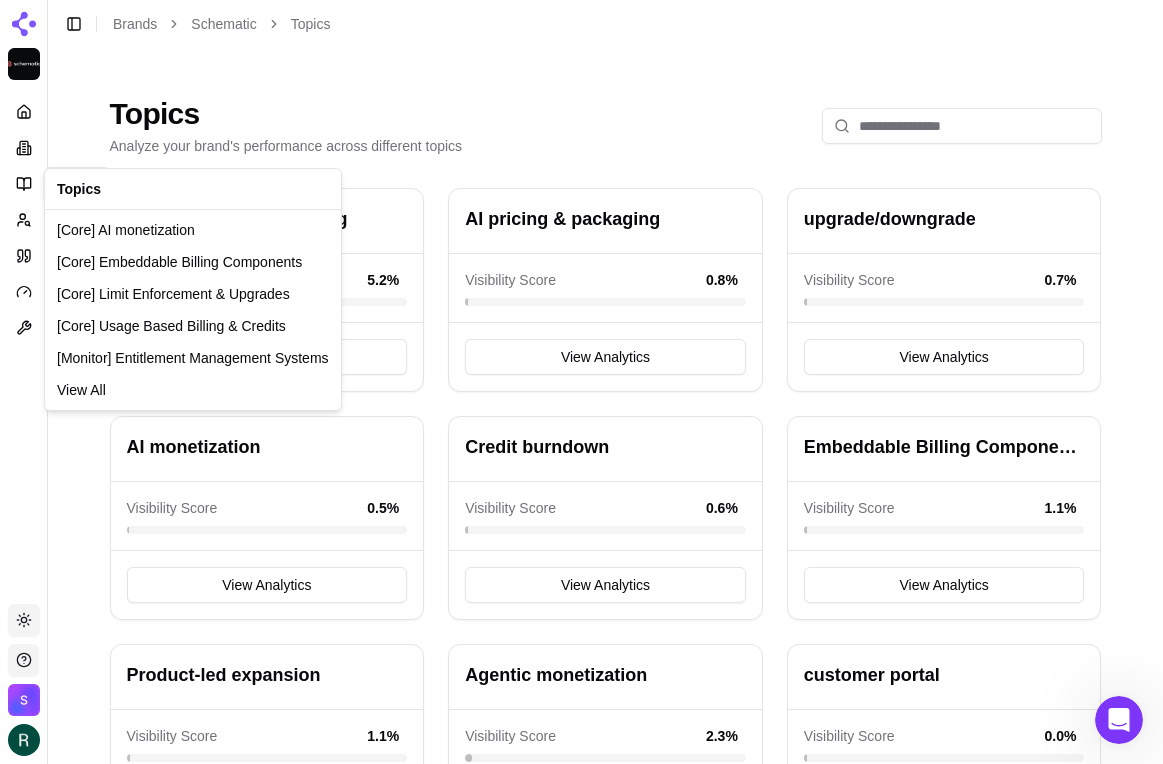 click on "Platform Topics Topics Toggle theme Schematic   Toggle Sidebar Brands Schematic Topics Topics Analyze your brand's performance across different topics SaaS pricing & packaging Visibility Score 5.2 % View Analytics AI pricing & packaging  Visibility Score 0.8 % View Analytics upgrade/downgrade Visibility Score 0.7 % View Analytics AI monetization Visibility Score 0.5 % View Analytics Credit burndown Visibility Score 0.6 % View Analytics Embeddable Billing Components Visibility Score 1.1 % View Analytics Product-led expansion Visibility Score 1.1 % View Analytics Agentic monetization Visibility Score 2.3 % View Analytics customer portal  Visibility Score 0.0 % View Analytics feature flags Visibility Score 5.7 % View Analytics Entitlement Management Systems Visibility Score 1.8 % View Analytics Pricing Infrastructure as Code Visibility Score 0.8 % View Analytics Usage-based billing Visibility Score 0.0 % View Analytics Monetization Observability Visibility Score 0.0 % View Analytics Metering  0.8 % Topics" at bounding box center (581, 676) 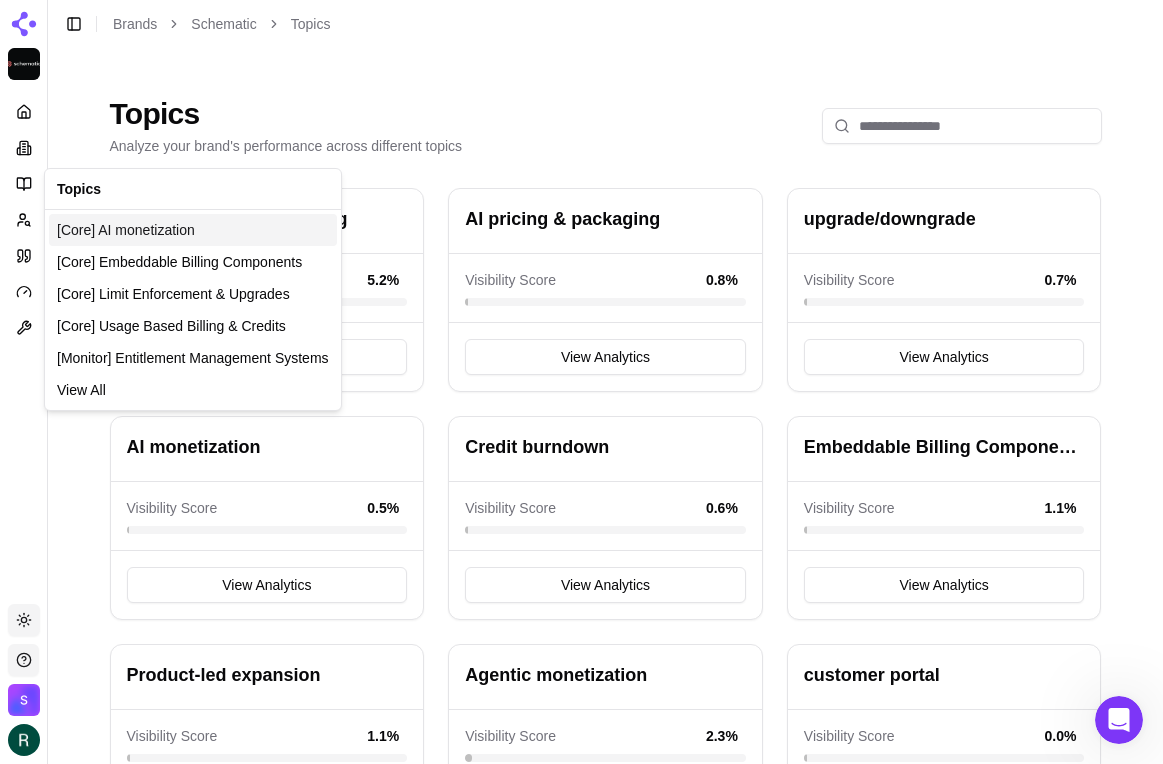 click on "[Core] AI monetization" at bounding box center [126, 230] 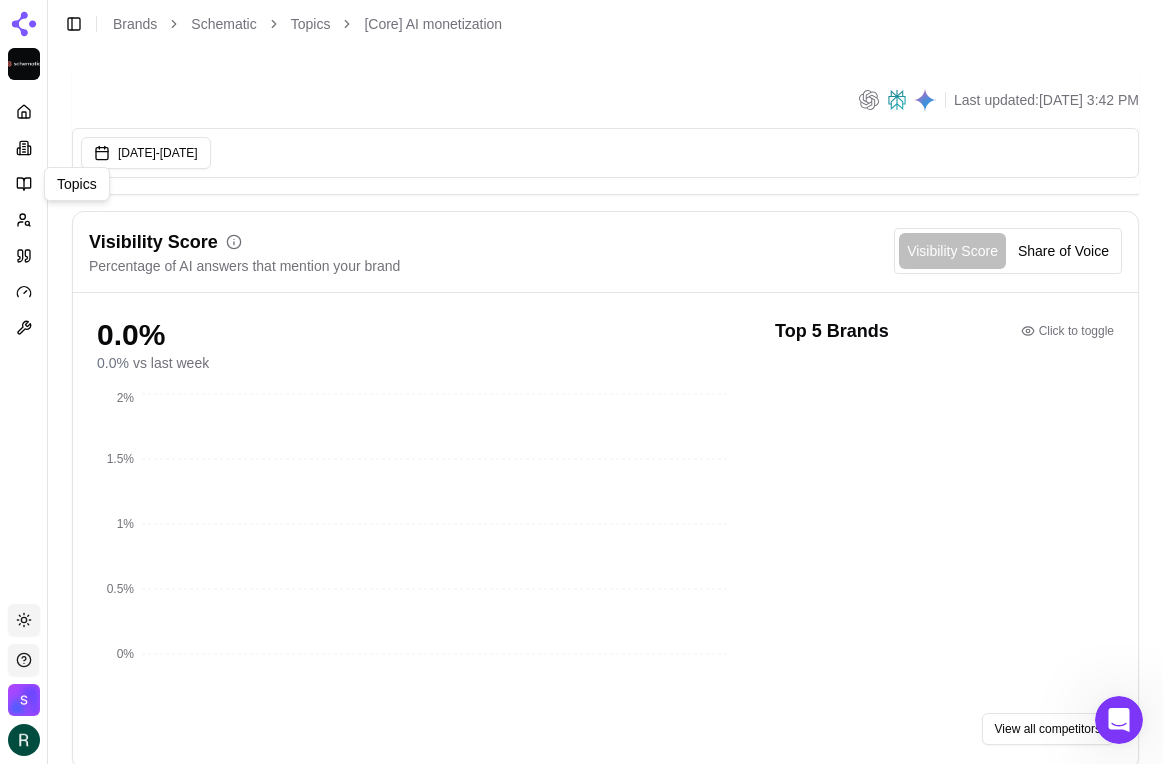 click on "Platform Topics Topics Toggle theme Schematic   Toggle Sidebar Brands Schematic Topics [Core] AI monetization Last updated:  Jul 1, 2025, 3:42 PM Jun 01, 2025  -  Jul 01, 2025 Visibility Score Percentage of AI answers that mention your brand Visibility Score Share of Voice 0.0 % 0.0 % vs last week   0% 0.5% 1% 1.5% 2% Top 5 Brands Click to toggle View all competitors No data available There is no data available to display at this time. Prompt Metrics A detailed view of prompt performance and citations Columns Prompt Topic Country Brand Mention Rate Competitors Last Run Nothing here yet View all prompts No data available There is no data available to display at this time. No data available There is no data available to display at this time. 0%" at bounding box center [581, 943] 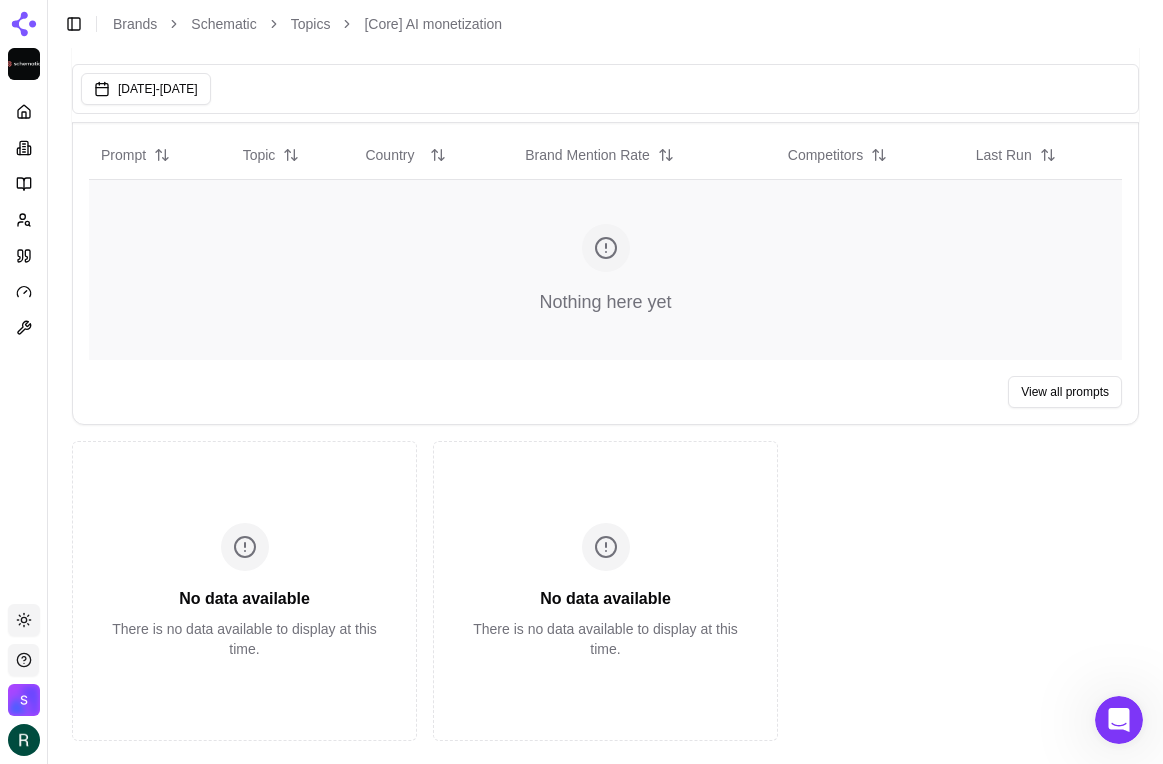 scroll, scrollTop: 0, scrollLeft: 0, axis: both 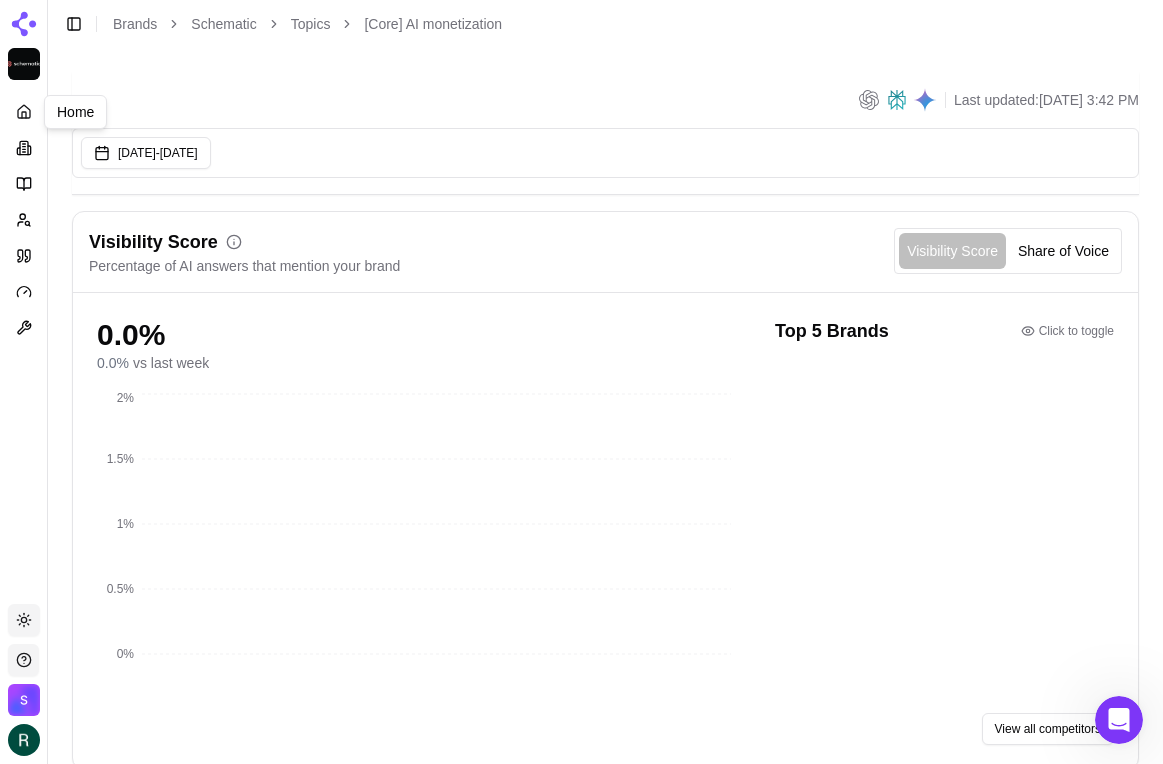 click at bounding box center (24, 112) 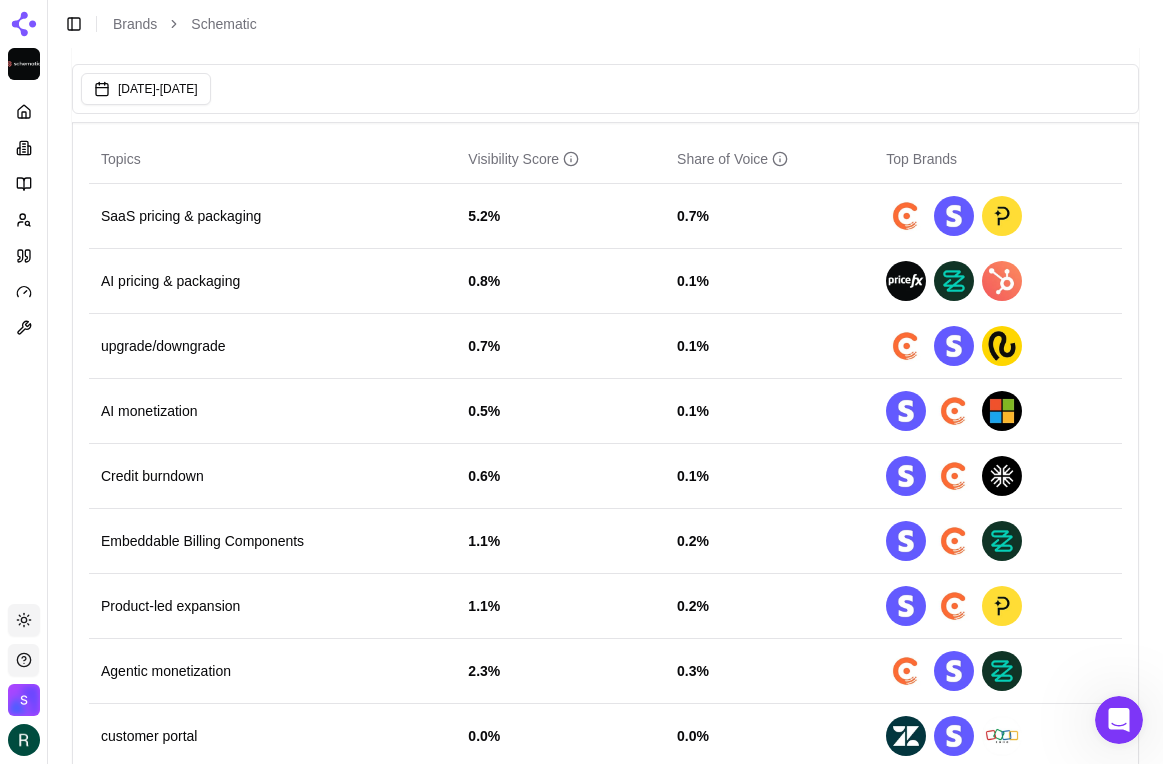 scroll, scrollTop: 831, scrollLeft: 0, axis: vertical 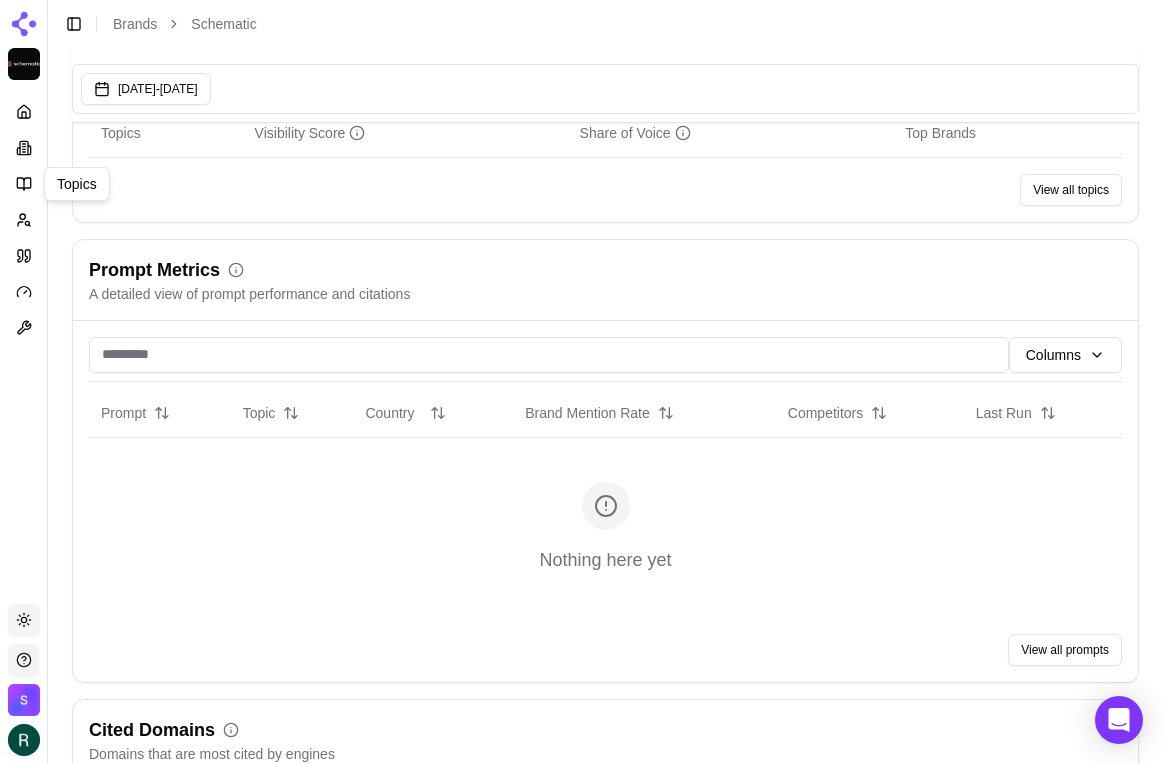 click on "Platform Topics Topics Toggle theme Schematic   Toggle Sidebar Brands Schematic Last updated:  [DATE] 3:42 PM Jun 01, 2025  -  [DATE] Schematic Developer-First SaaS Monetization Tools Visibility Score Percentage of AI answers that mention your brand Visibility Score Share of Voice 0.0 % 0.0 % vs last week   0% 0.5% 1% 1.5% 2% Top 5 Brands Click to toggle View all competitors Topic Performance Brand performance across relevant topics within your industry Topics Visibility Score Share of Voice Top Brands View all topics Prompt Metrics A detailed view of prompt performance and citations Columns Prompt Topic Country Brand Mention Rate Competitors Last Run Nothing here yet View all prompts Cited Domains Domains that are most cited by engines Domain Citations Citation Share Brand Citation Rate Optimization Status Status overview of your site optimization audits Foundations Analysis Completed Last Analysis [DATE] 11:50 AM Problems 1 Warnings 0 Site Audit Analysis Completed Last Analysis 7 178" at bounding box center [581, 754] 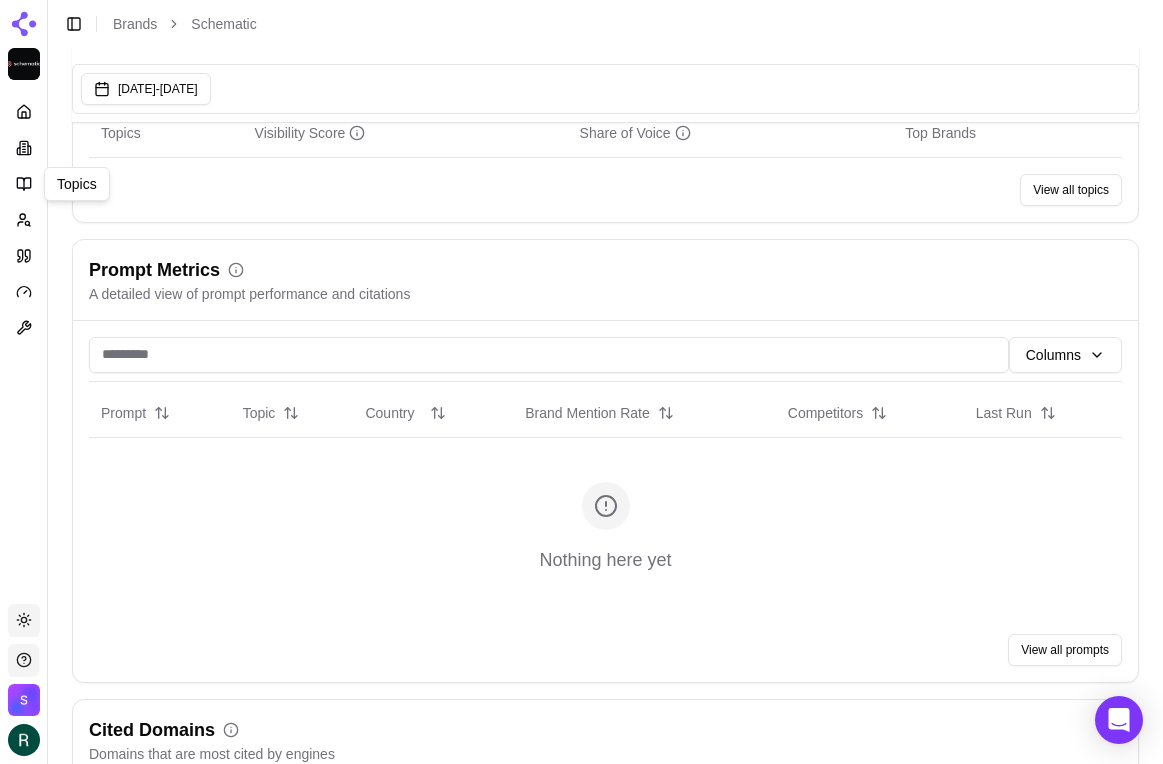 click on "Platform Topics Topics Toggle theme Schematic   Toggle Sidebar Brands Schematic Last updated:  [DATE] 3:42 PM Jun 01, 2025  -  [DATE] Schematic Developer-First SaaS Monetization Tools Visibility Score Percentage of AI answers that mention your brand Visibility Score Share of Voice 0.0 % 0.0 % vs last week   0% 0.5% 1% 1.5% 2% Top 5 Brands Click to toggle View all competitors Topic Performance Brand performance across relevant topics within your industry Topics Visibility Score Share of Voice Top Brands View all topics Prompt Metrics A detailed view of prompt performance and citations Columns Prompt Topic Country Brand Mention Rate Competitors Last Run Nothing here yet View all prompts Cited Domains Domains that are most cited by engines Domain Citations Citation Share Brand Citation Rate Optimization Status Status overview of your site optimization audits Foundations Analysis Completed Last Analysis [DATE] 11:50 AM Problems 1 Warnings 0 Site Audit Analysis Completed Last Analysis 7 178" at bounding box center (581, 754) 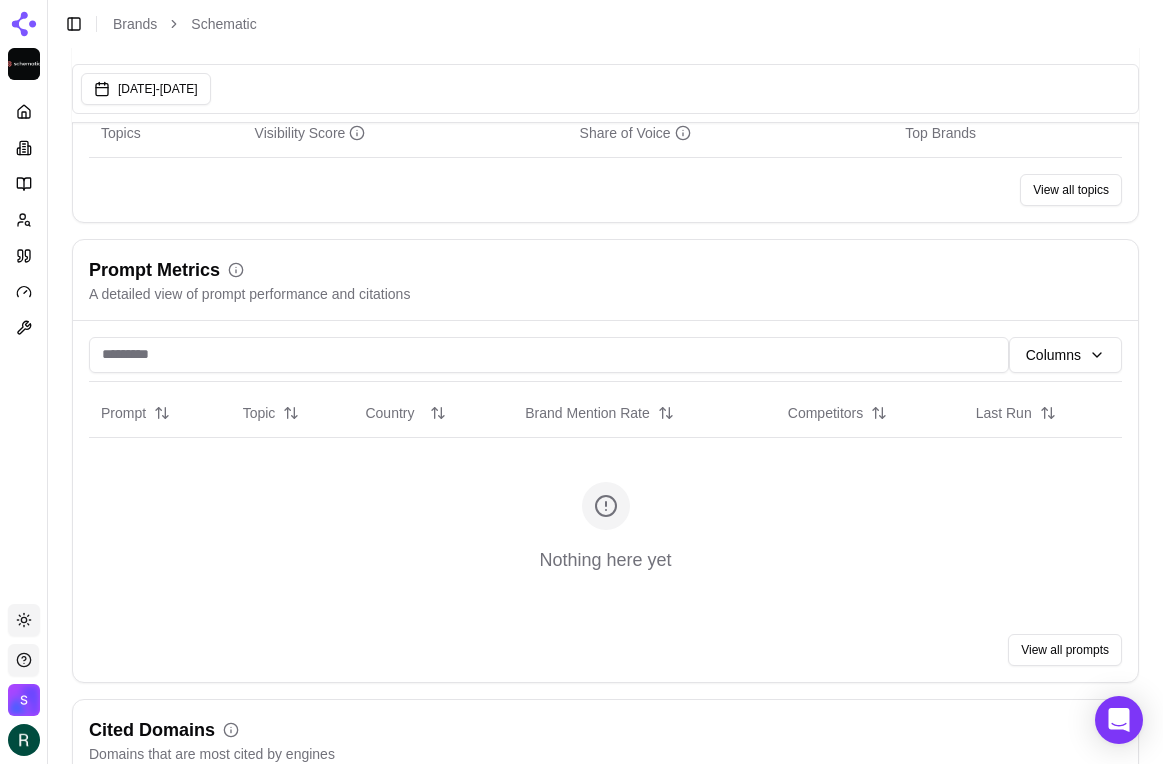 click 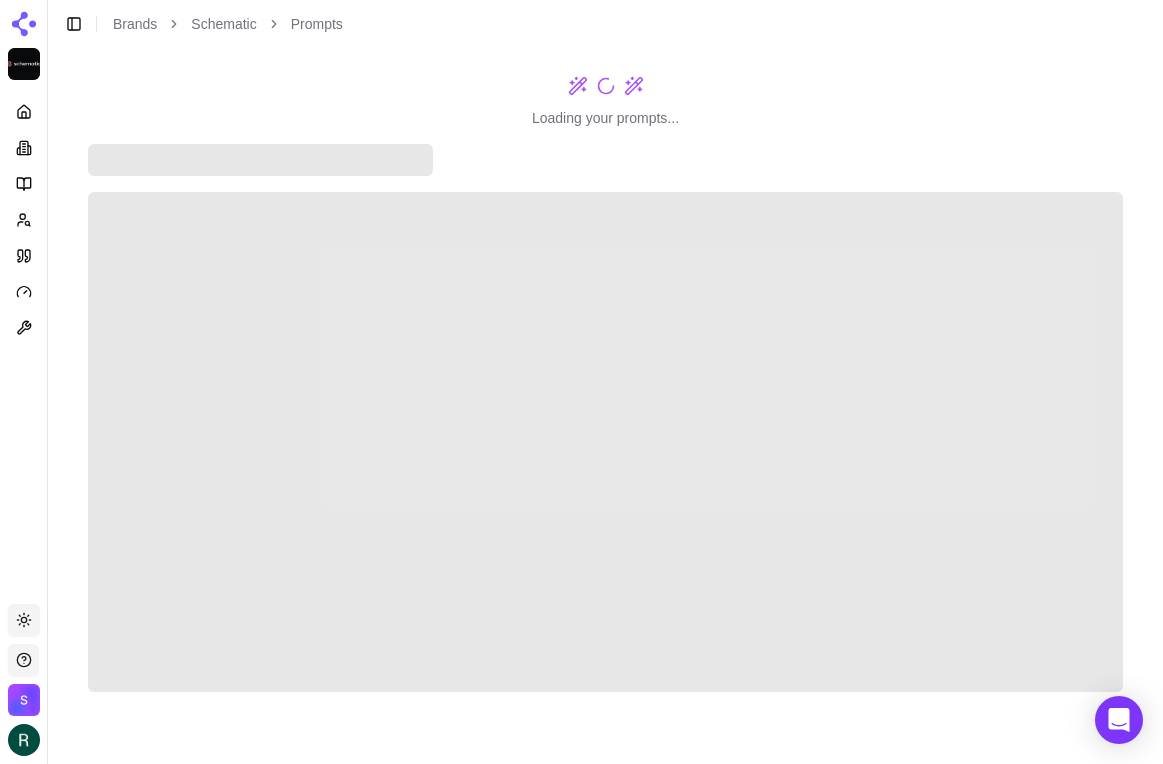 scroll, scrollTop: 0, scrollLeft: 0, axis: both 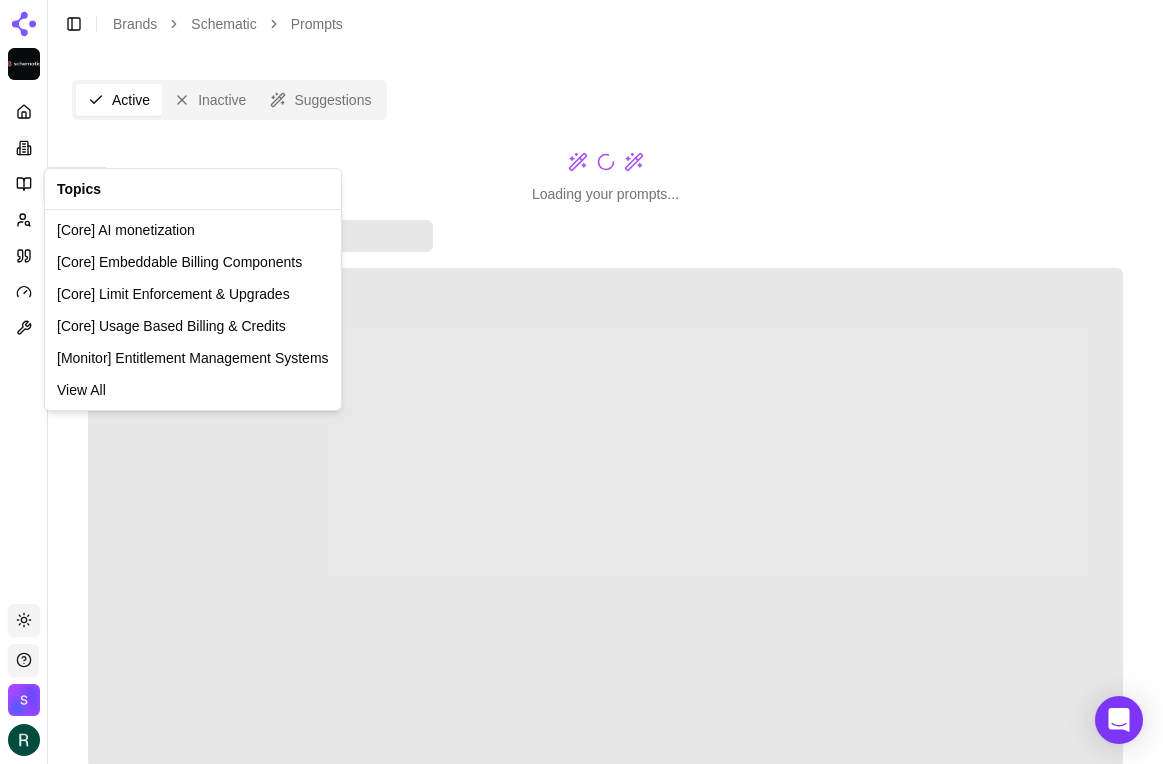 click on "Platform Topics Topics Toggle theme Schematic   Toggle Sidebar Brands Schematic Prompts Active Inactive Suggestions Loading your prompts... Schematic
Topics [Core] AI monetization [Core] Embeddable Billing Components [Core] Limit Enforcement & Upgrades [Core] Usage Based Billing & Credits [Monitor] Entitlement Management Systems View All" at bounding box center (581, 420) 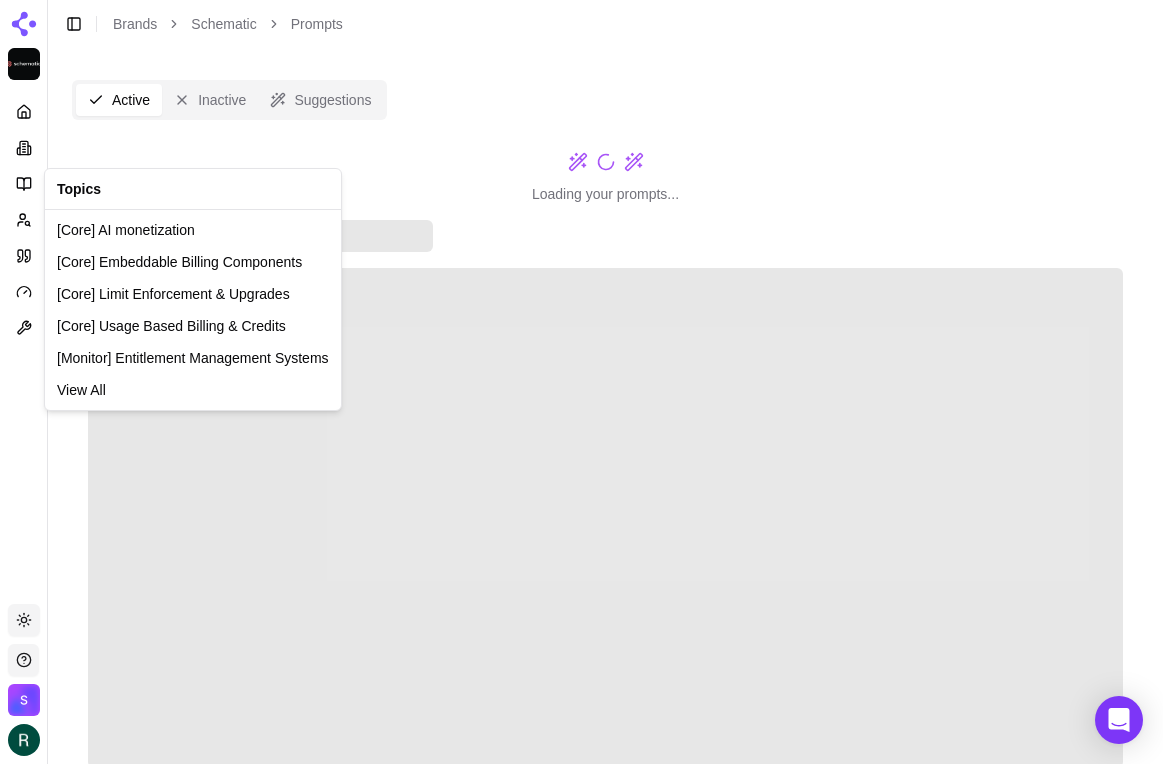 click on "Platform Toggle theme Schematic   Toggle Sidebar Brands Schematic Prompts Active Inactive Suggestions Loading your prompts... Schematic
Topics [Core] AI monetization [Core] Embeddable Billing Components [Core] Limit Enforcement & Upgrades [Core] Usage Based Billing & Credits [Monitor] Entitlement Management Systems View All" at bounding box center (581, 420) 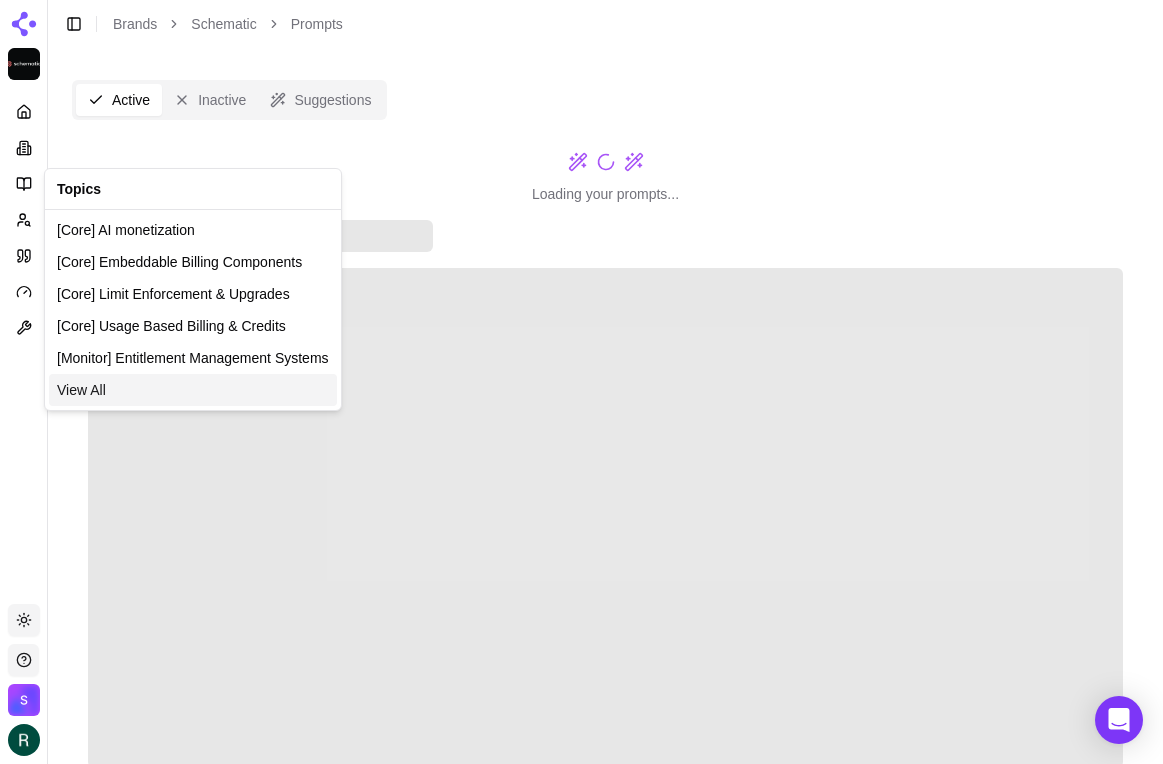 click on "View All" at bounding box center [193, 390] 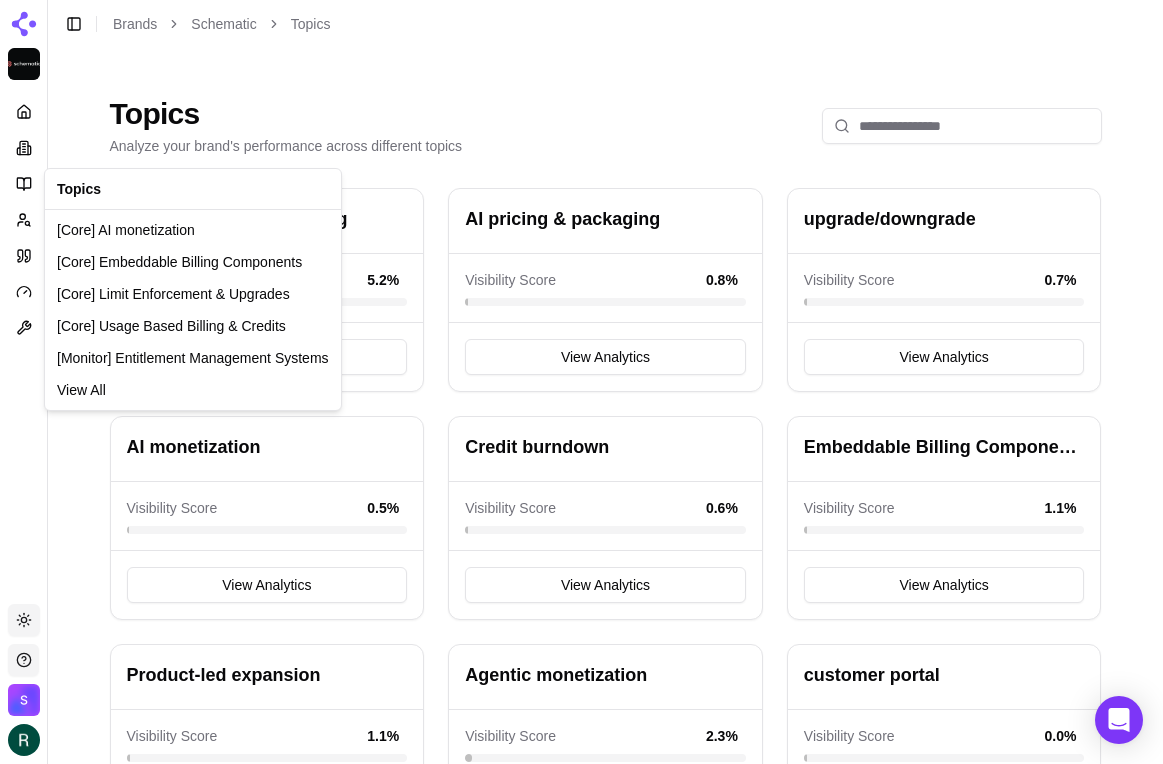 click on "Platform Toggle theme Schematic   Toggle Sidebar Brands Schematic Topics Topics Analyze your brand's performance across different topics SaaS pricing & packaging Visibility Score 5.2 % View Analytics AI pricing & packaging  Visibility Score 0.8 % View Analytics upgrade/downgrade Visibility Score 0.7 % View Analytics AI monetization Visibility Score 0.5 % View Analytics Credit burndown Visibility Score 0.6 % View Analytics Embeddable Billing Components Visibility Score 1.1 % View Analytics Product-led expansion Visibility Score 1.1 % View Analytics Agentic monetization Visibility Score 2.3 % View Analytics customer portal  Visibility Score 0.0 % View Analytics feature flags Visibility Score 5.7 % View Analytics Entitlement Management Systems Visibility Score 1.8 % View Analytics Pricing Infrastructure as Code Visibility Score 0.8 % View Analytics Usage-based billing Visibility Score 0.0 % View Analytics Monetization Observability Visibility Score 0.0 % View Analytics Metering  Visibility Score 0.8 %" at bounding box center [581, 676] 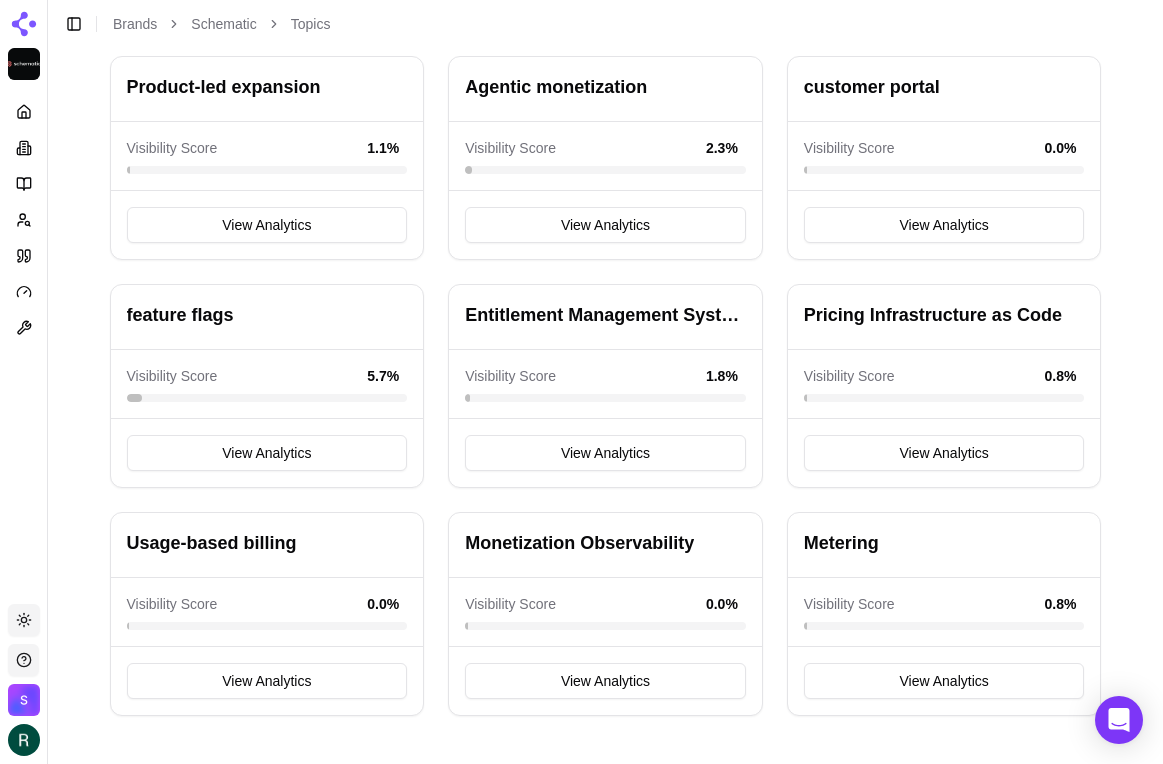 scroll, scrollTop: 0, scrollLeft: 0, axis: both 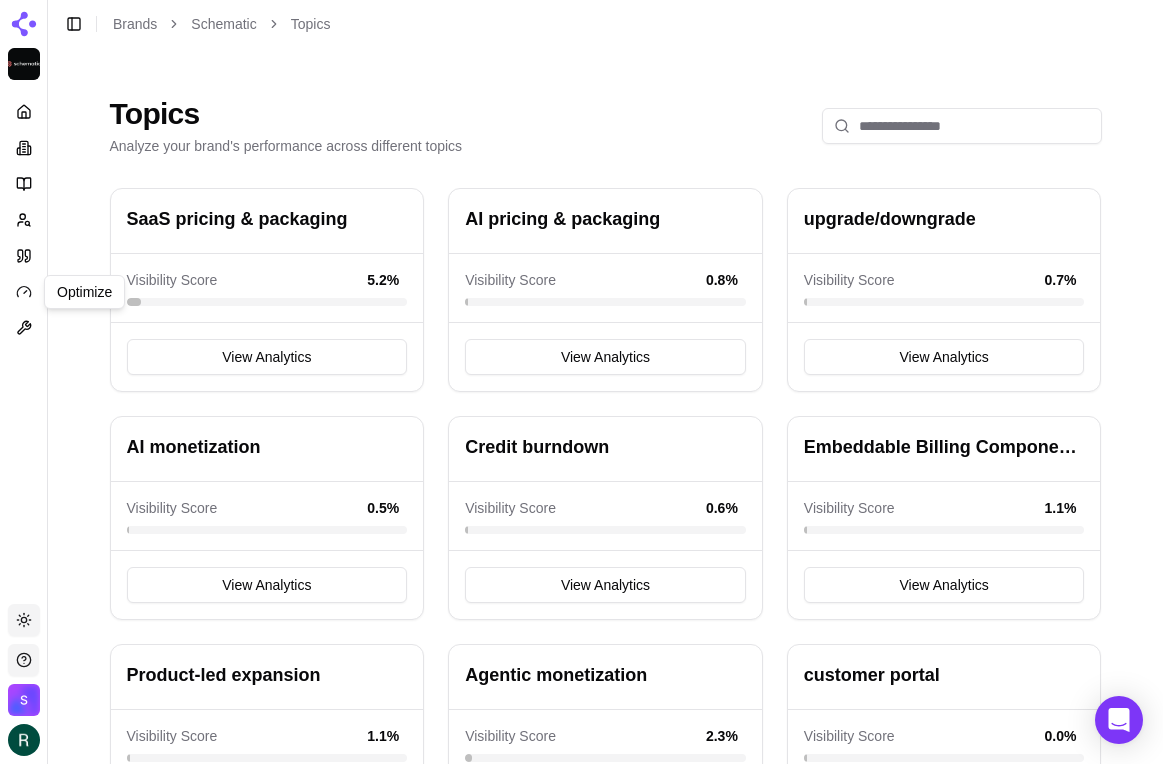 click 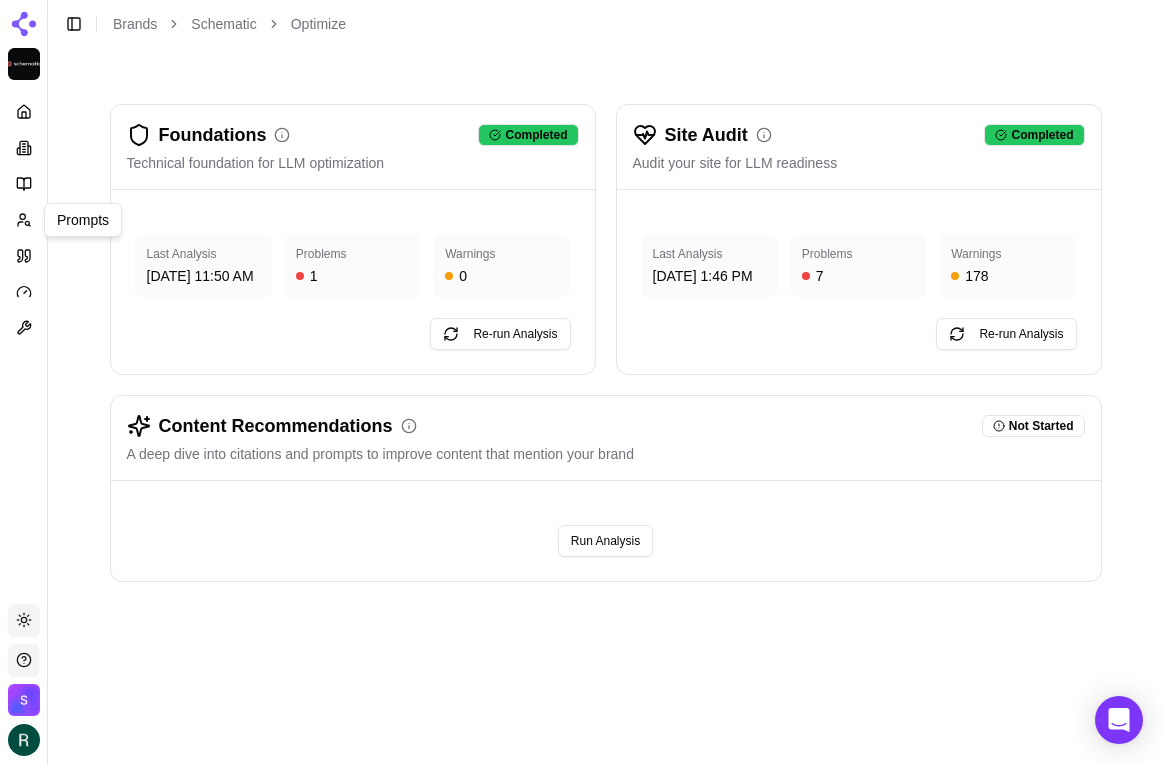 click 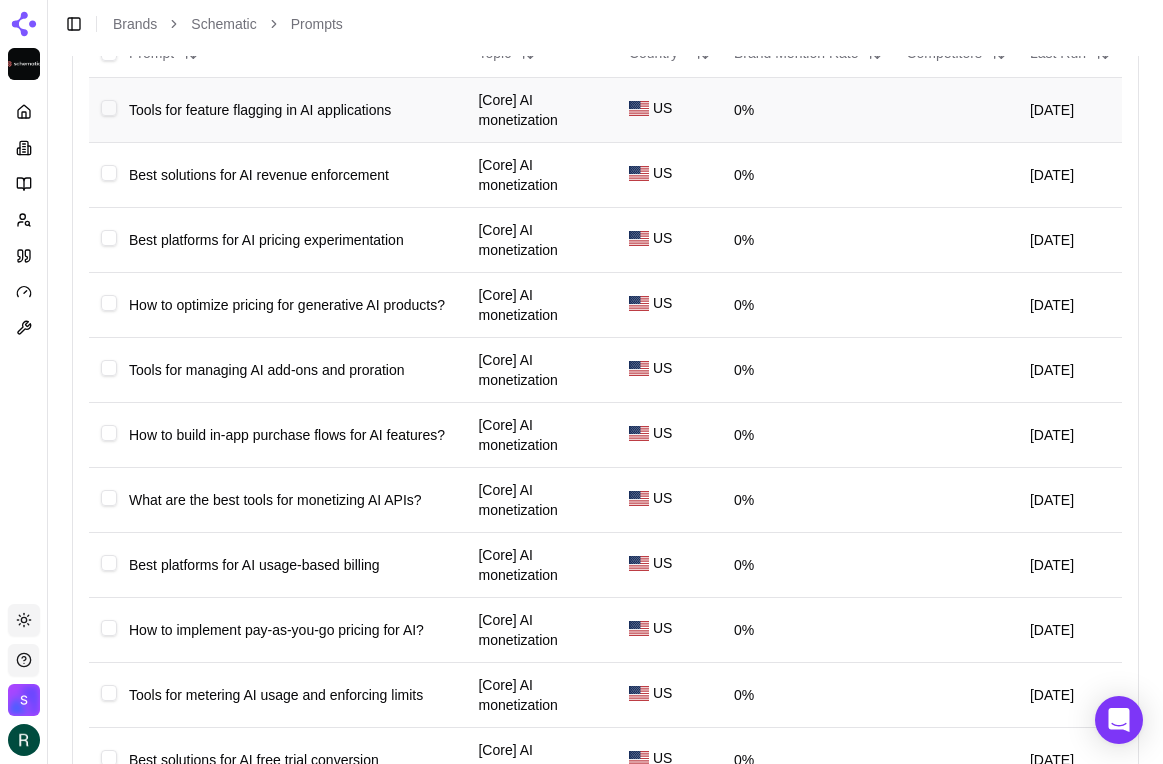 scroll, scrollTop: 0, scrollLeft: 0, axis: both 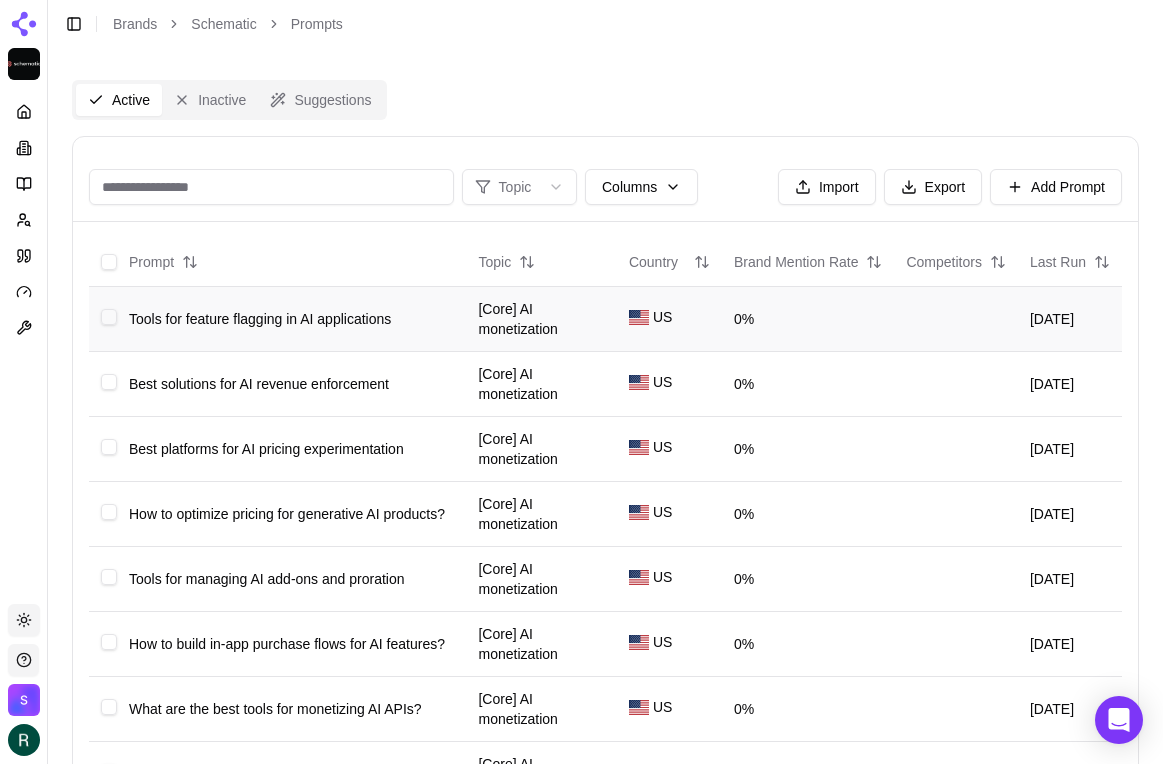 click on "Tools for feature flagging in AI applications" at bounding box center [291, 318] 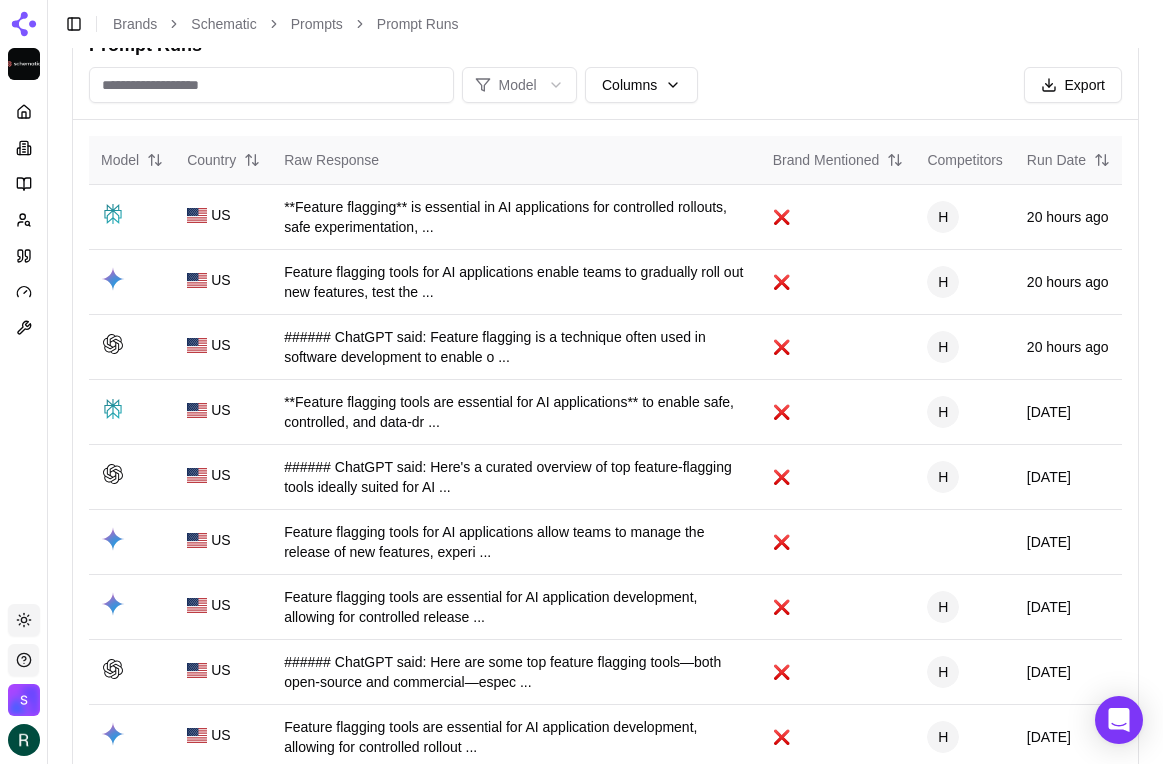 scroll, scrollTop: 0, scrollLeft: 0, axis: both 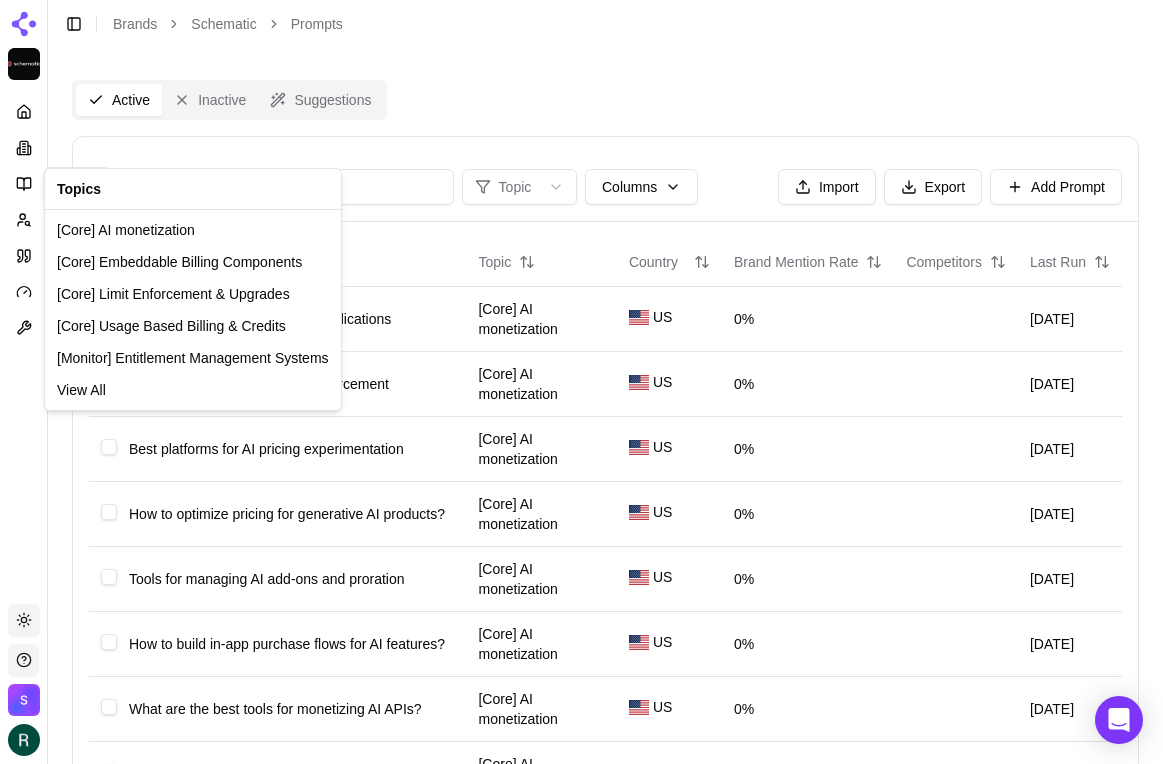 click on "Platform Topics Topics Toggle theme Schematic   Toggle Sidebar Brands Schematic Prompts Active Inactive Suggestions Topic Columns Import Export Add Prompt Prompt Topic Country Brand Mention Rate Competitors Last Run Tools for feature flagging in AI applications [Core] AI monetization US 0% [DATE] Best solutions for AI revenue enforcement [Core] AI monetization US 0% [DATE] Best platforms for AI pricing experimentation [Core] AI monetization [DEMOGRAPHIC_DATA] 0% [DATE] How to optimize pricing for generative AI products? [Core] AI monetization [DEMOGRAPHIC_DATA] 0% [DATE] Tools for managing AI add-ons and proration [Core] AI monetization US 0% [DATE] How to build in-app purchase flows for AI features? [Core] AI monetization US 0% [DATE] What are the best tools for monetizing AI APIs? [Core] AI monetization [DEMOGRAPHIC_DATA] 0% [DATE] Best platforms for AI usage-based billing [Core] AI monetization US 0% [DATE] How to implement pay-as-you-go pricing for AI? [Core] AI monetization US 0% [DATE] [Core] AI monetization US 0% [DATE] US 0%" at bounding box center (581, 845) 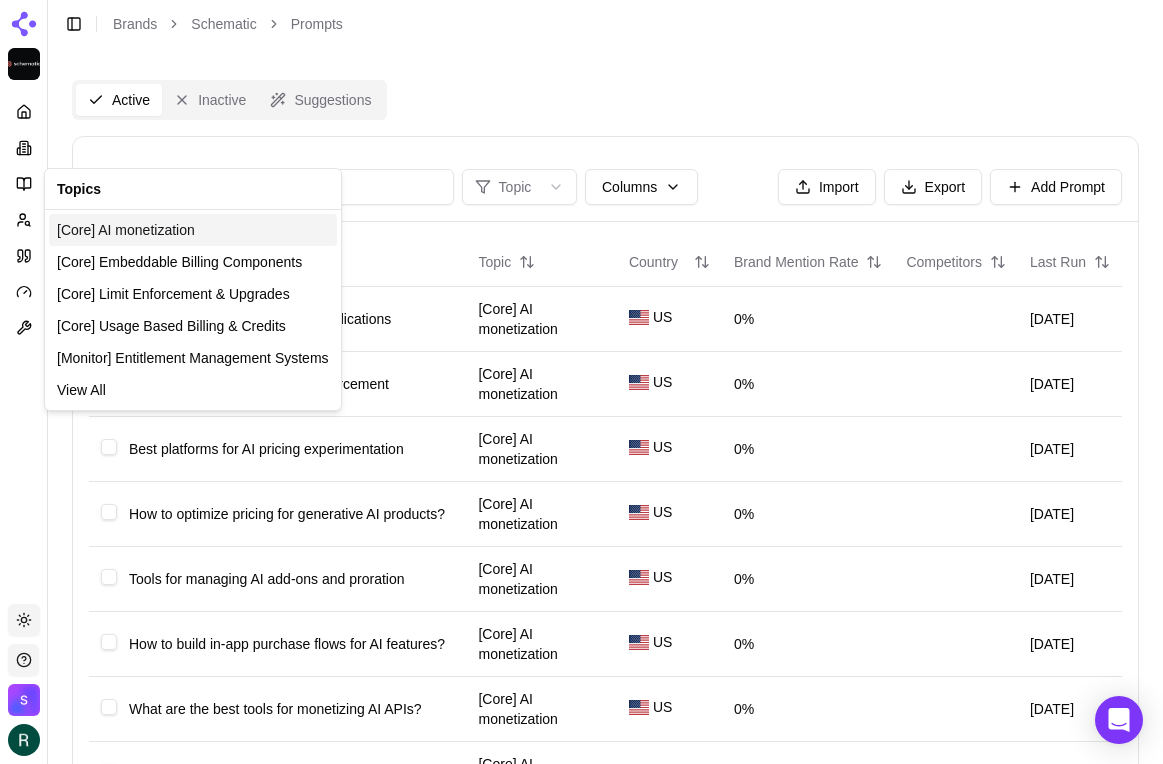 click on "[Core] AI monetization" at bounding box center [126, 230] 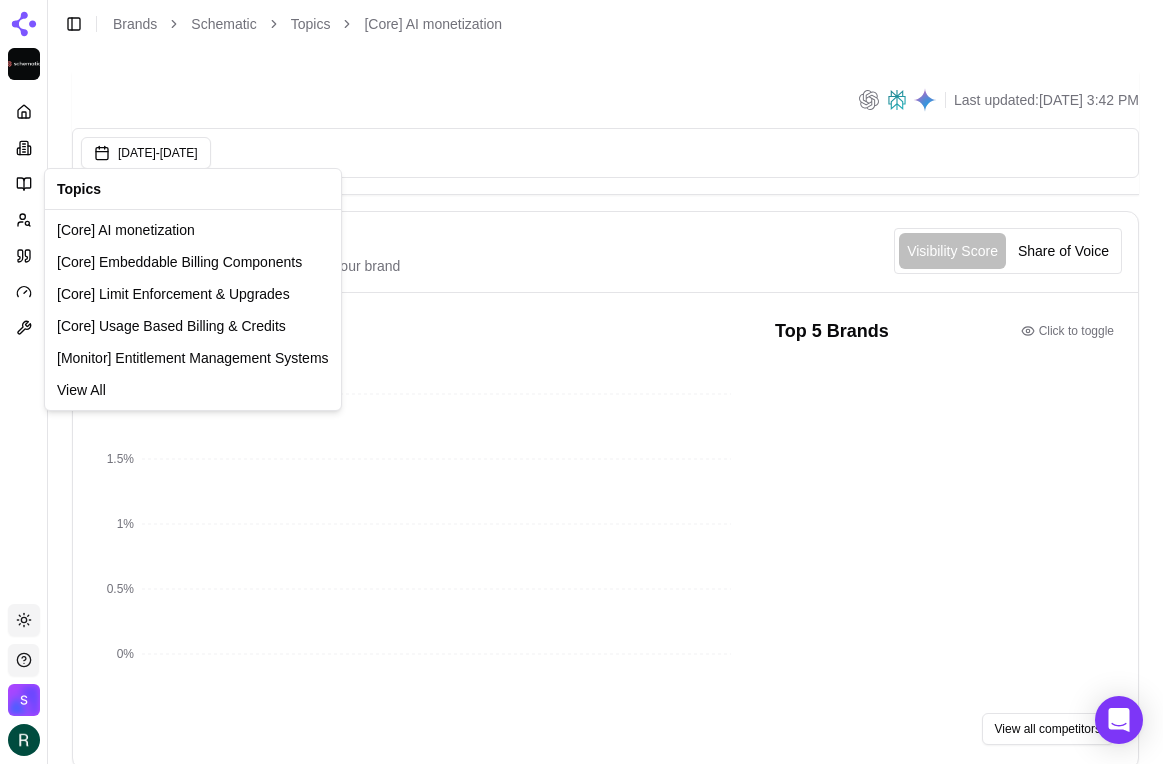 click on "Platform Toggle theme Schematic   Toggle Sidebar Brands Schematic Topics [Core] AI monetization Last updated:  [DATE] 3:42 PM Jun 01, 2025  -  [DATE] Visibility Score Percentage of AI answers that mention your brand Visibility Score Share of Voice 0.0 % 0.0 % vs last week   0% 0.5% 1% 1.5% 2% Top 5 Brands Click to toggle View all competitors No data available There is no data available to display at this time. Prompt Metrics A detailed view of prompt performance and citations Columns Prompt Topic Country Brand Mention Rate Competitors Last Run Tools for feature flagging in AI applications [Core] AI monetization [DEMOGRAPHIC_DATA] 0% [DATE] Best solutions for AI revenue enforcement [Core] AI monetization US 0% [DATE] Best platforms for AI pricing experimentation [Core] AI monetization US 0% [DATE] How to optimize pricing for generative AI products? [Core] AI monetization [DEMOGRAPHIC_DATA] 0% [DATE] Tools for managing AI add-ons and proration [Core] AI monetization US 0% [DATE] View all prompts No data available" at bounding box center (581, 995) 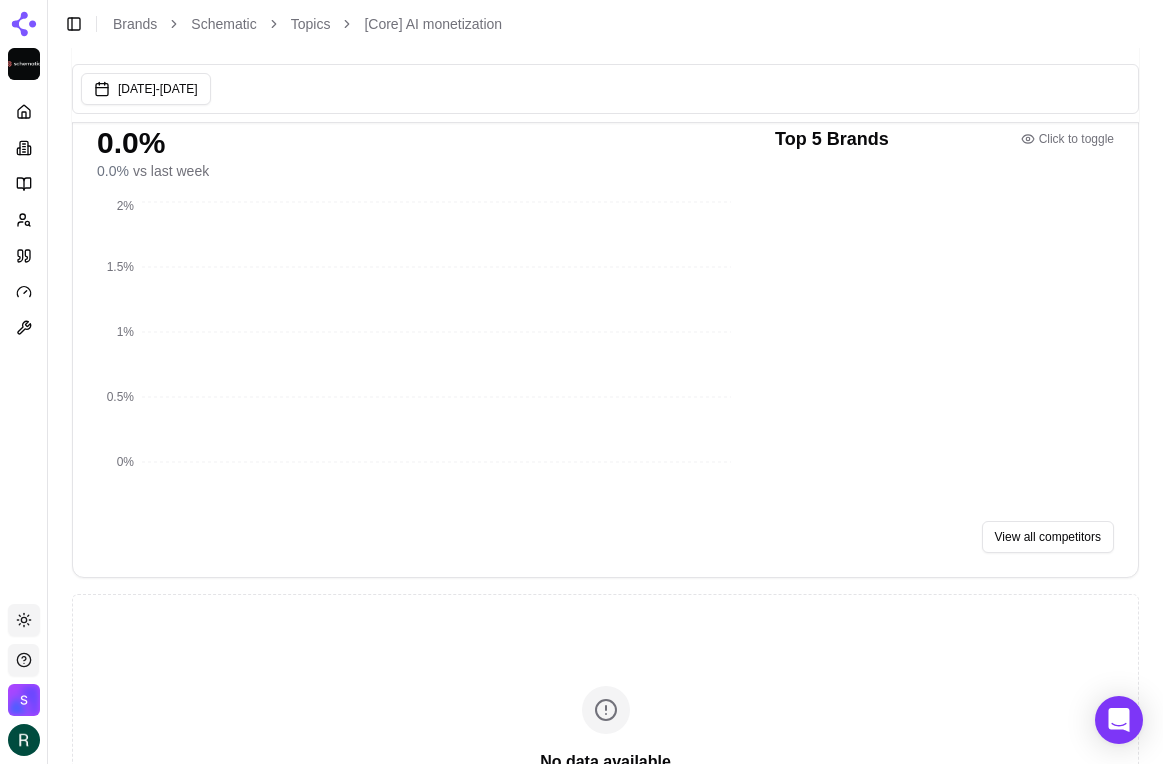 scroll, scrollTop: 0, scrollLeft: 0, axis: both 